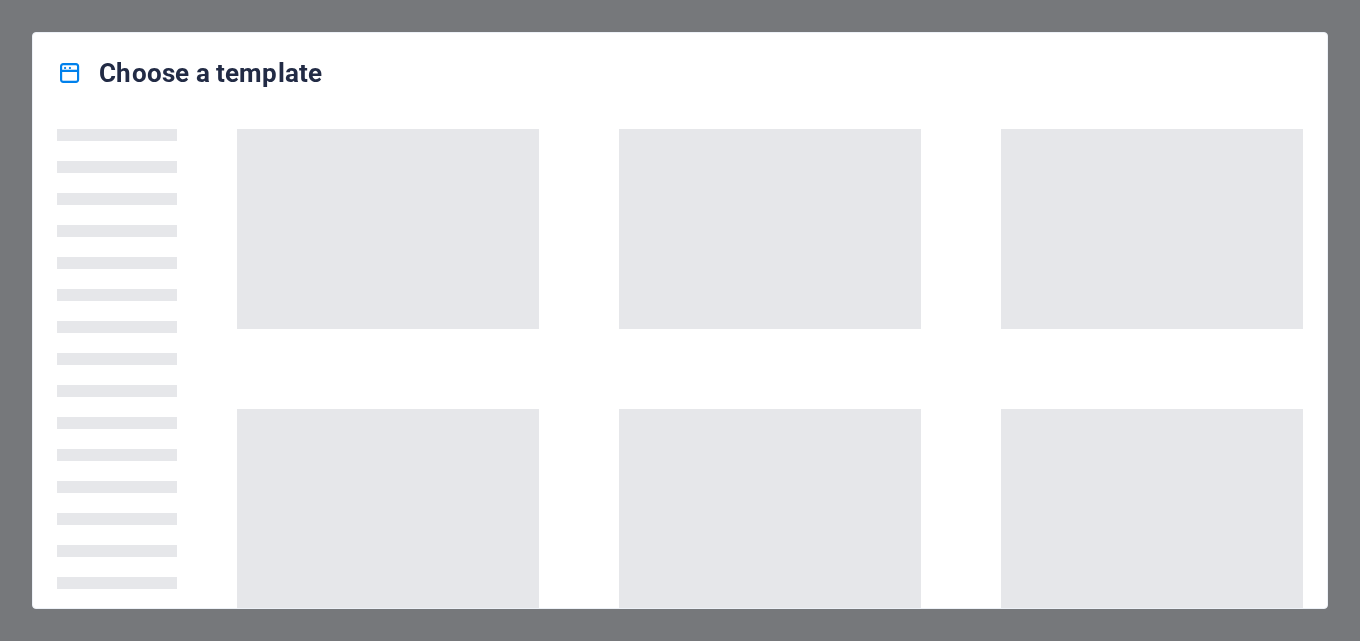 scroll, scrollTop: 0, scrollLeft: 0, axis: both 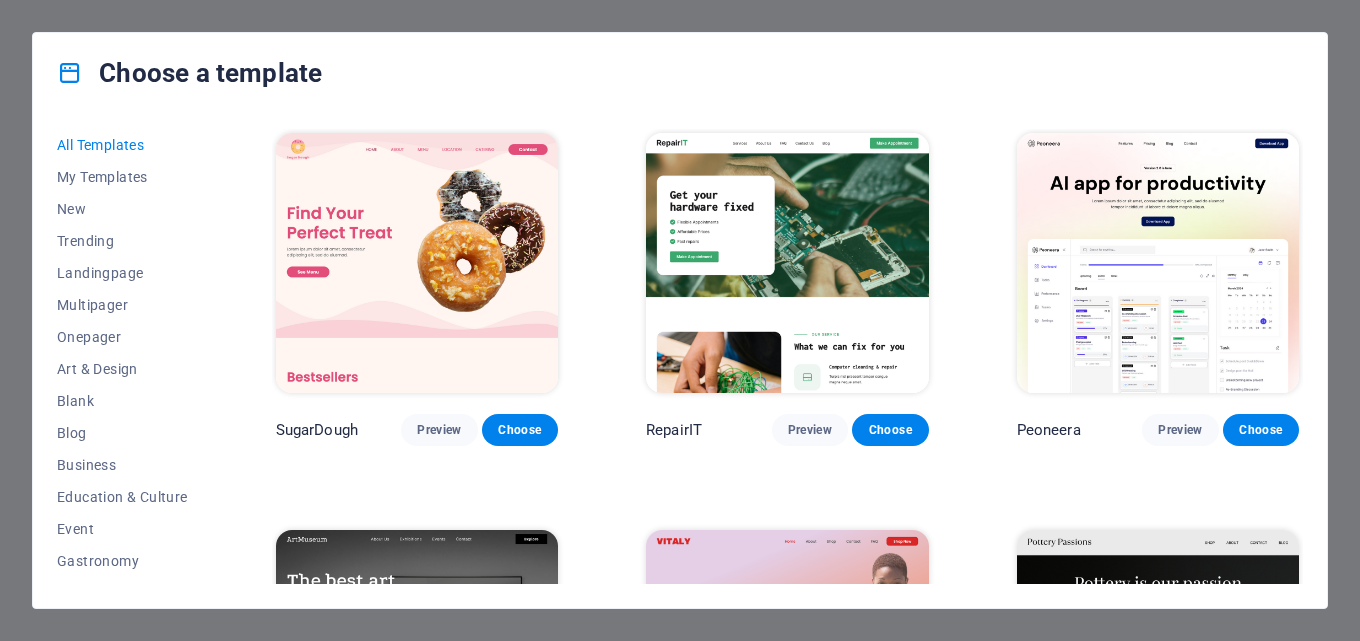 drag, startPoint x: 1303, startPoint y: 136, endPoint x: 1299, endPoint y: 154, distance: 18.439089 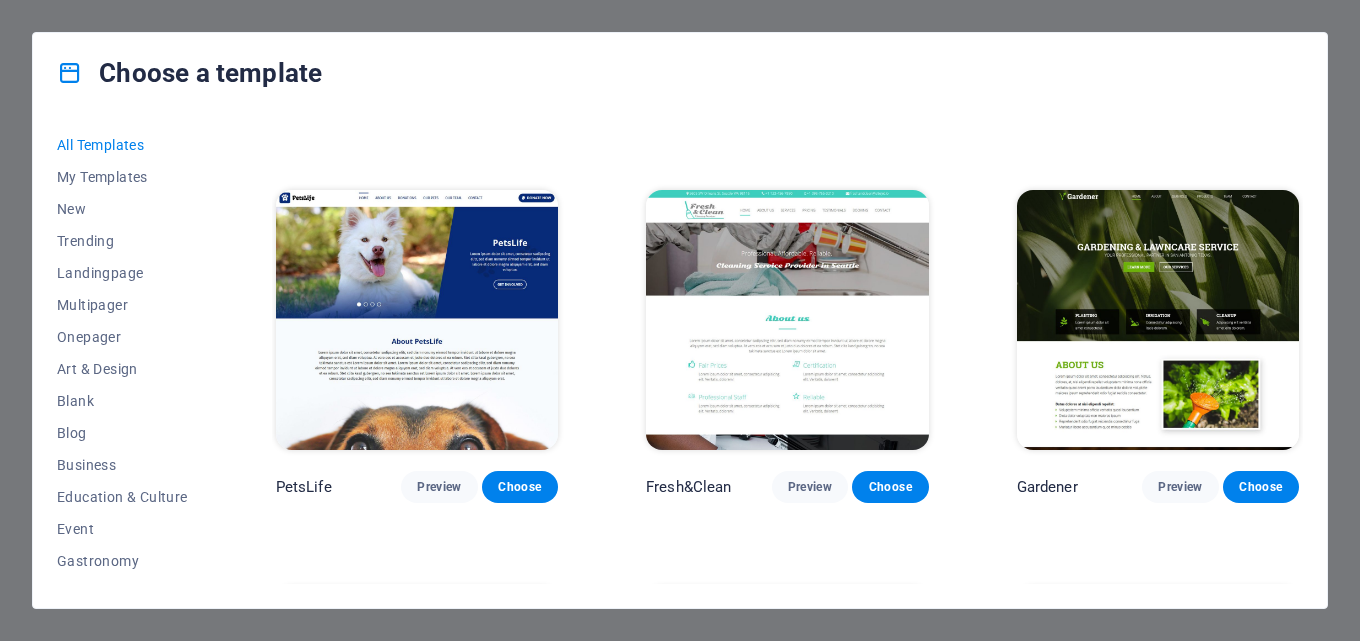 scroll, scrollTop: 14734, scrollLeft: 0, axis: vertical 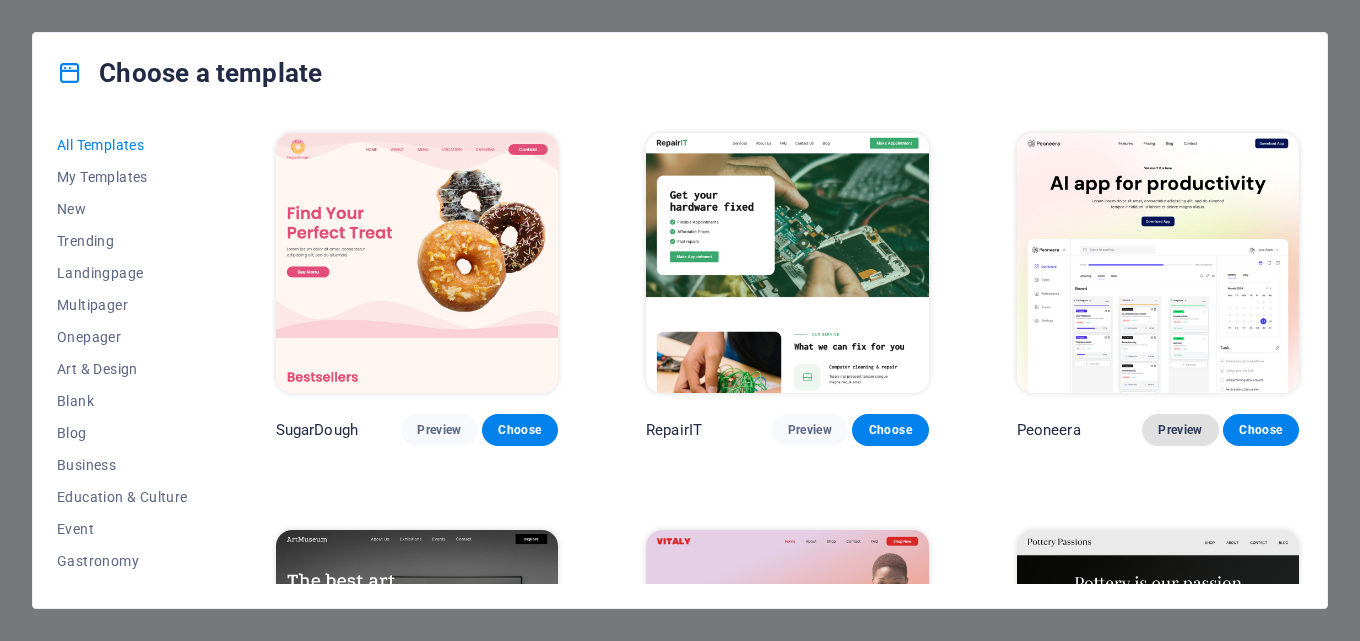 click on "Preview" at bounding box center (1180, 430) 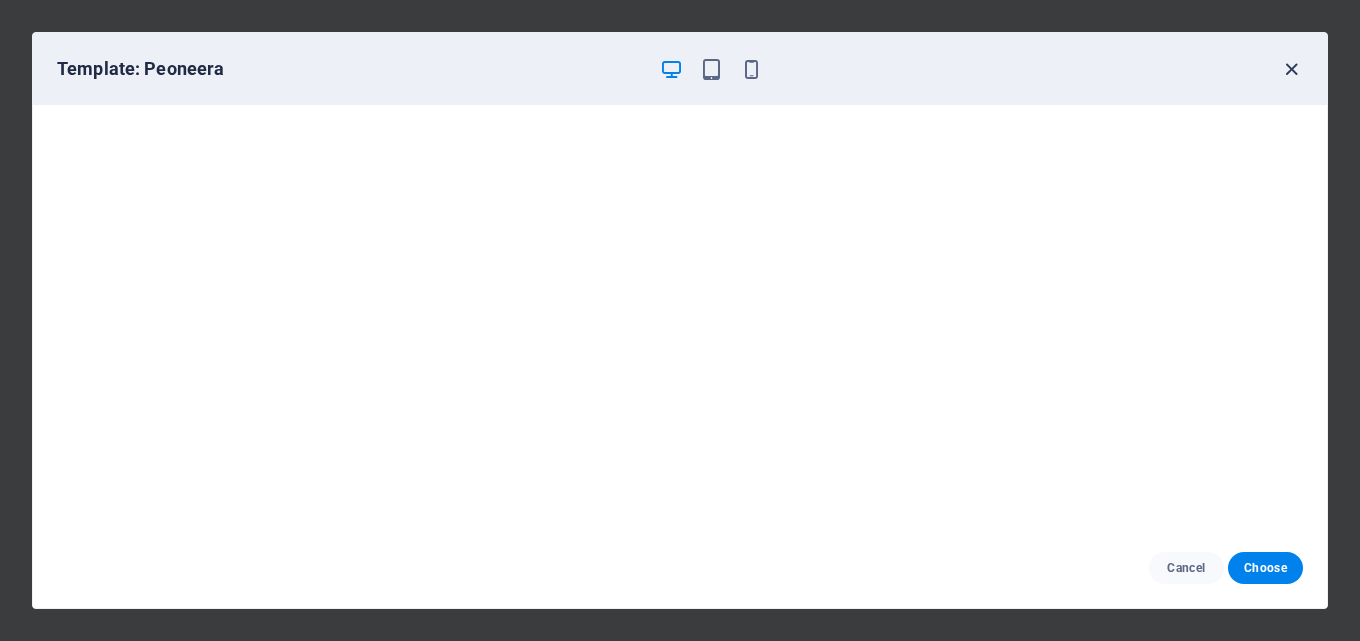 click at bounding box center (1291, 69) 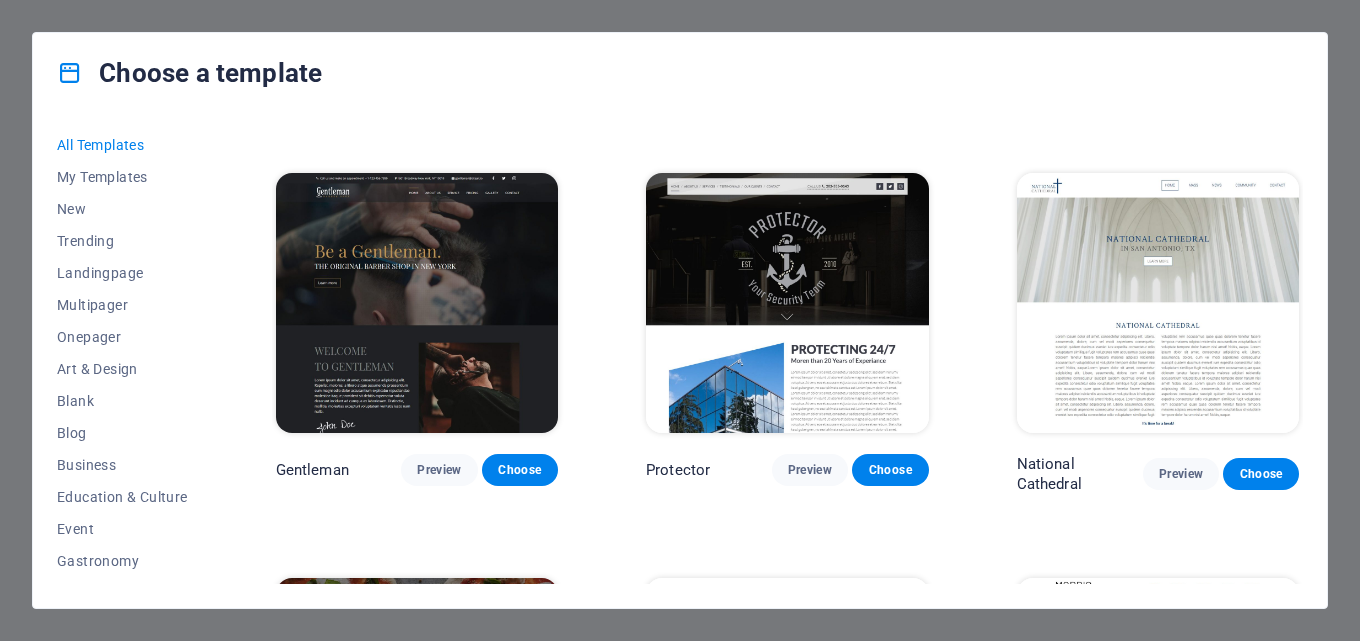 scroll, scrollTop: 8507, scrollLeft: 0, axis: vertical 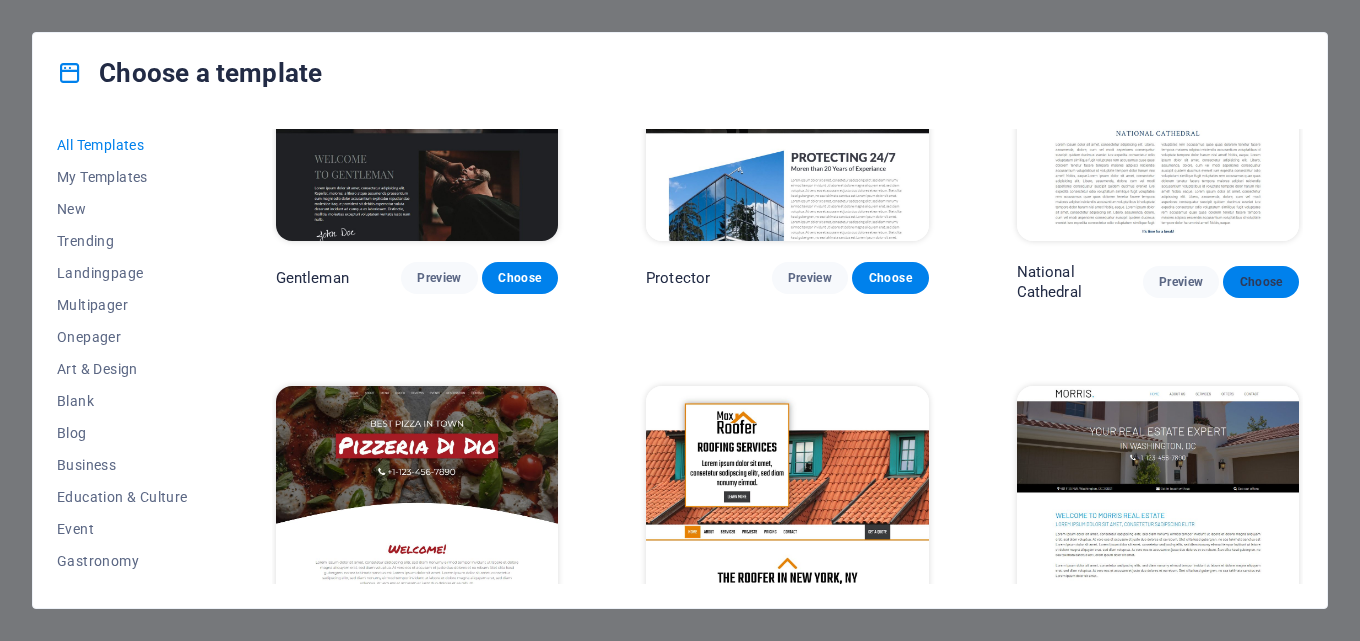 click on "Choose" at bounding box center (1261, 282) 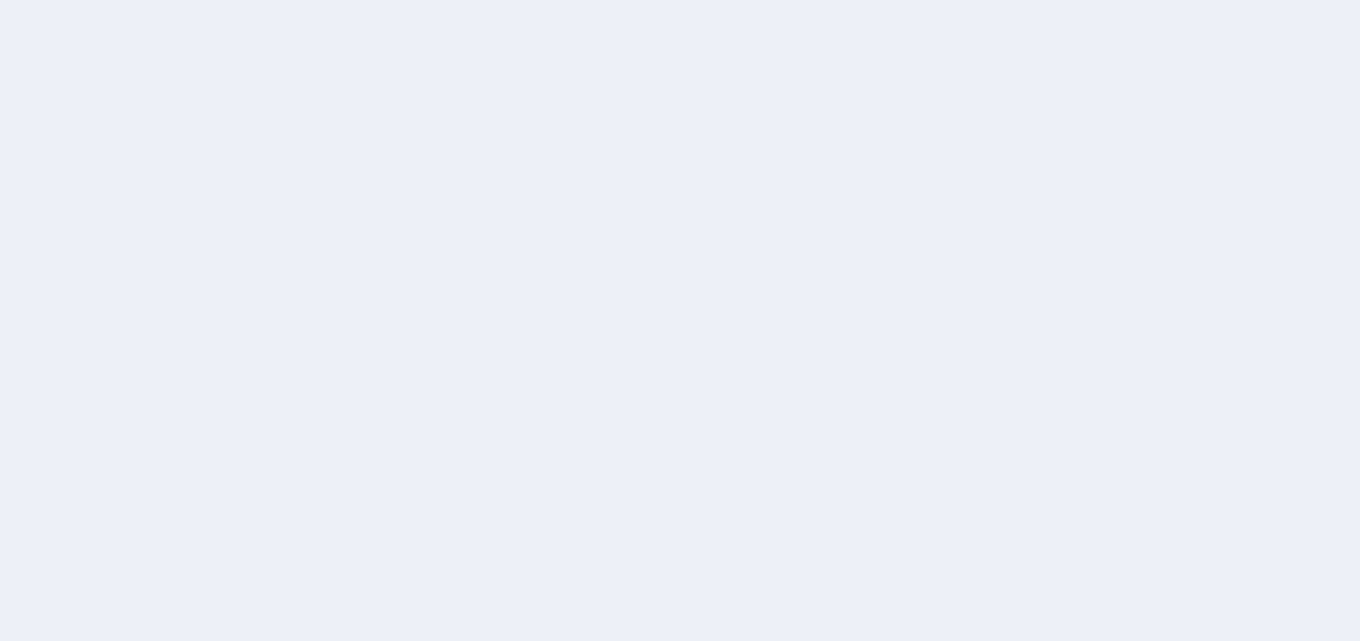 scroll, scrollTop: 0, scrollLeft: 0, axis: both 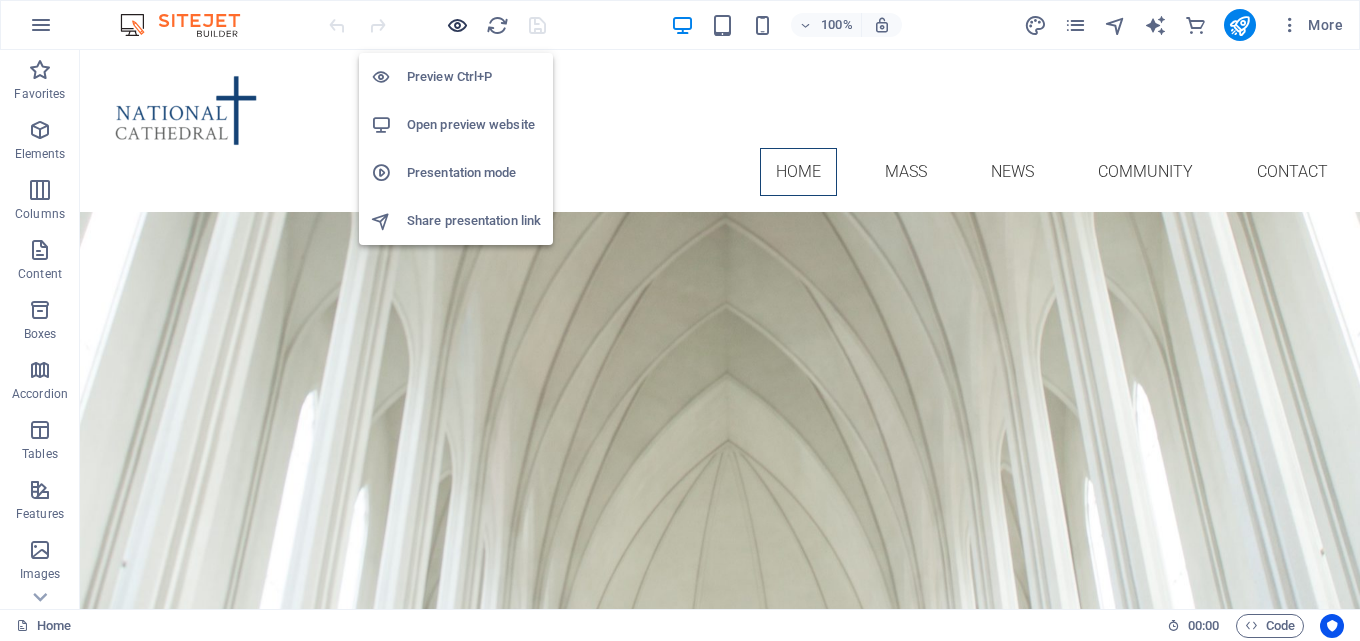 click at bounding box center [457, 25] 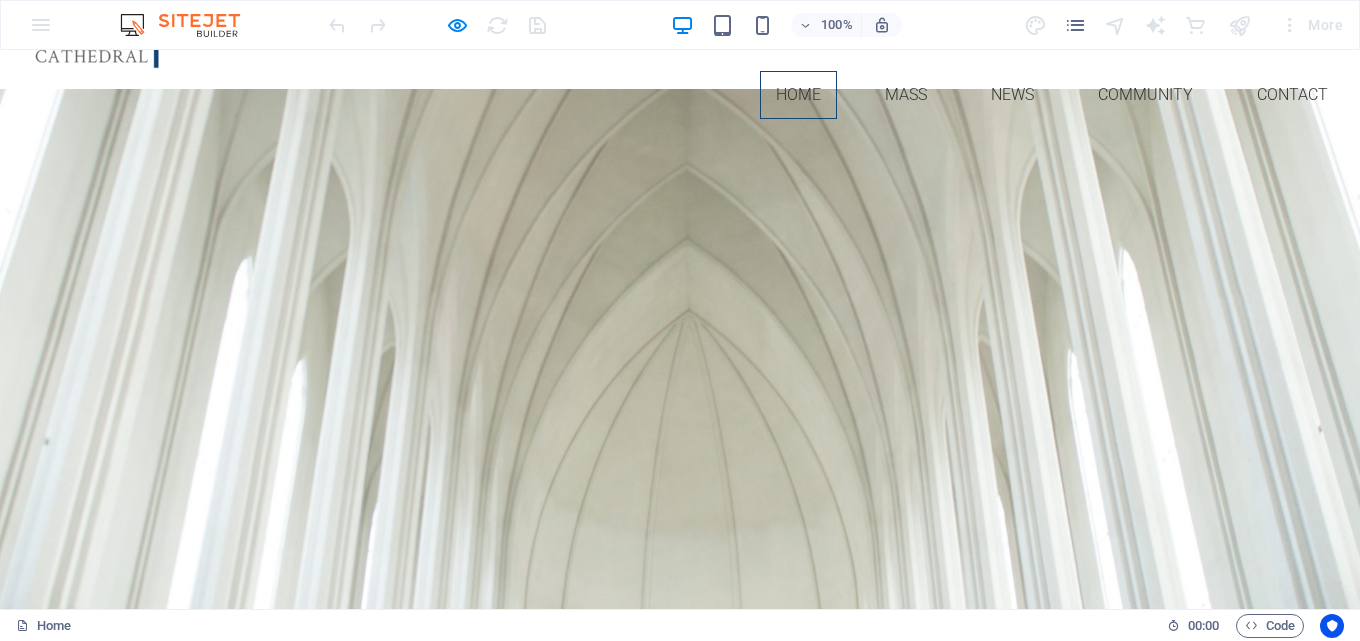scroll, scrollTop: 0, scrollLeft: 0, axis: both 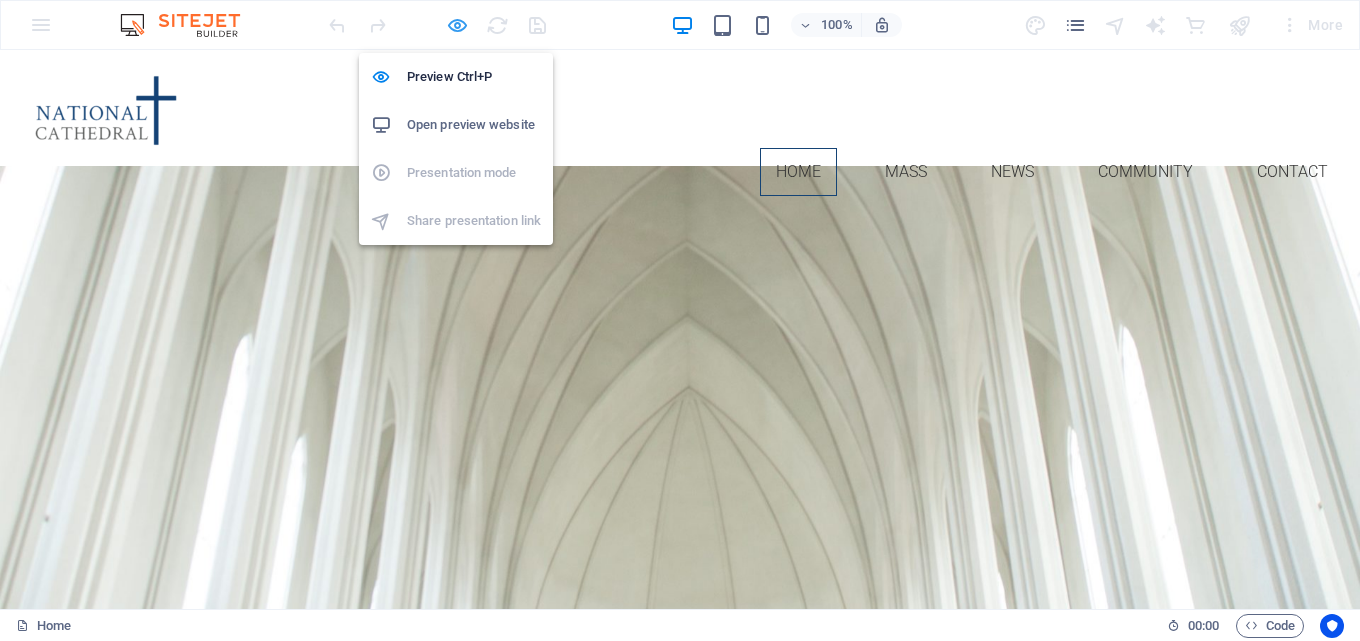 click at bounding box center (437, 25) 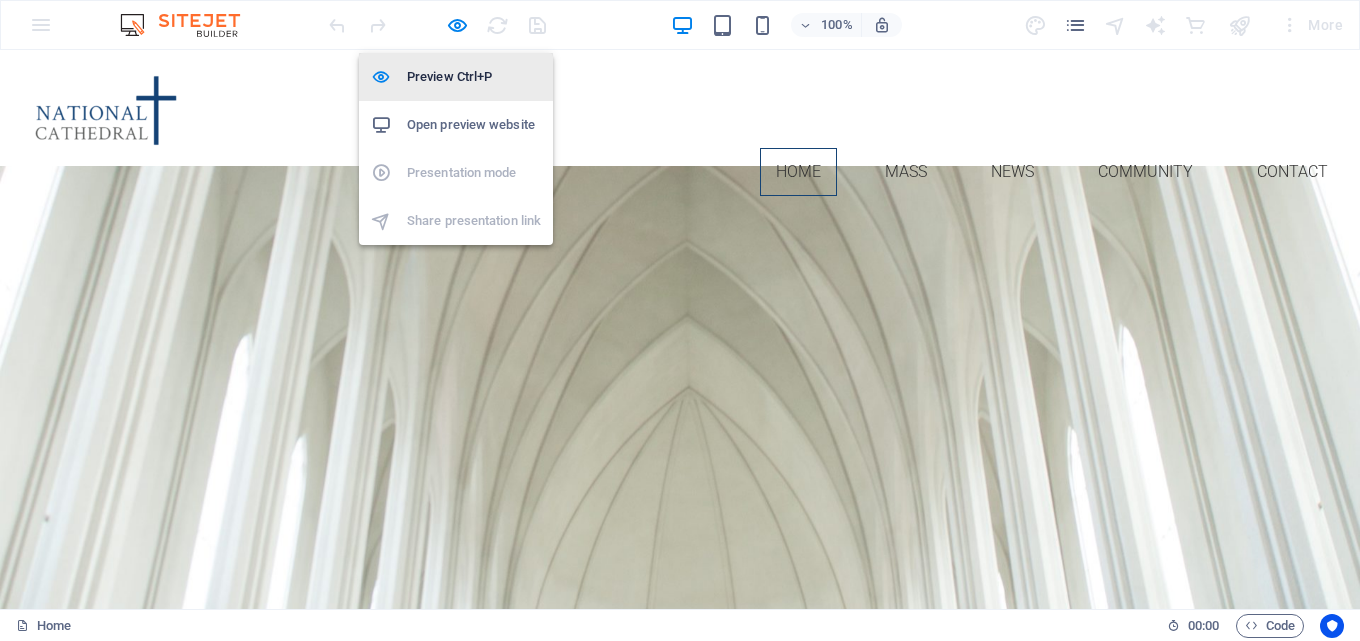 click on "Preview Ctrl+P" at bounding box center (474, 77) 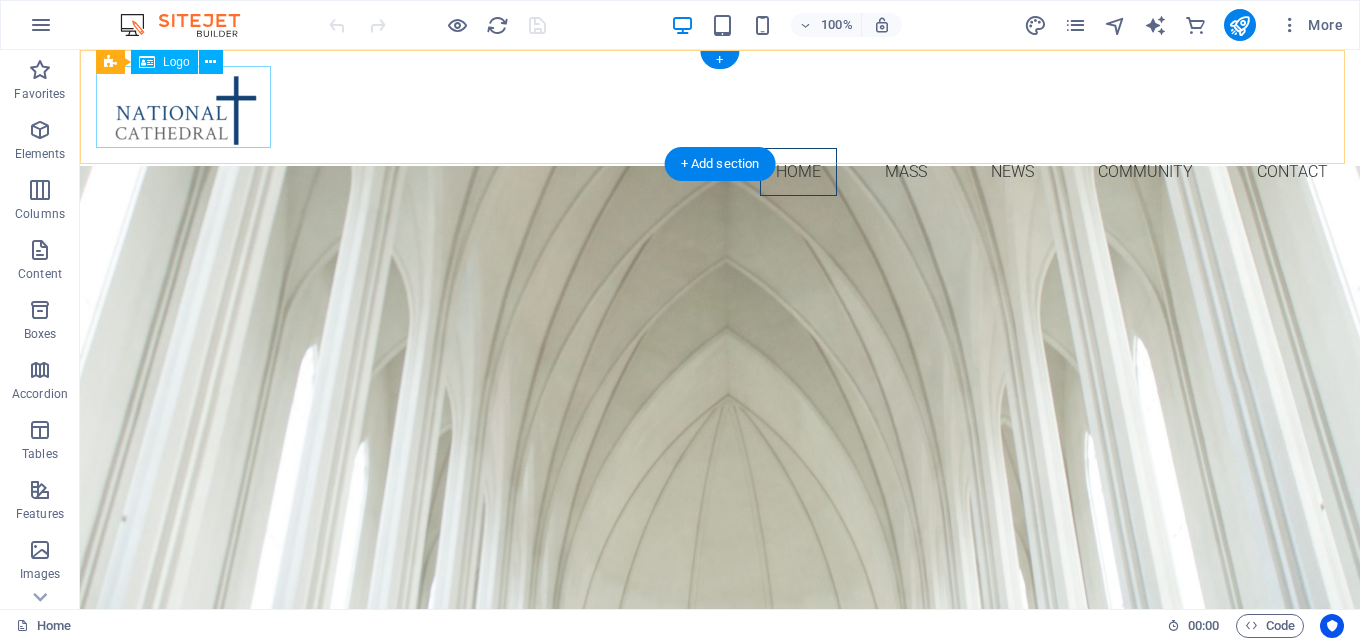click at bounding box center (720, 107) 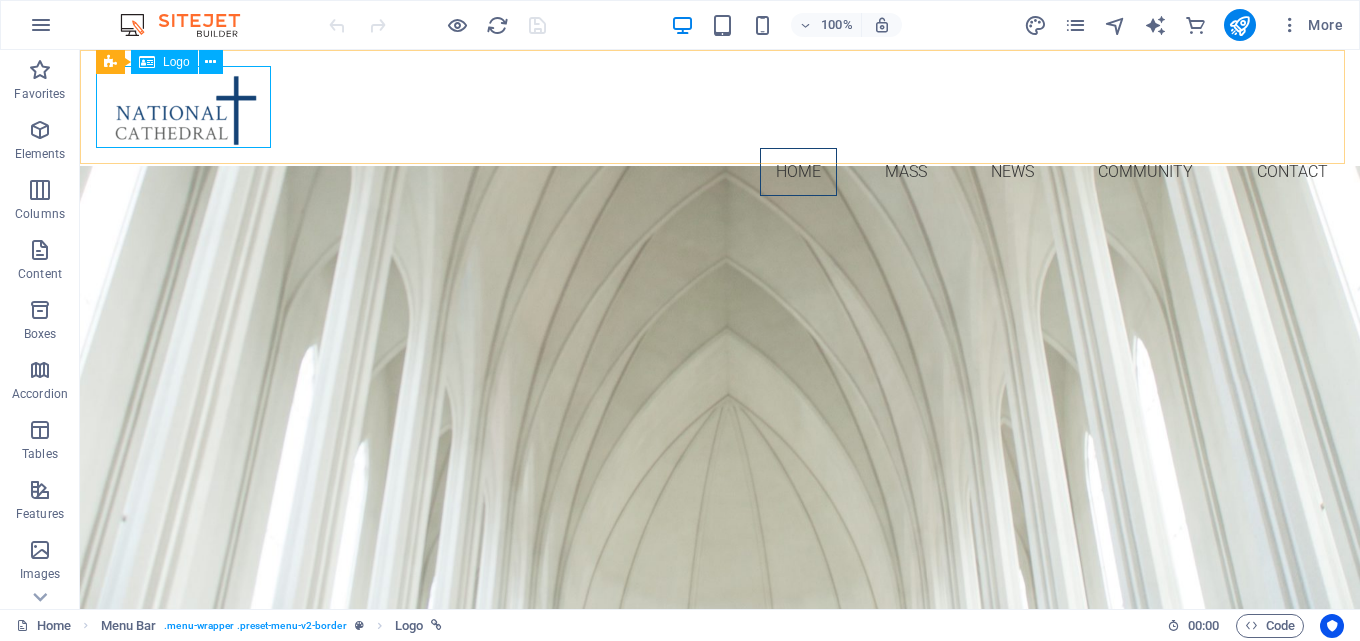 click on "Logo" at bounding box center (176, 62) 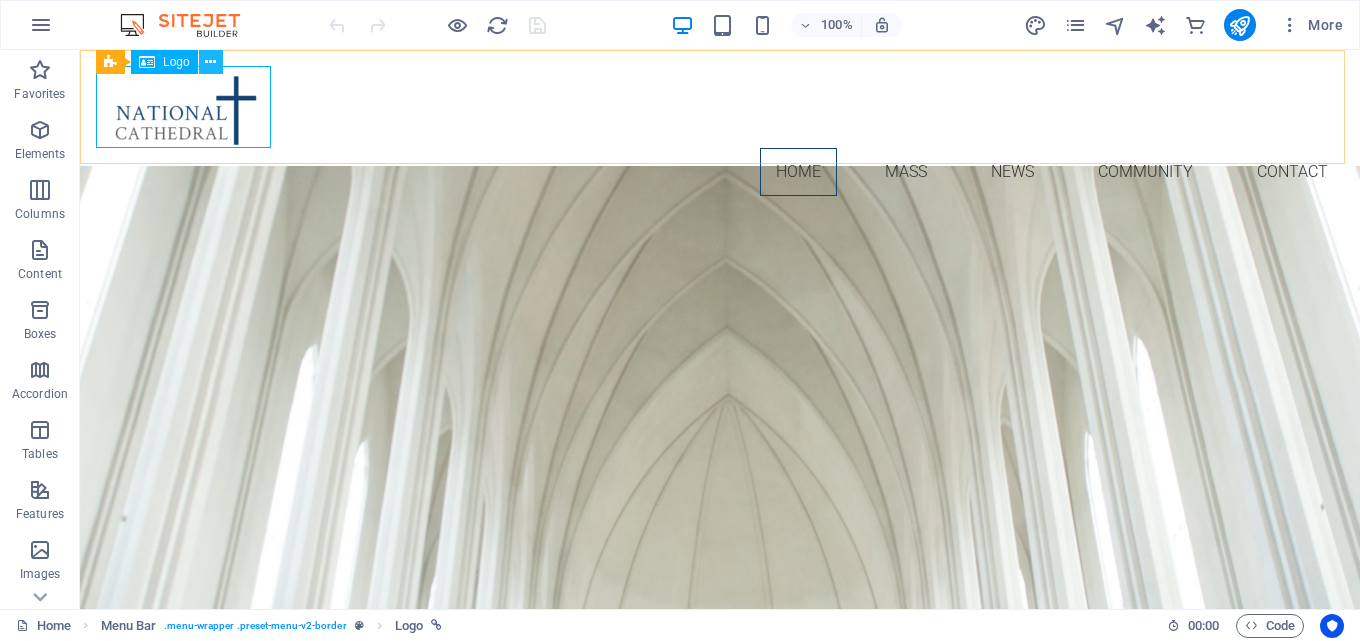 click at bounding box center (210, 62) 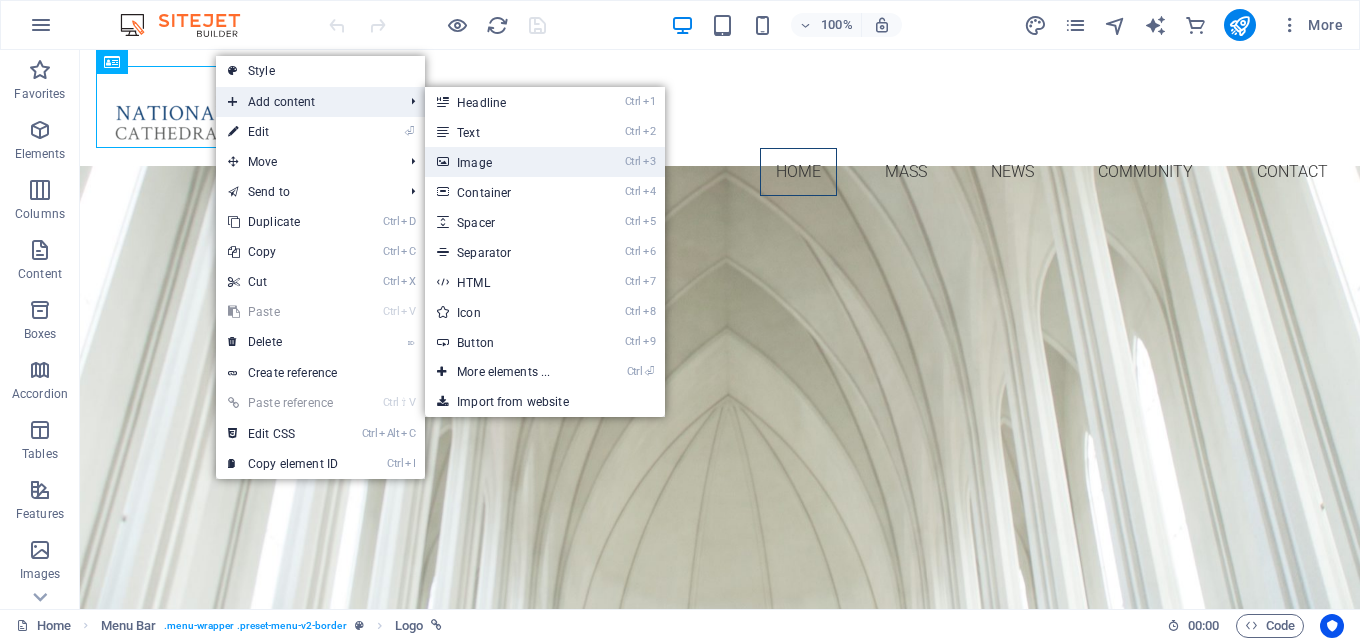 click on "Ctrl 3  Image" at bounding box center [507, 162] 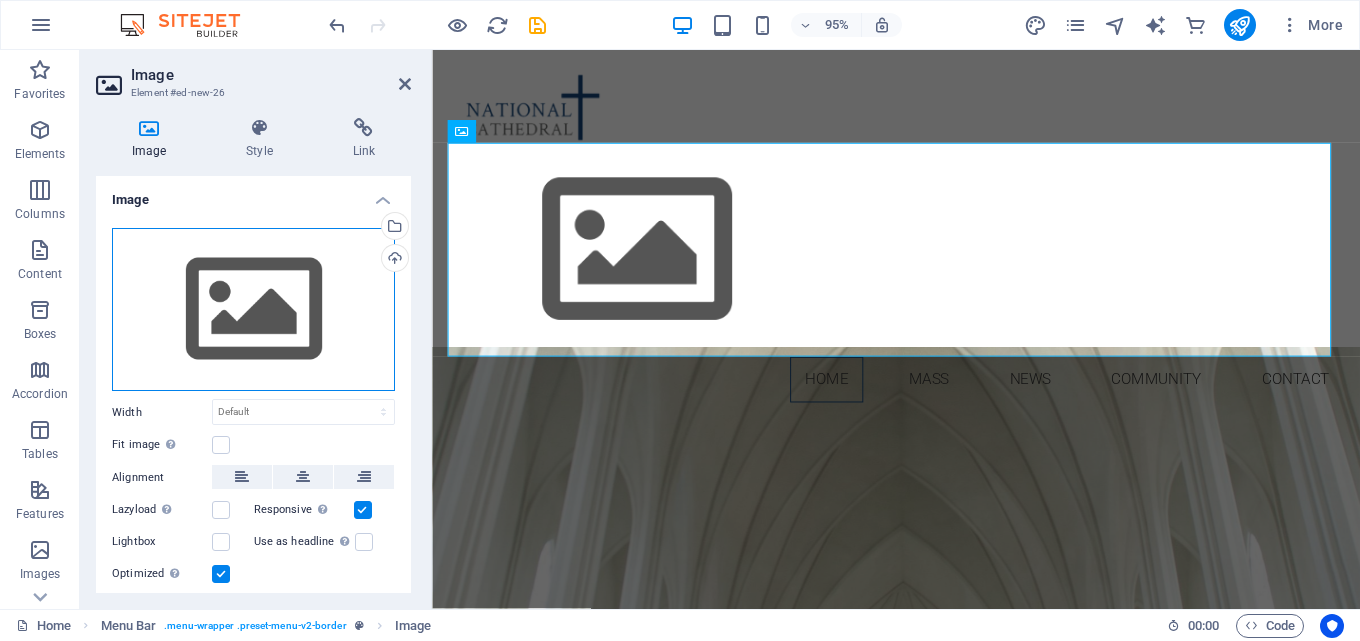 click on "Drag files here, click to choose files or select files from Files or our free stock photos & videos" at bounding box center (253, 310) 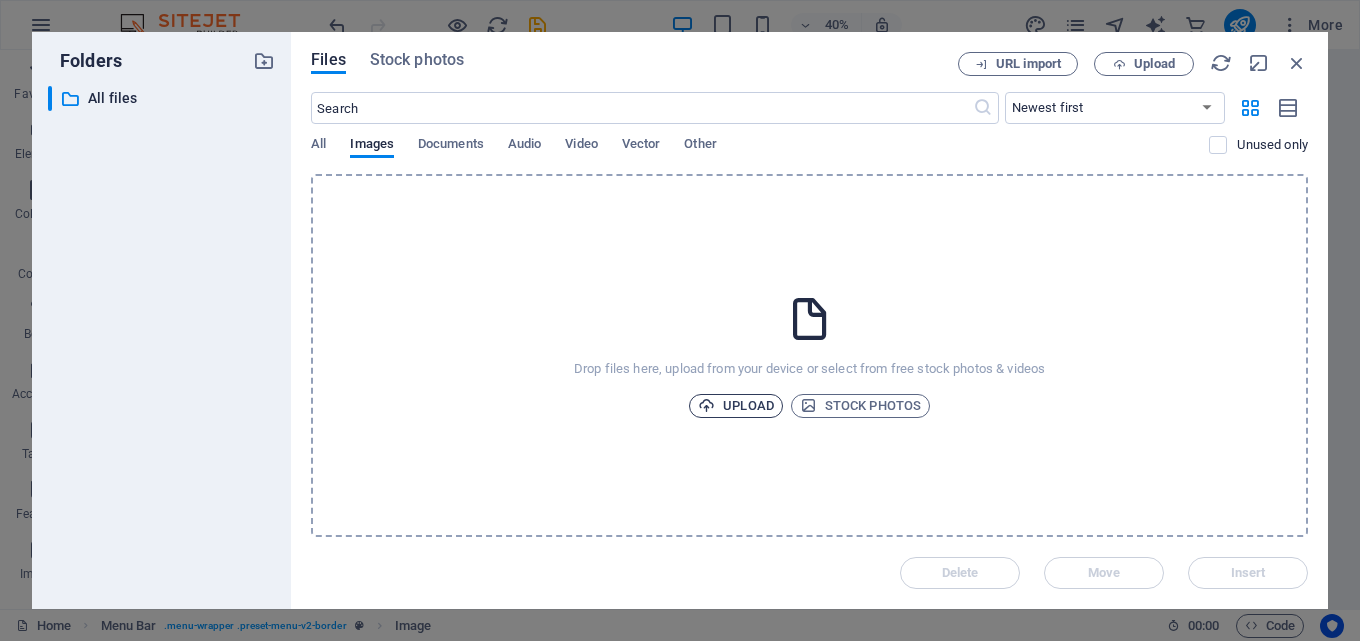 click on "Upload" at bounding box center [736, 406] 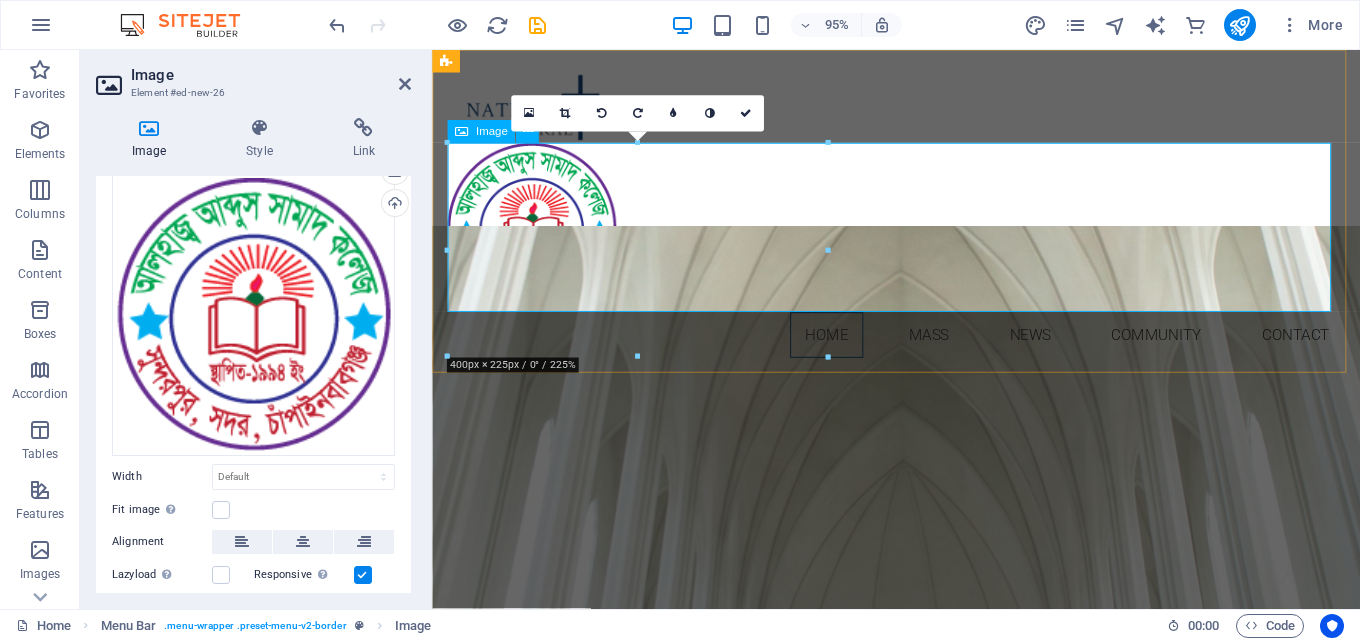 scroll, scrollTop: 100, scrollLeft: 0, axis: vertical 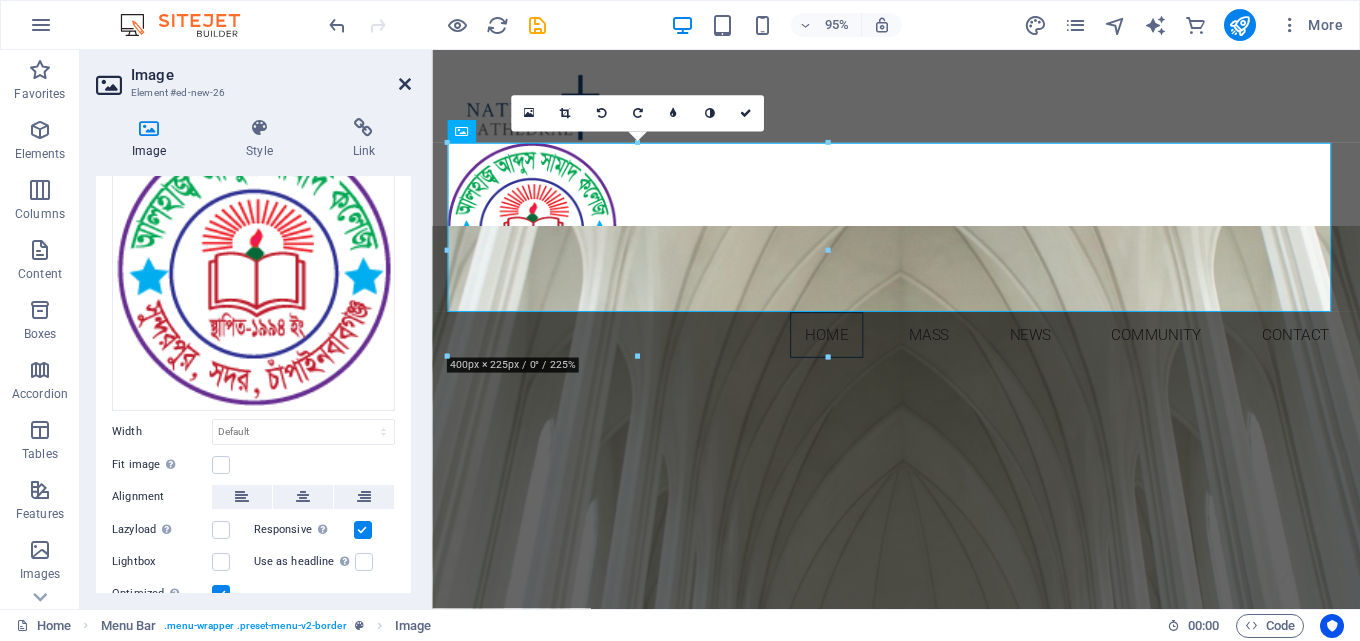 drag, startPoint x: 406, startPoint y: 80, endPoint x: 317, endPoint y: 50, distance: 93.92018 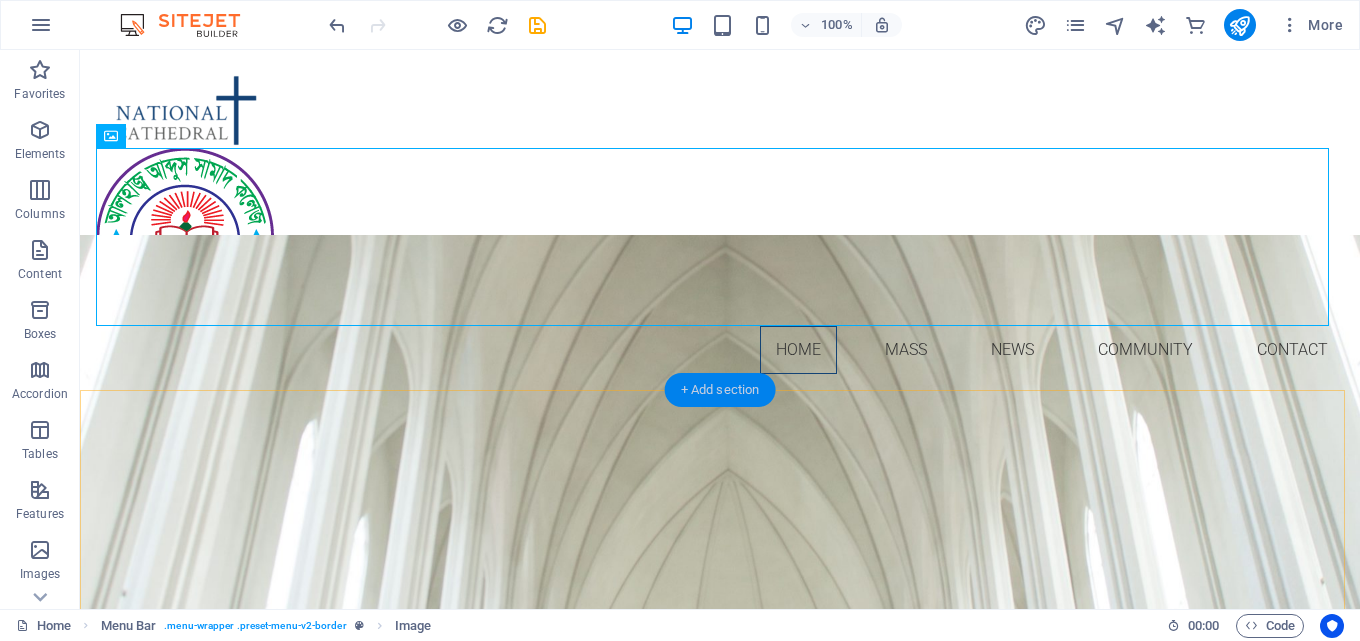 click on "+ Add section" at bounding box center (720, 390) 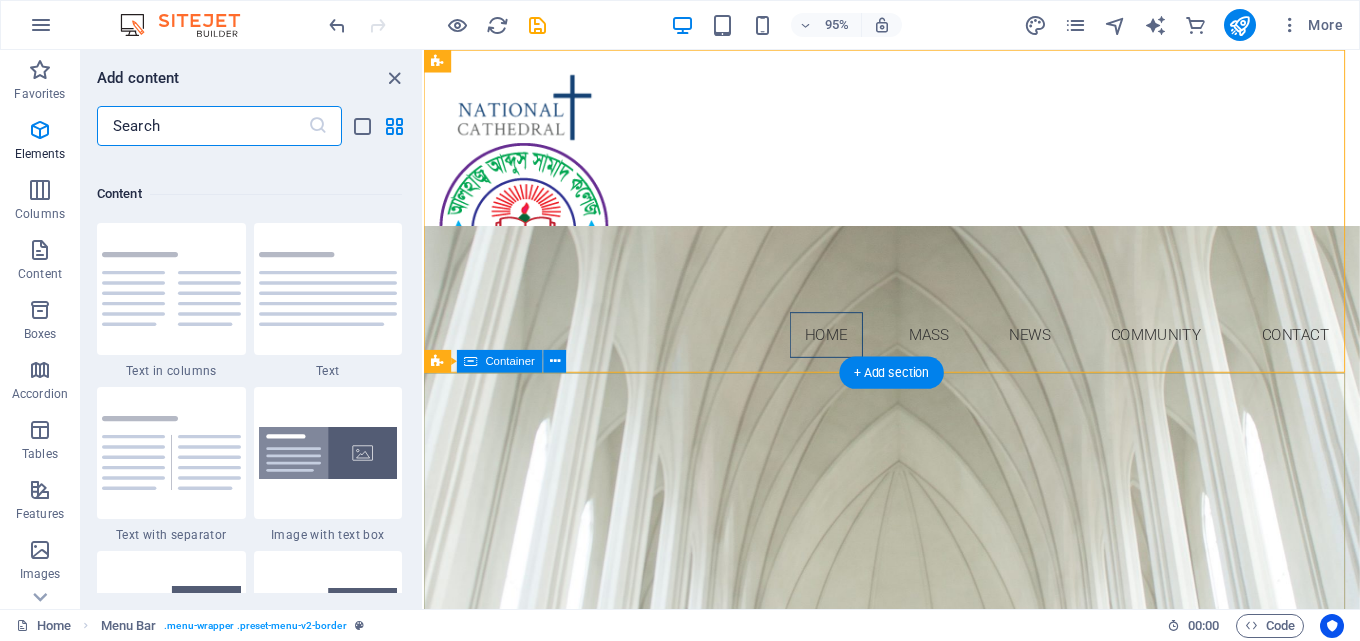 scroll, scrollTop: 3499, scrollLeft: 0, axis: vertical 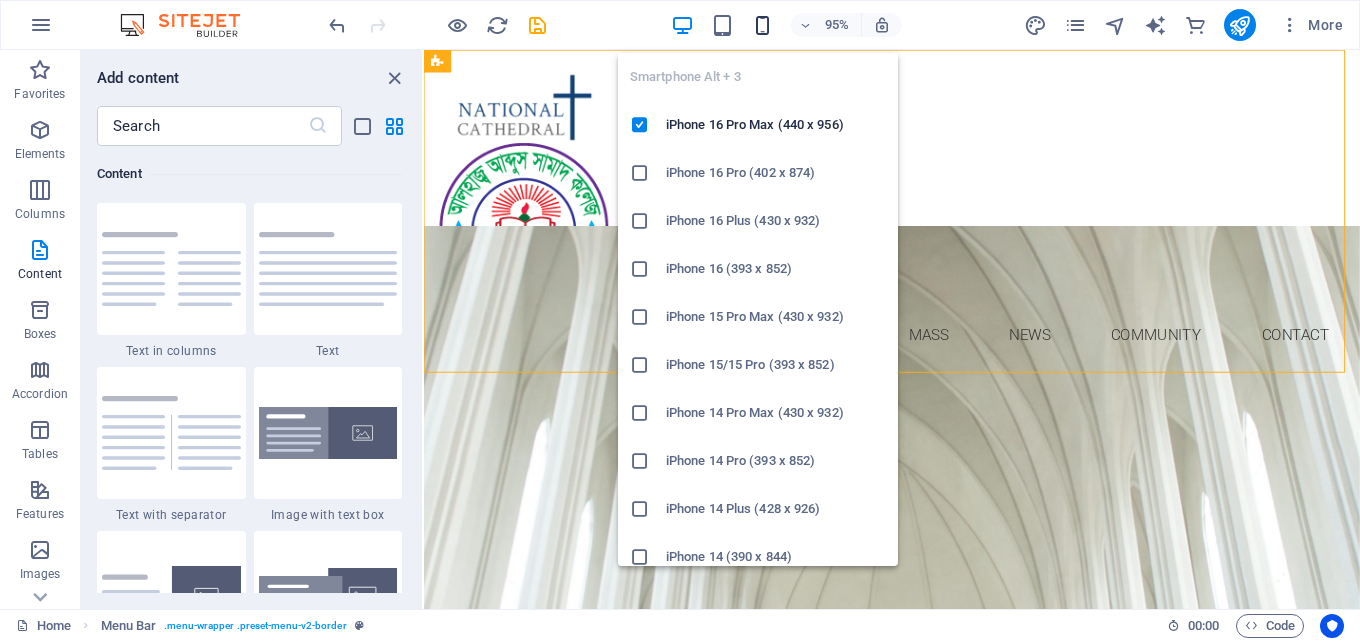 click at bounding box center (762, 25) 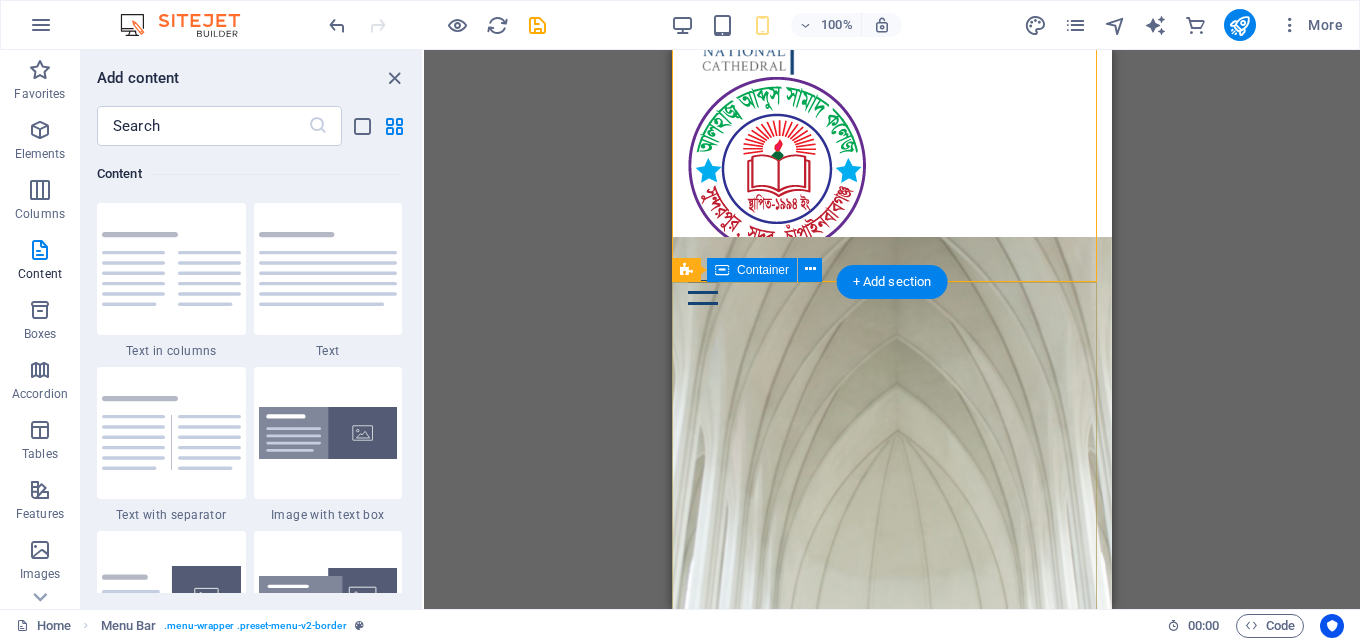 scroll, scrollTop: 0, scrollLeft: 0, axis: both 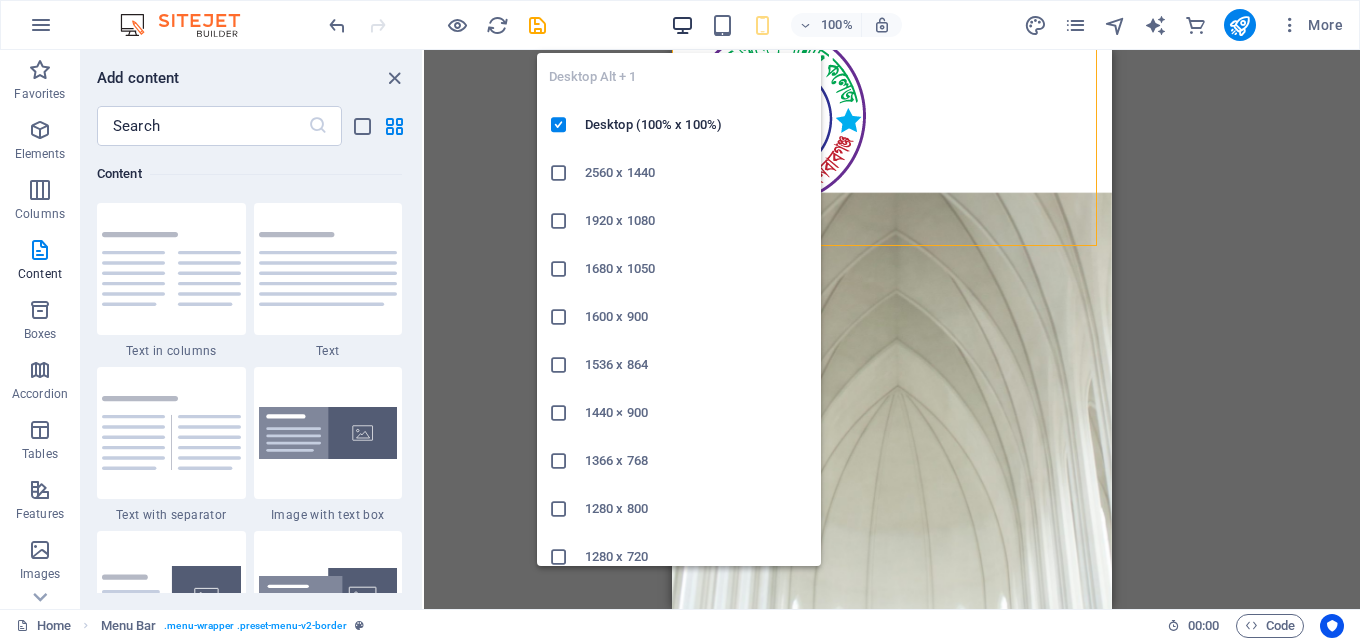 click at bounding box center (682, 25) 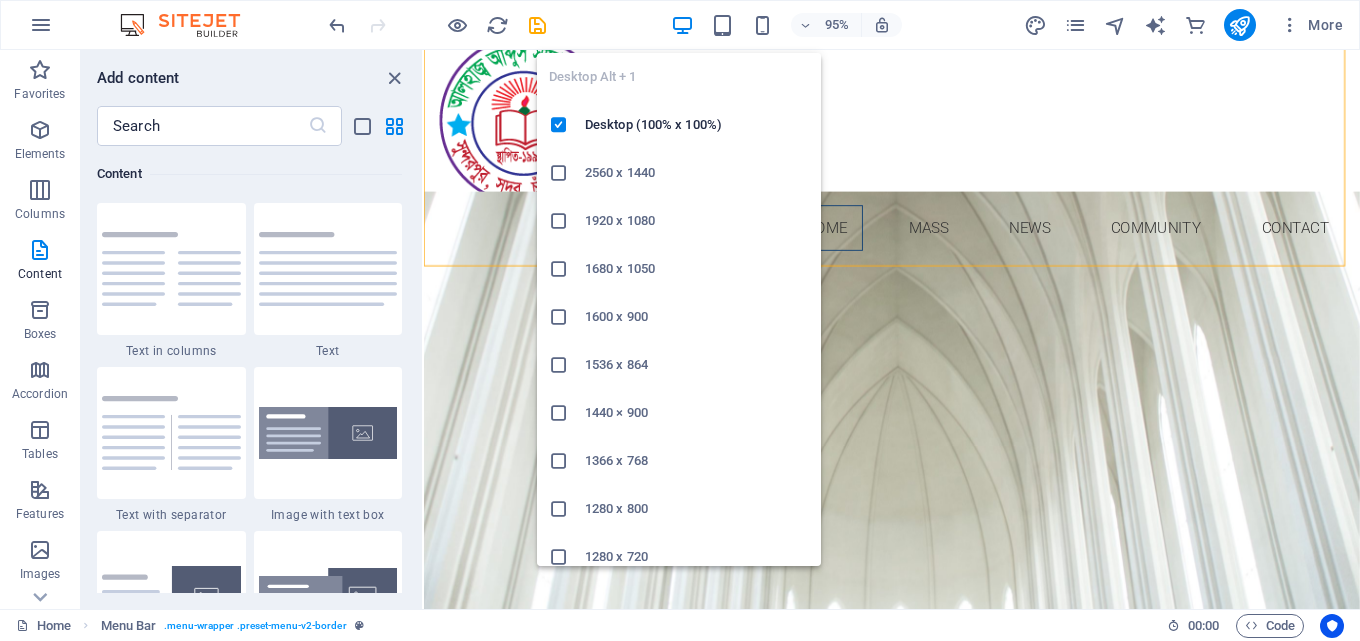 scroll, scrollTop: 121, scrollLeft: 0, axis: vertical 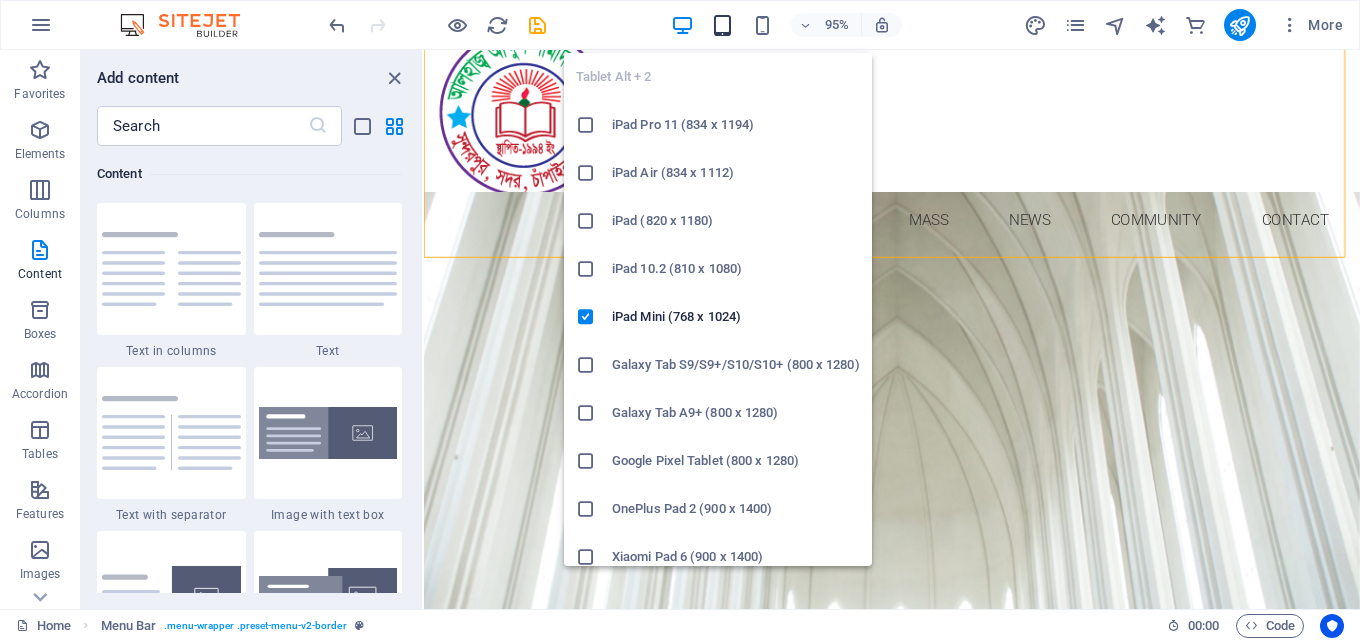 click at bounding box center [722, 25] 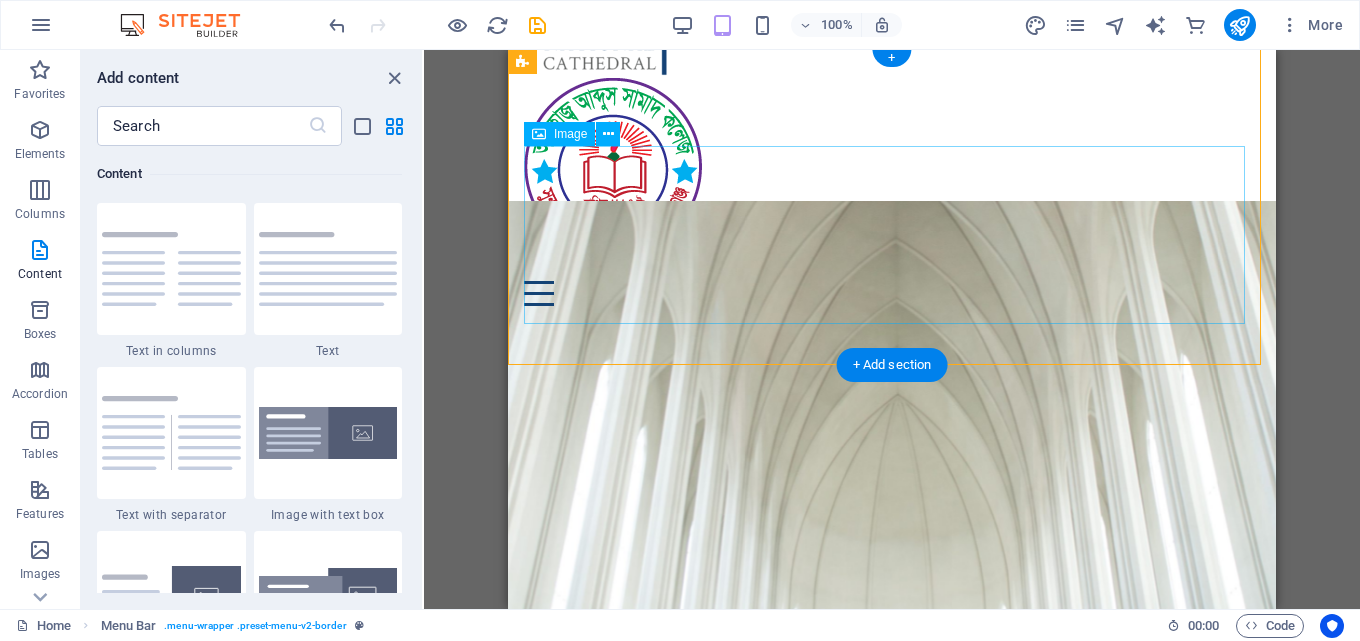 scroll, scrollTop: 0, scrollLeft: 0, axis: both 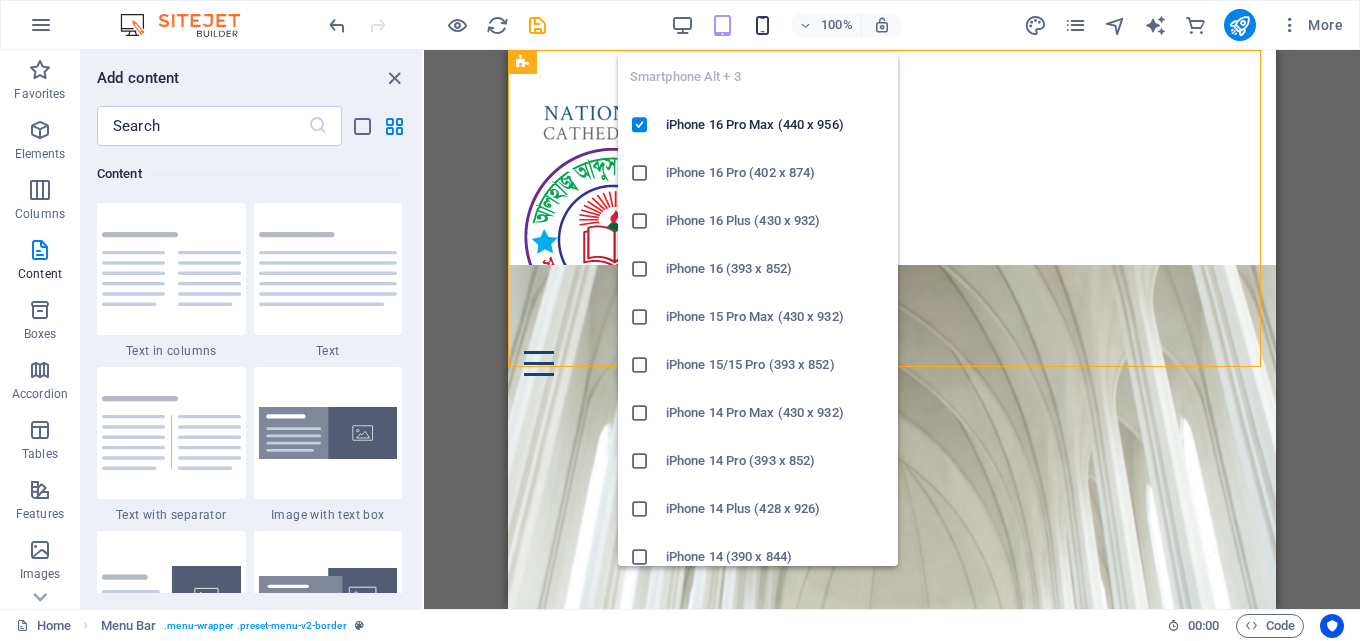 click at bounding box center [762, 25] 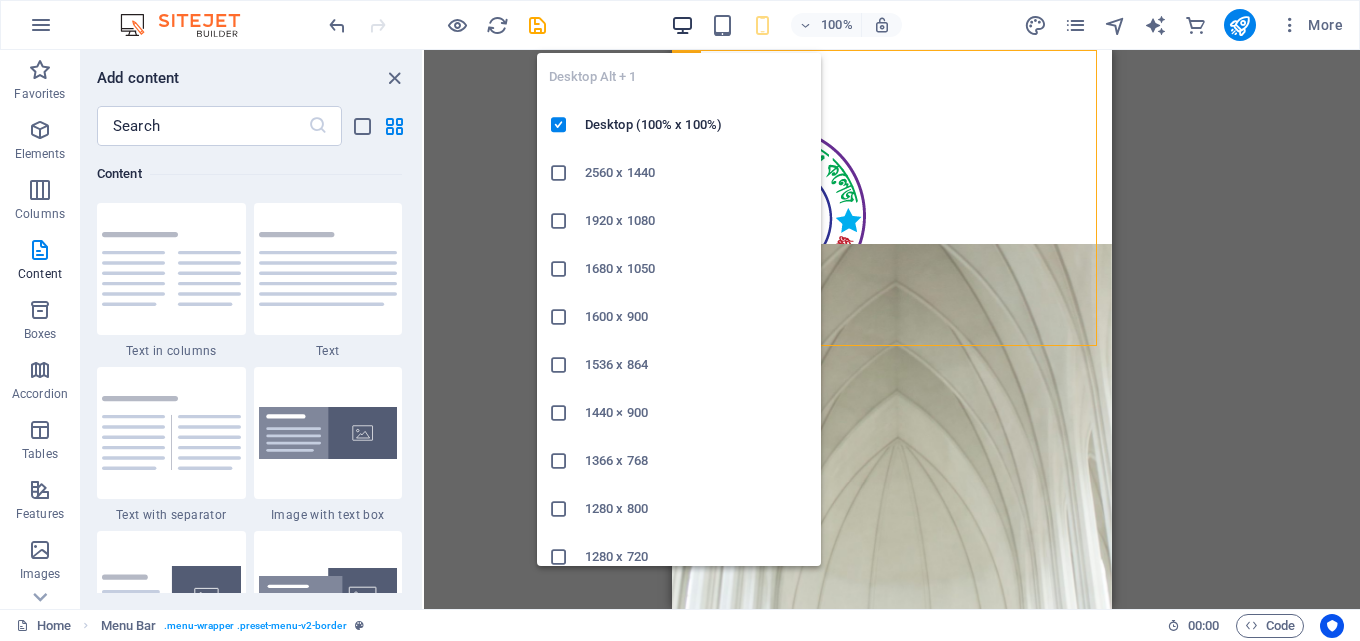 click at bounding box center (682, 25) 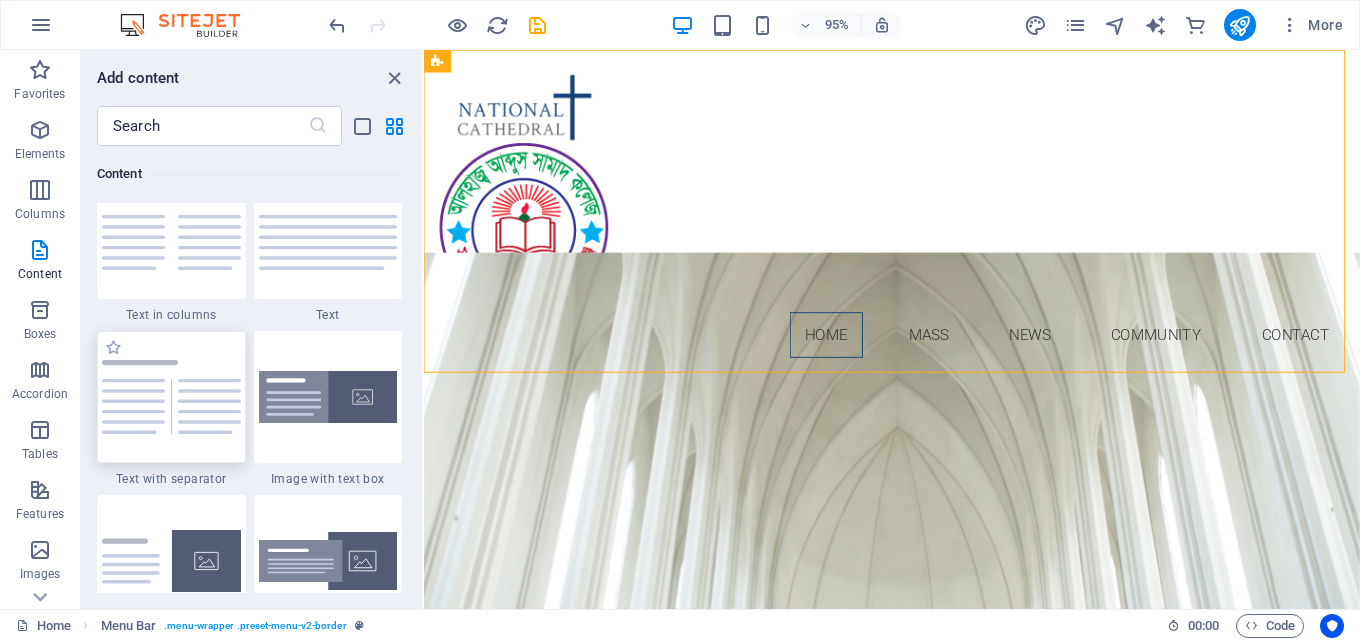 scroll, scrollTop: 3499, scrollLeft: 0, axis: vertical 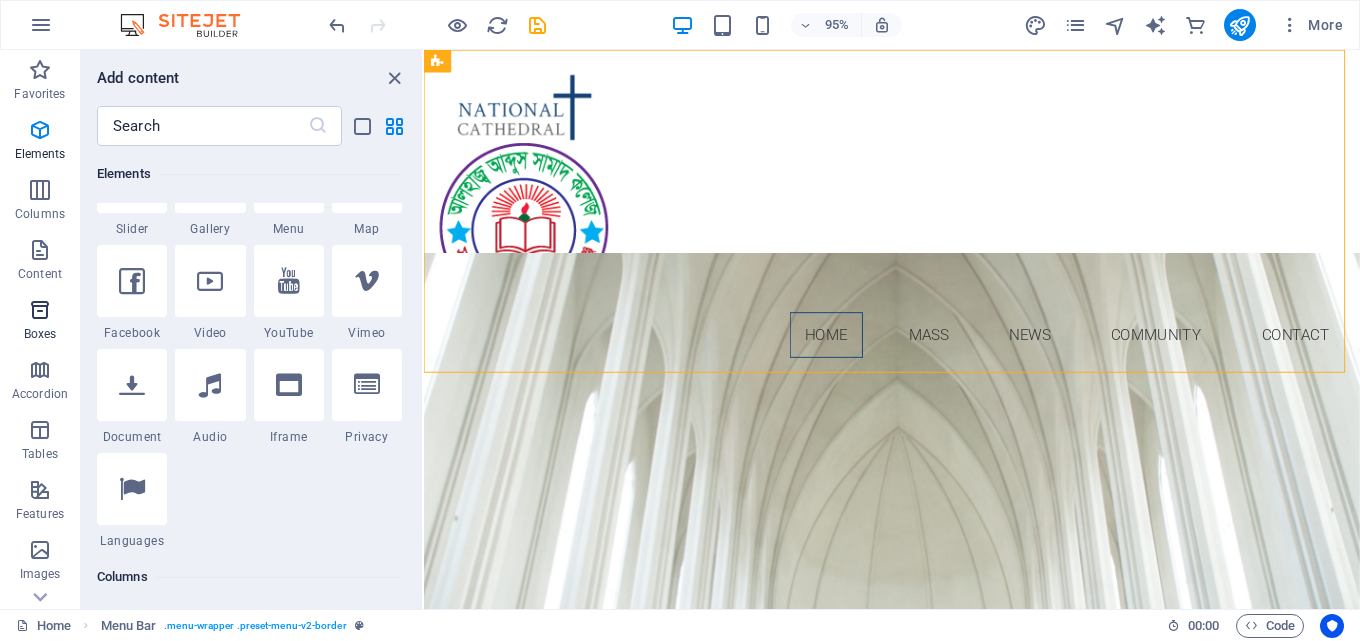 click at bounding box center (40, 310) 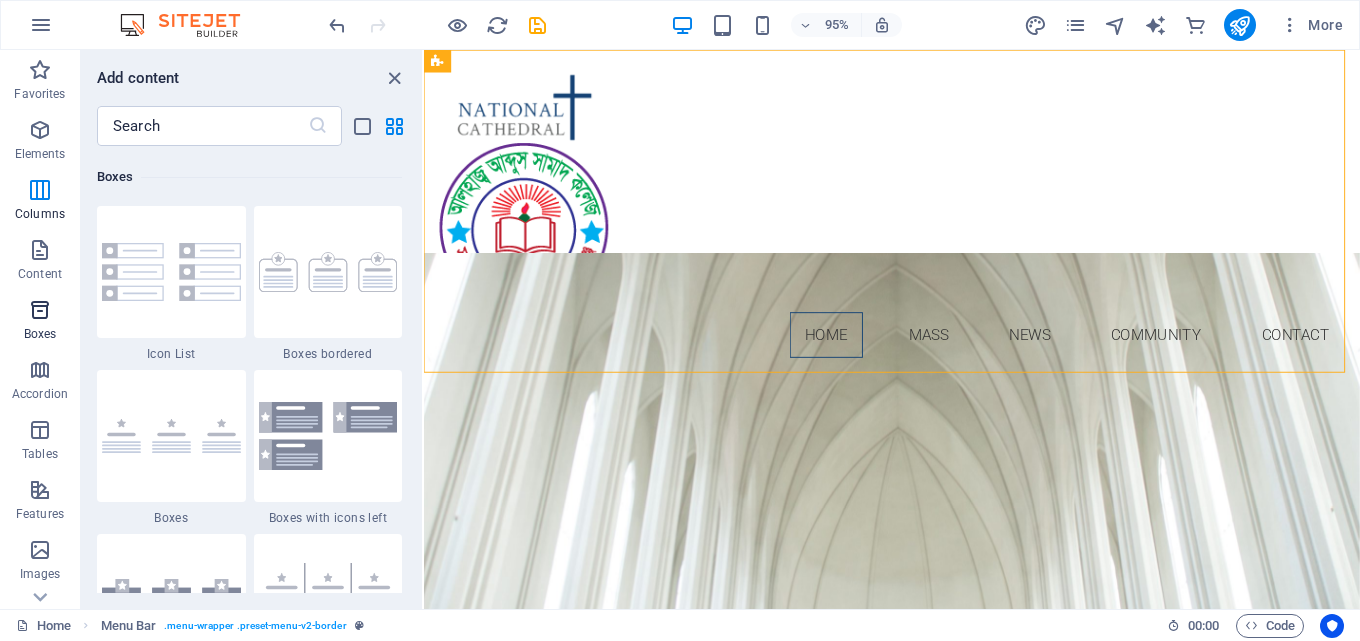 scroll, scrollTop: 5516, scrollLeft: 0, axis: vertical 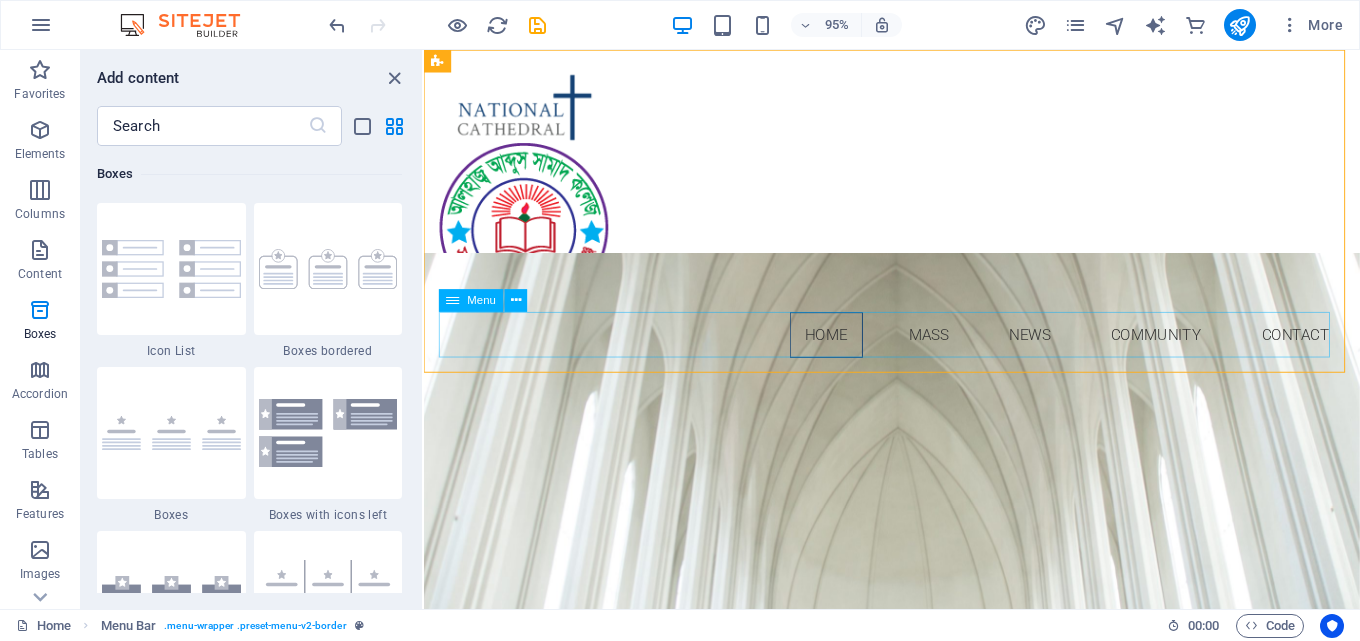 click on "Menu" at bounding box center [471, 300] 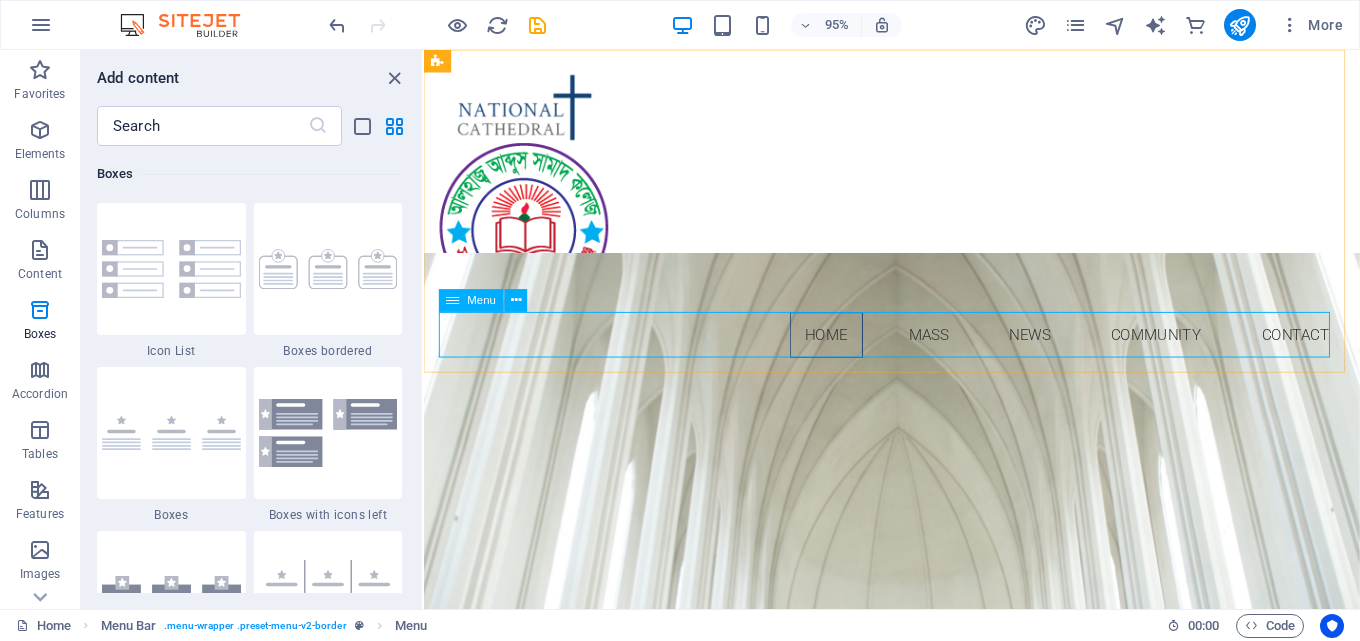 click at bounding box center (453, 300) 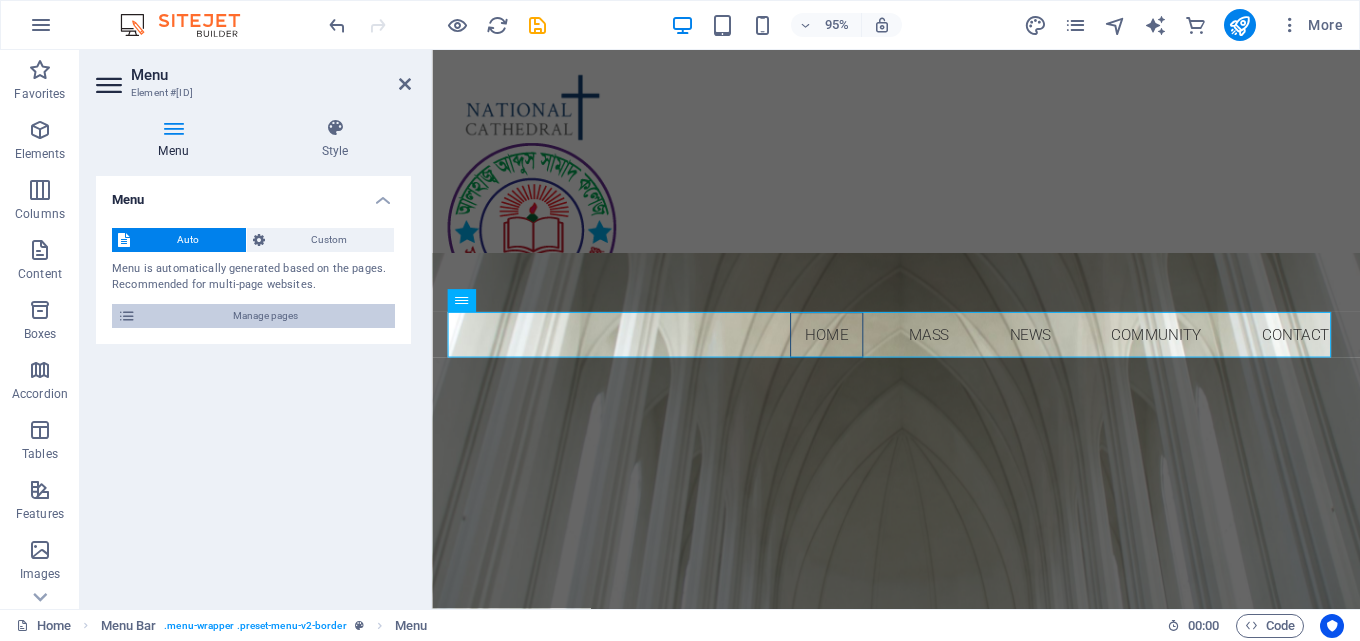 click on "Manage pages" at bounding box center [265, 316] 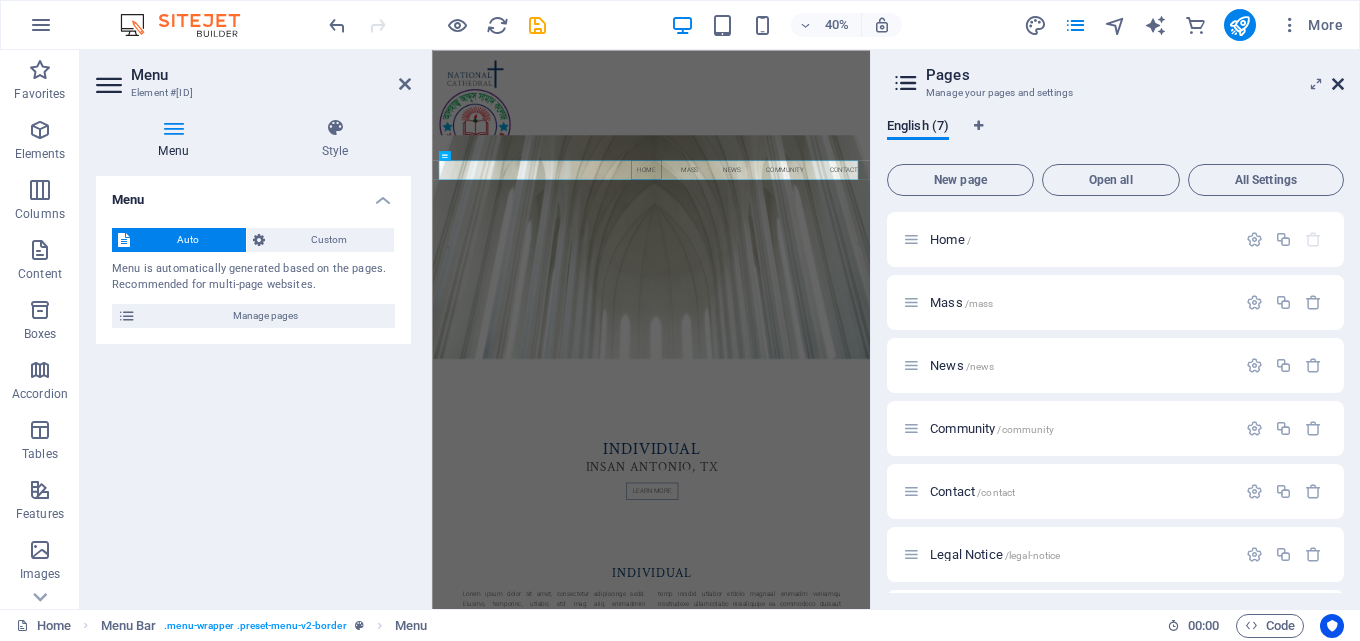 drag, startPoint x: 1338, startPoint y: 76, endPoint x: 861, endPoint y: 68, distance: 477.06708 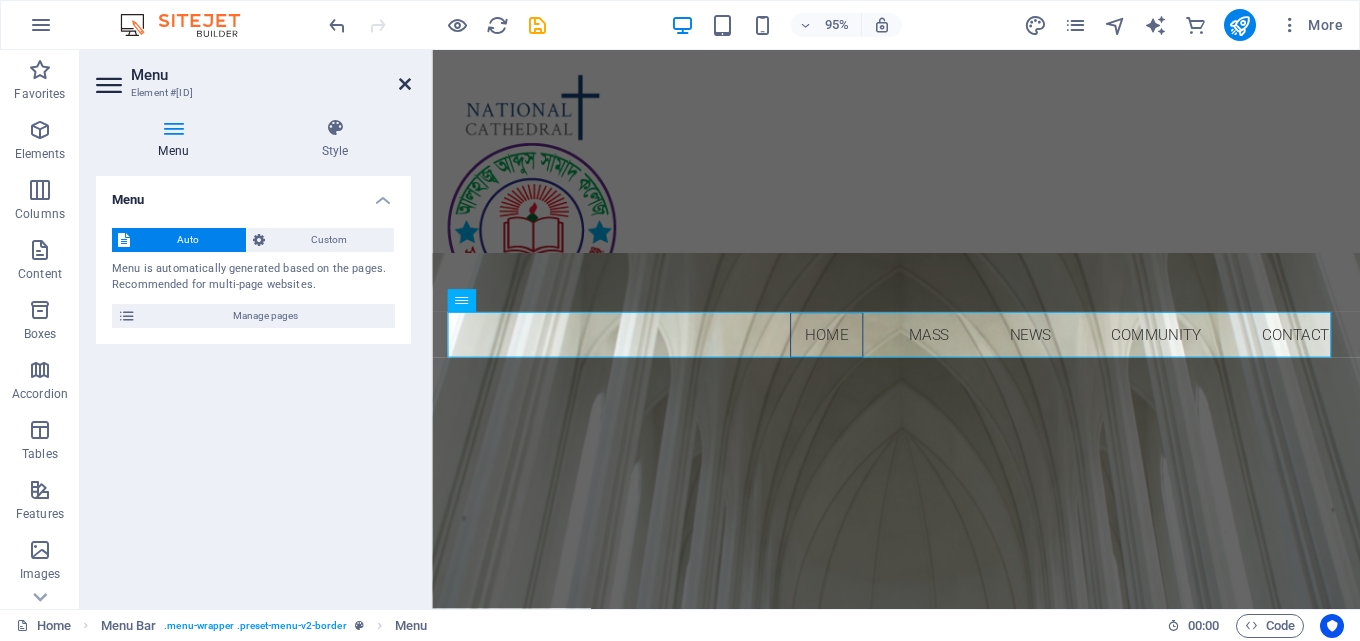 drag, startPoint x: 403, startPoint y: 81, endPoint x: 322, endPoint y: 34, distance: 93.64828 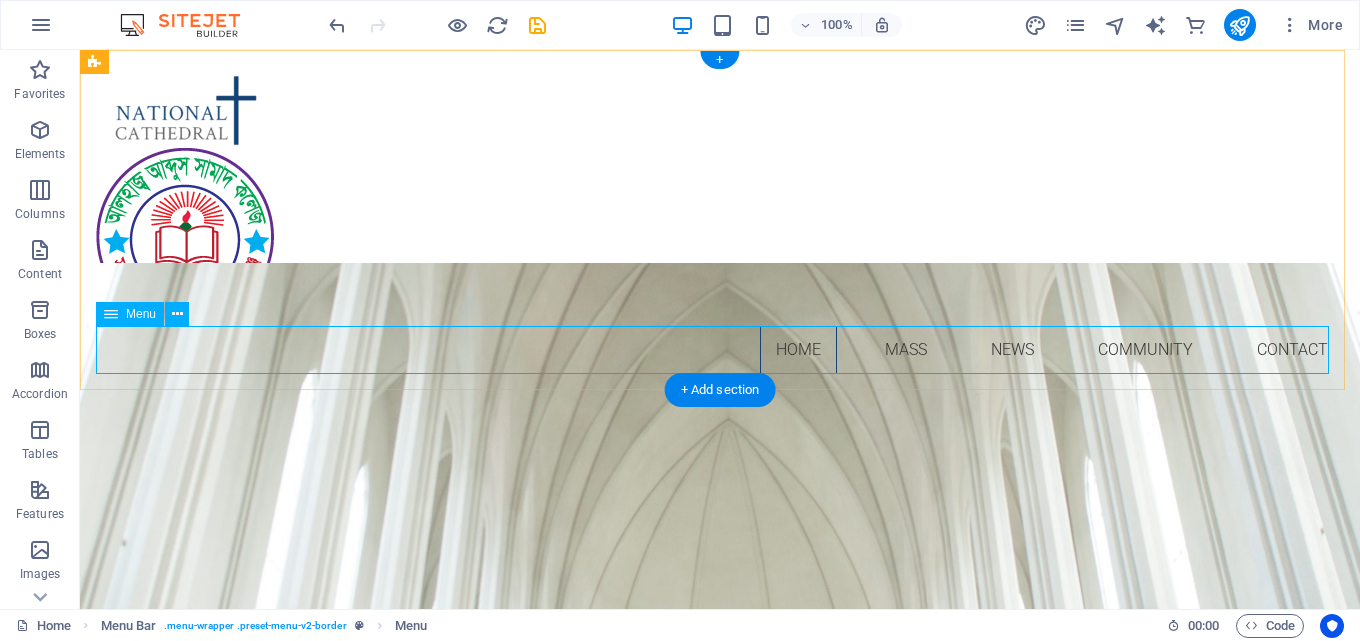 click on "Home Mass News Community Contact" at bounding box center [720, 350] 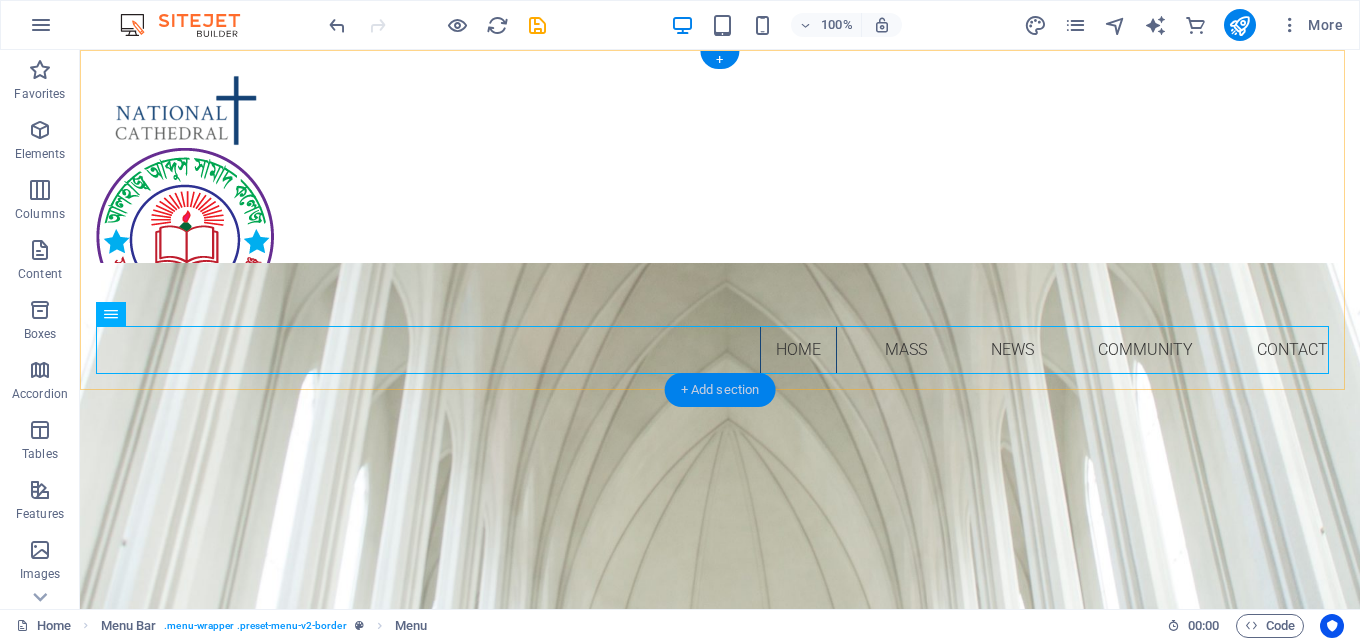 click on "+ Add section" at bounding box center [720, 390] 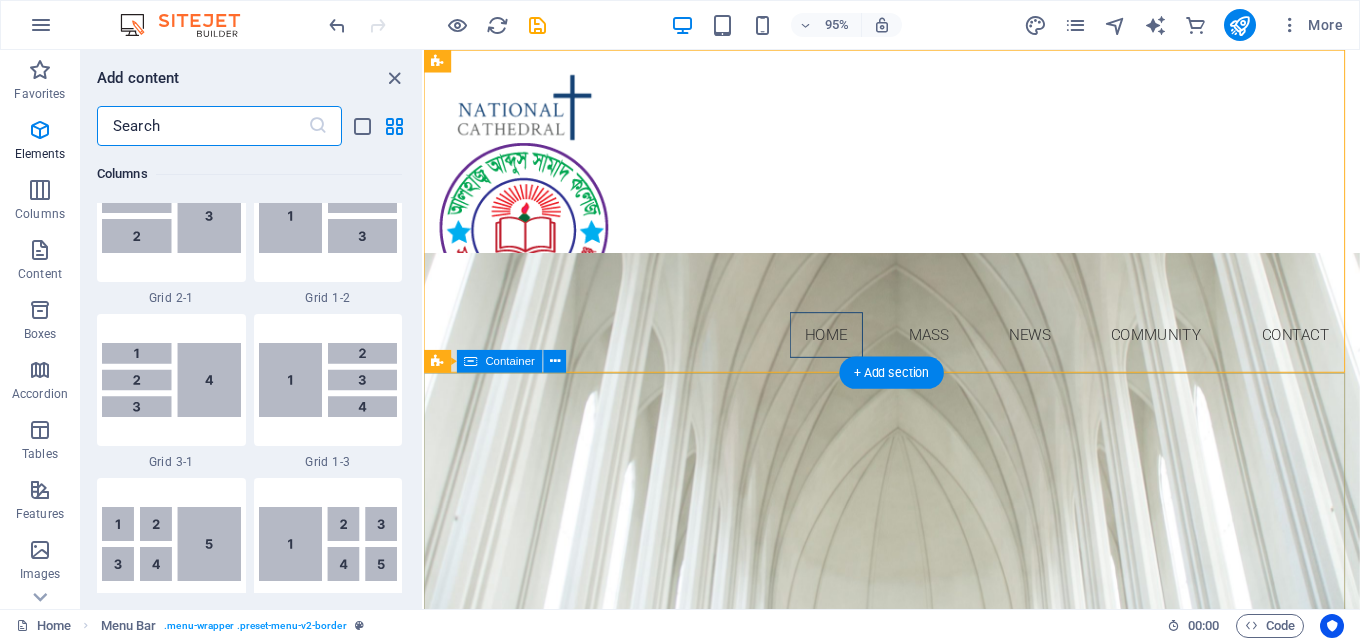 scroll, scrollTop: 3499, scrollLeft: 0, axis: vertical 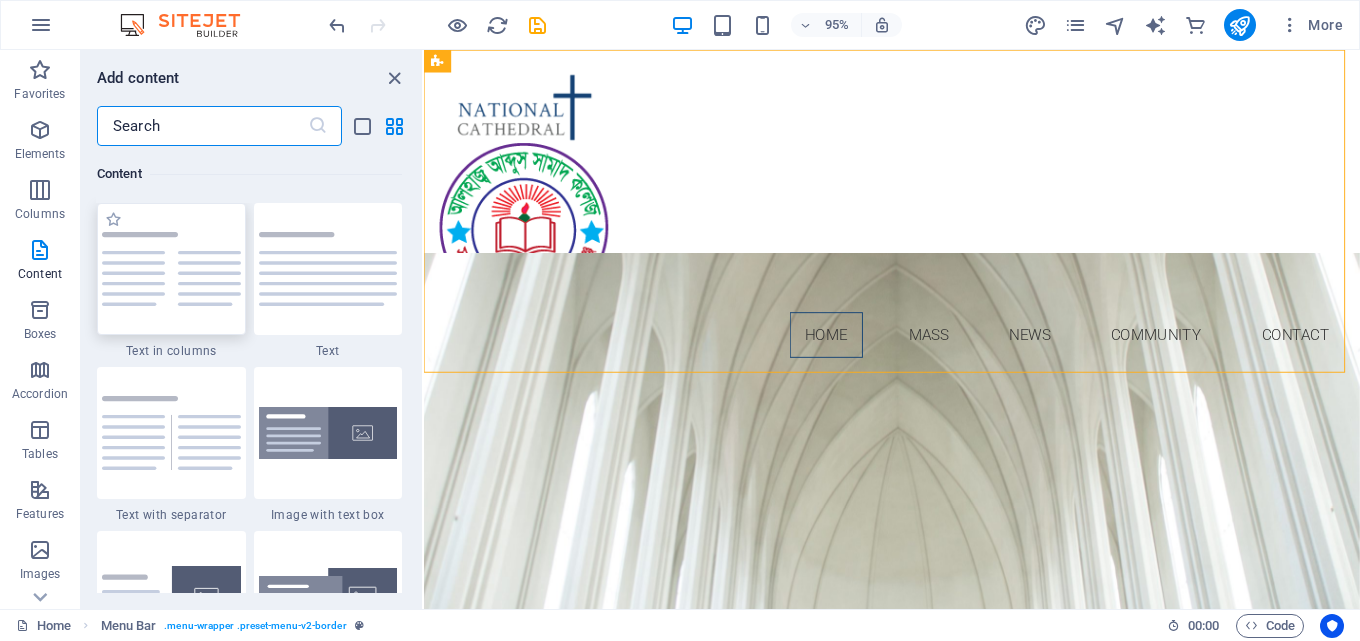 click at bounding box center (171, 269) 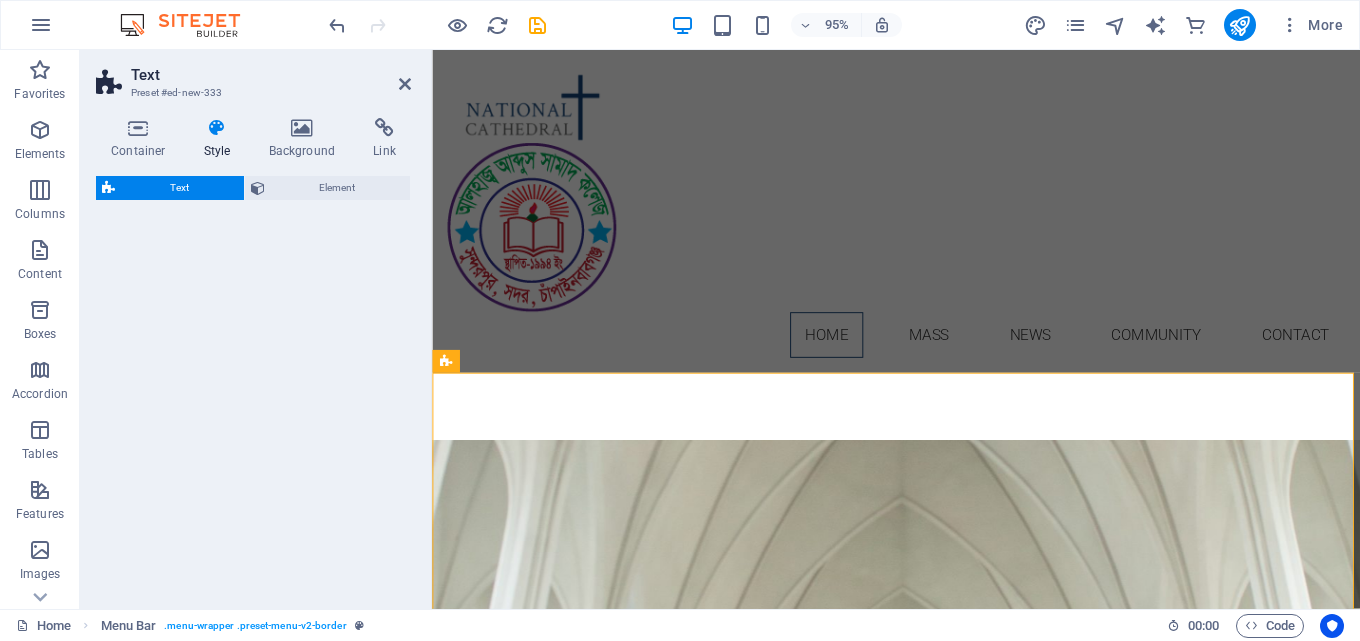 select on "rem" 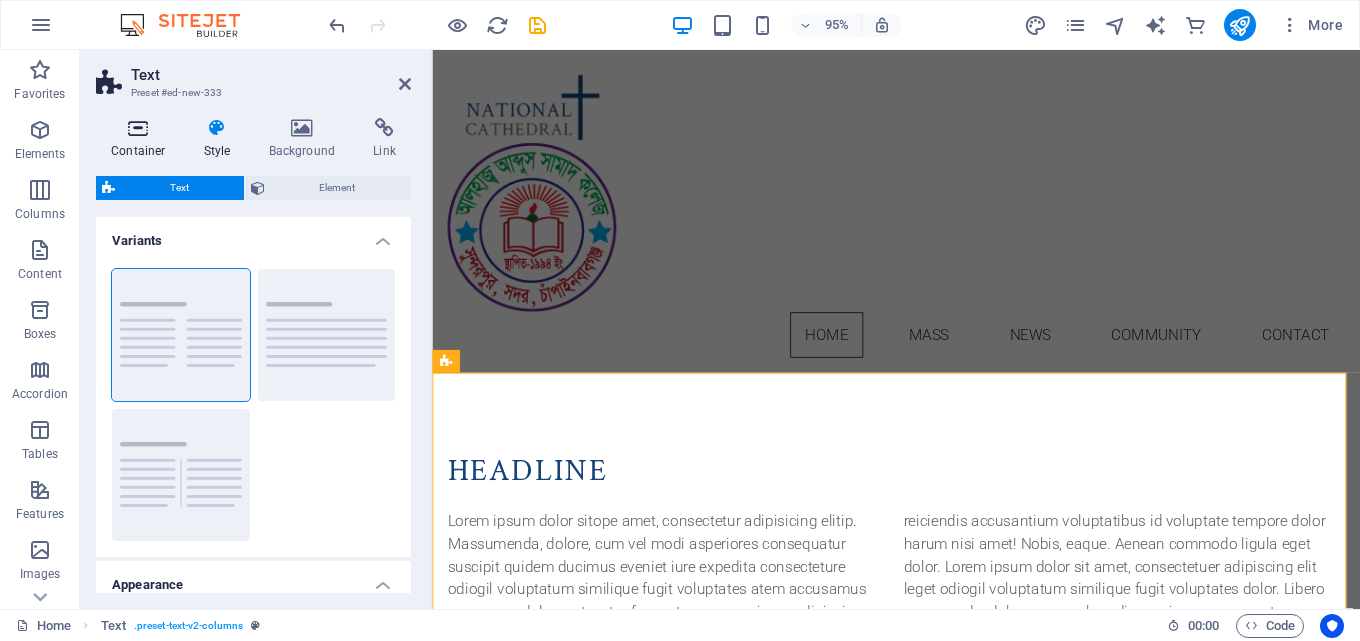 click at bounding box center (138, 128) 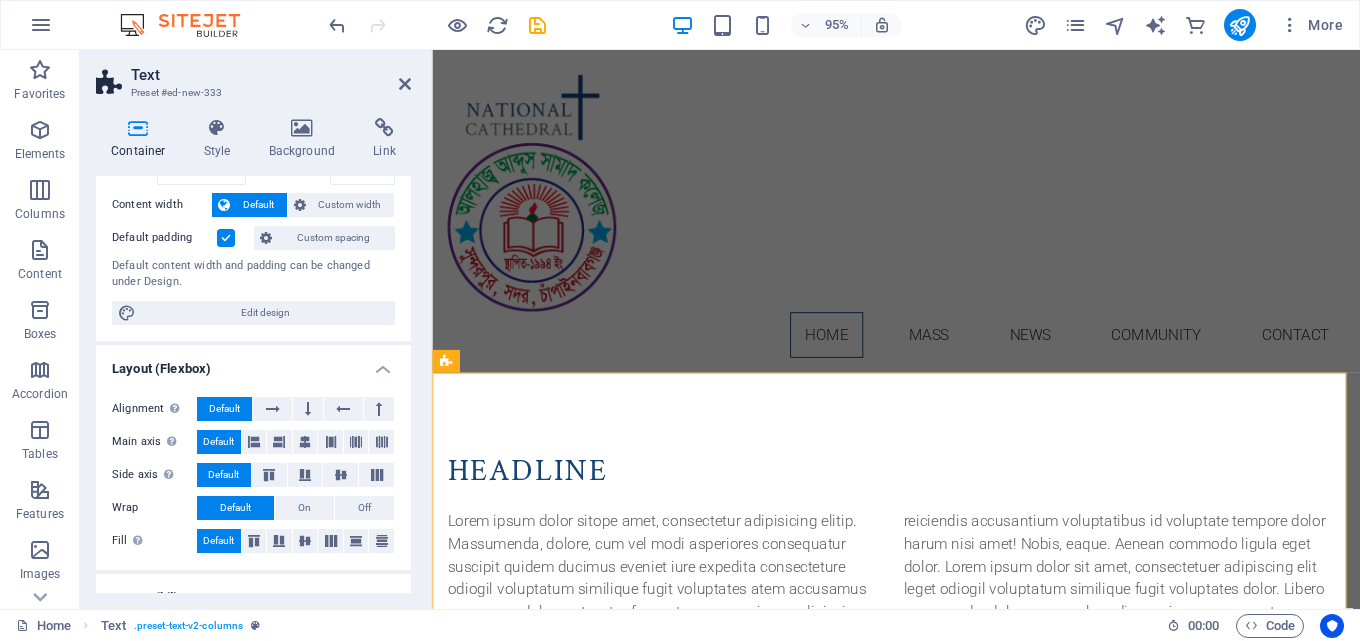 scroll, scrollTop: 0, scrollLeft: 0, axis: both 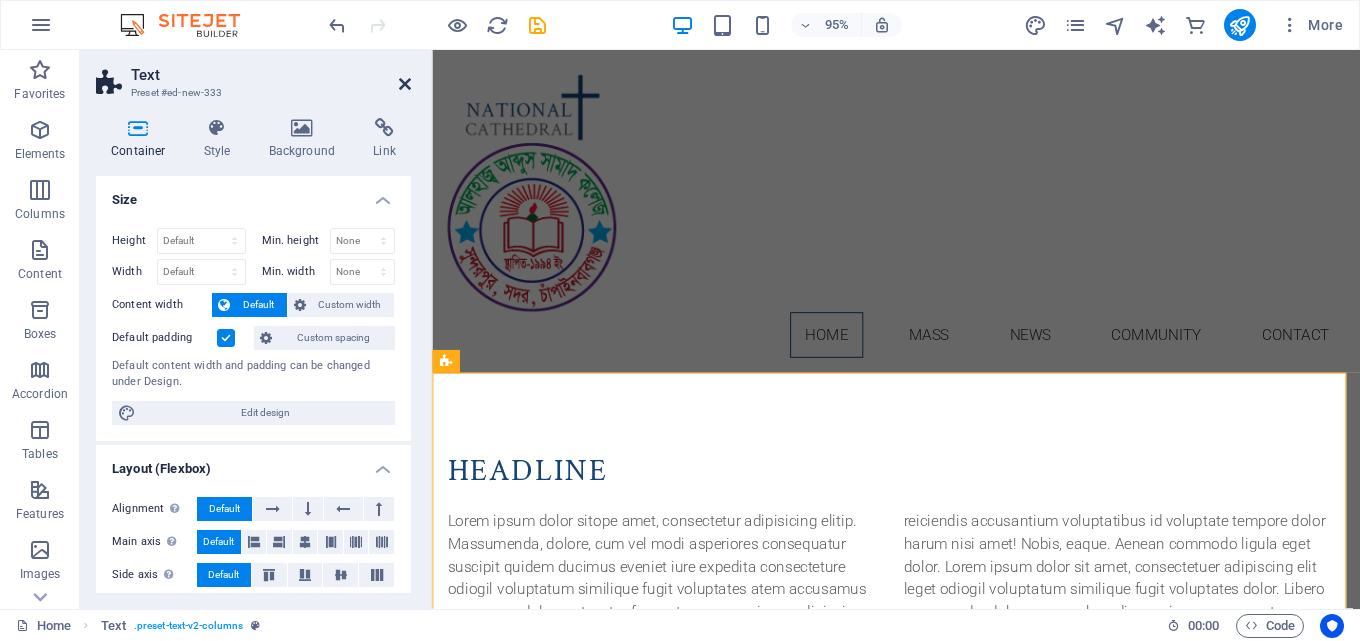 click at bounding box center [405, 84] 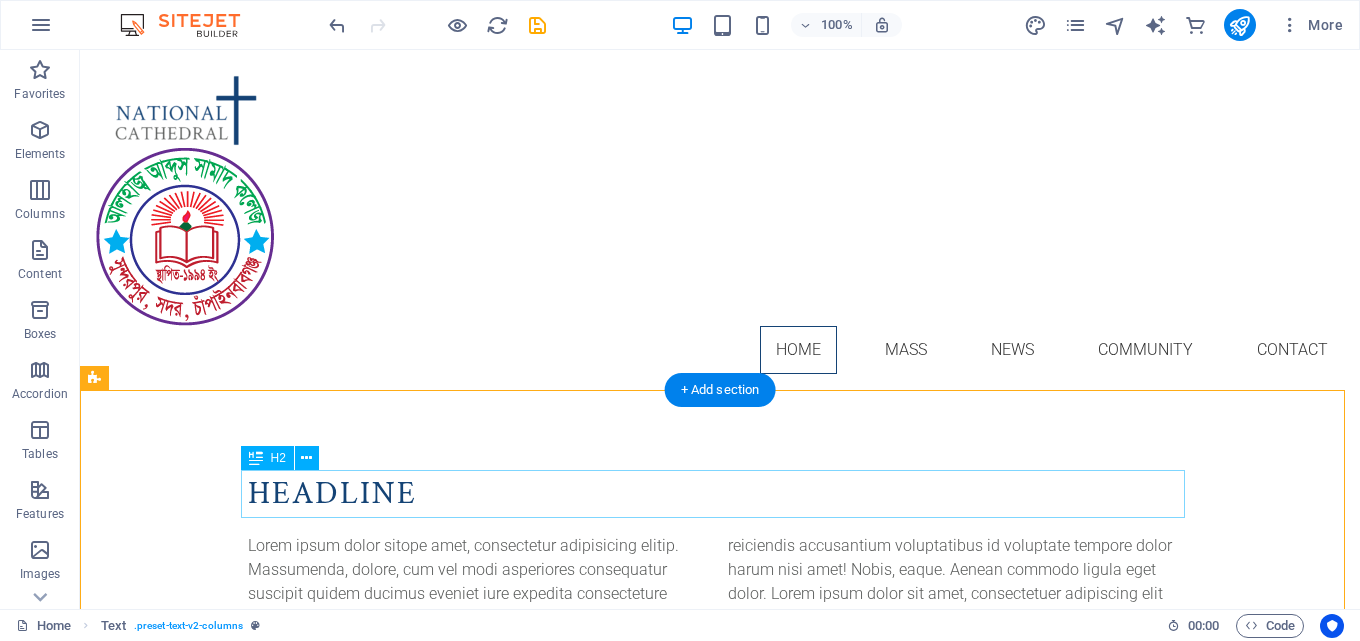 click on "Headline" at bounding box center (720, 494) 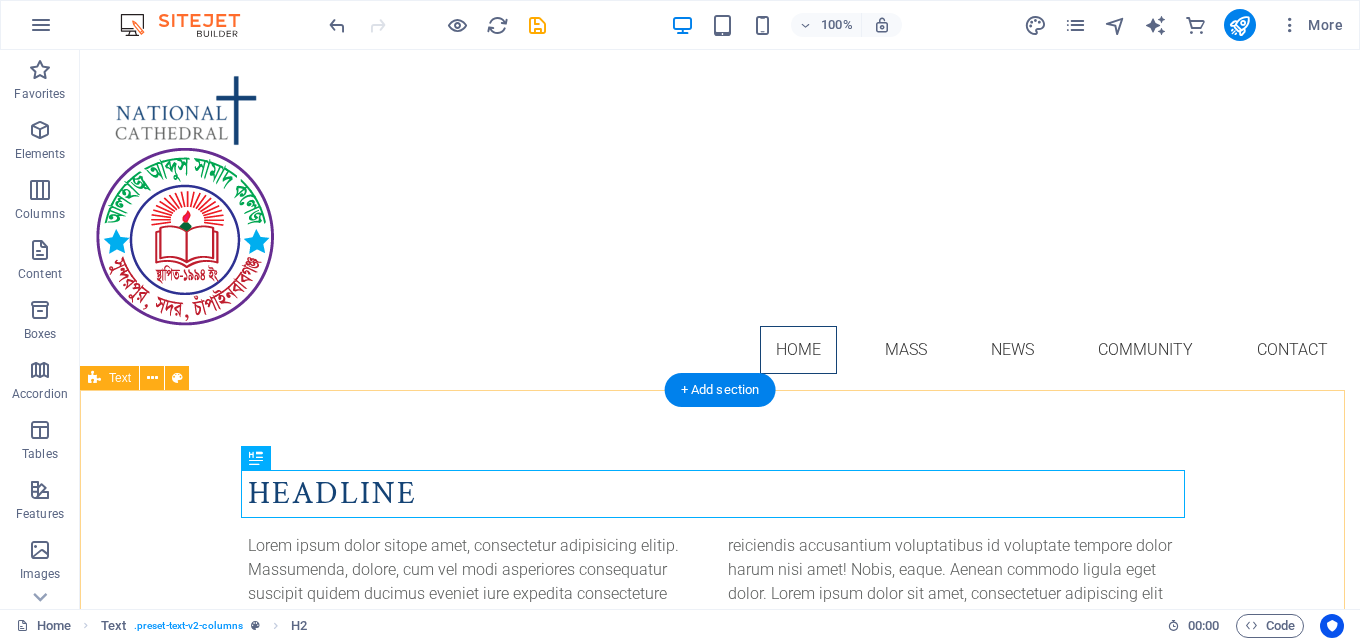click on "Headline Lorem ipsum dolor sitope amet, consectetur adipisicing elitip. Massumenda, dolore, cum vel modi asperiores consequatur suscipit quidem ducimus eveniet iure expedita consecteture odiogil voluptatum similique fugit voluptates atem accusamus quae quas dolorem tenetur facere tempora maiores adipisci reiciendis accusantium voluptatibus id voluptate tempore dolor harum nisi amet! Nobis, eaque. Aenean commodo ligula eget dolor. Lorem ipsum dolor sit amet, consectetuer adipiscing elit leget odiogil voluptatum similique fugit voluptates dolor. Libero assumenda, dolore, cum vel modi asperiores consequatur." at bounding box center [720, 562] 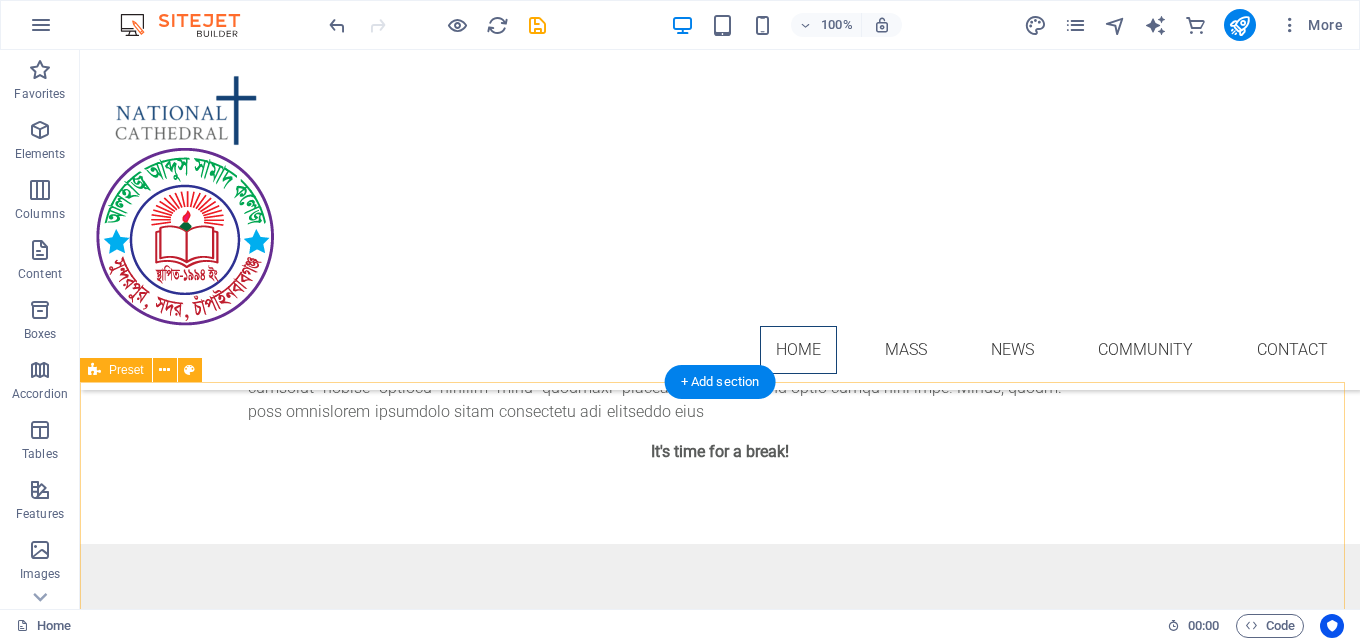 scroll, scrollTop: 1670, scrollLeft: 0, axis: vertical 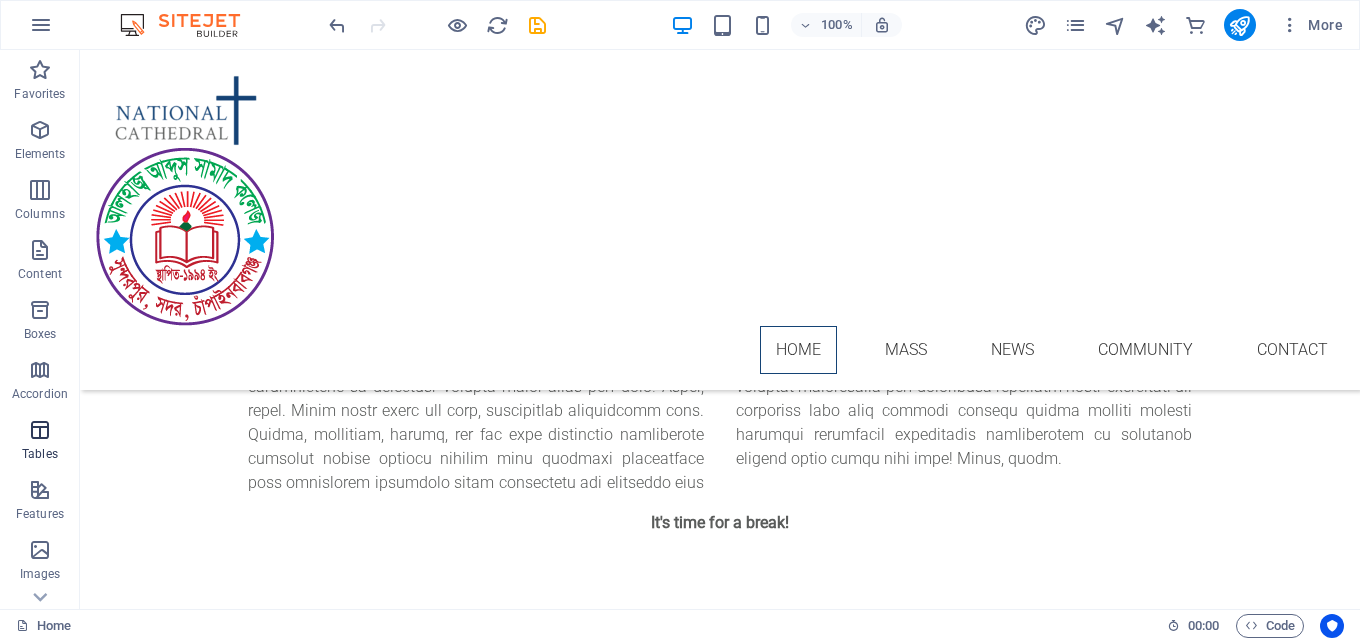 click at bounding box center (40, 430) 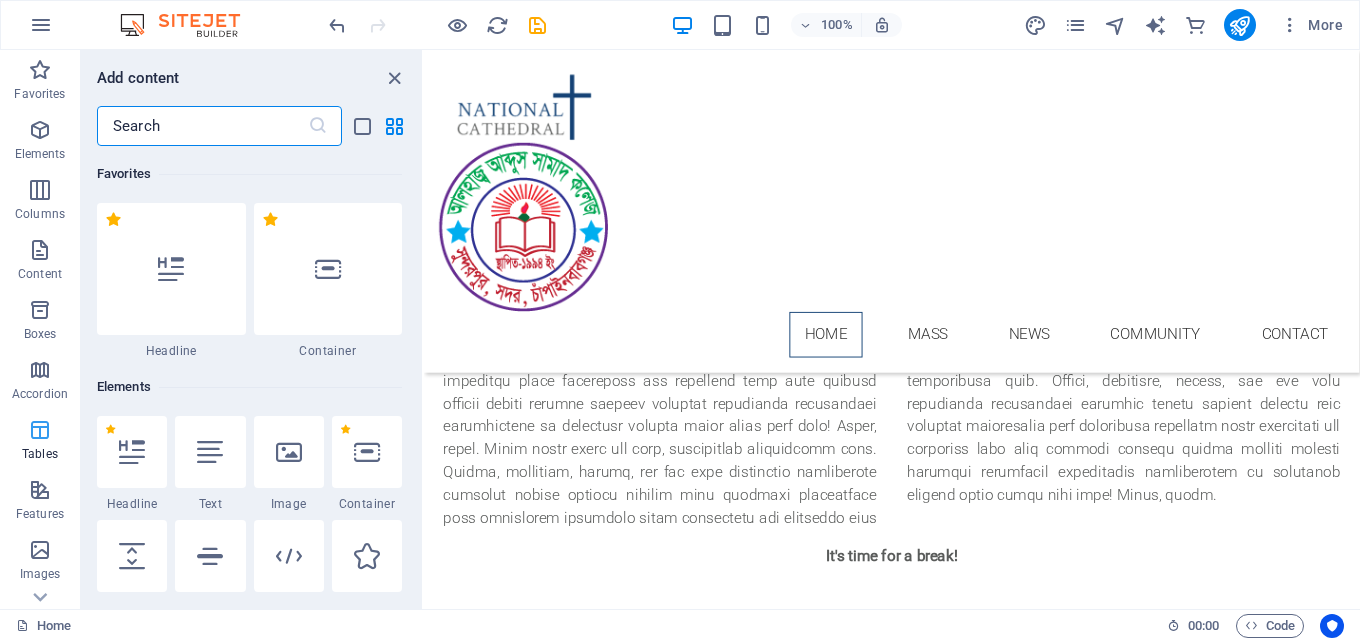 scroll, scrollTop: 1718, scrollLeft: 0, axis: vertical 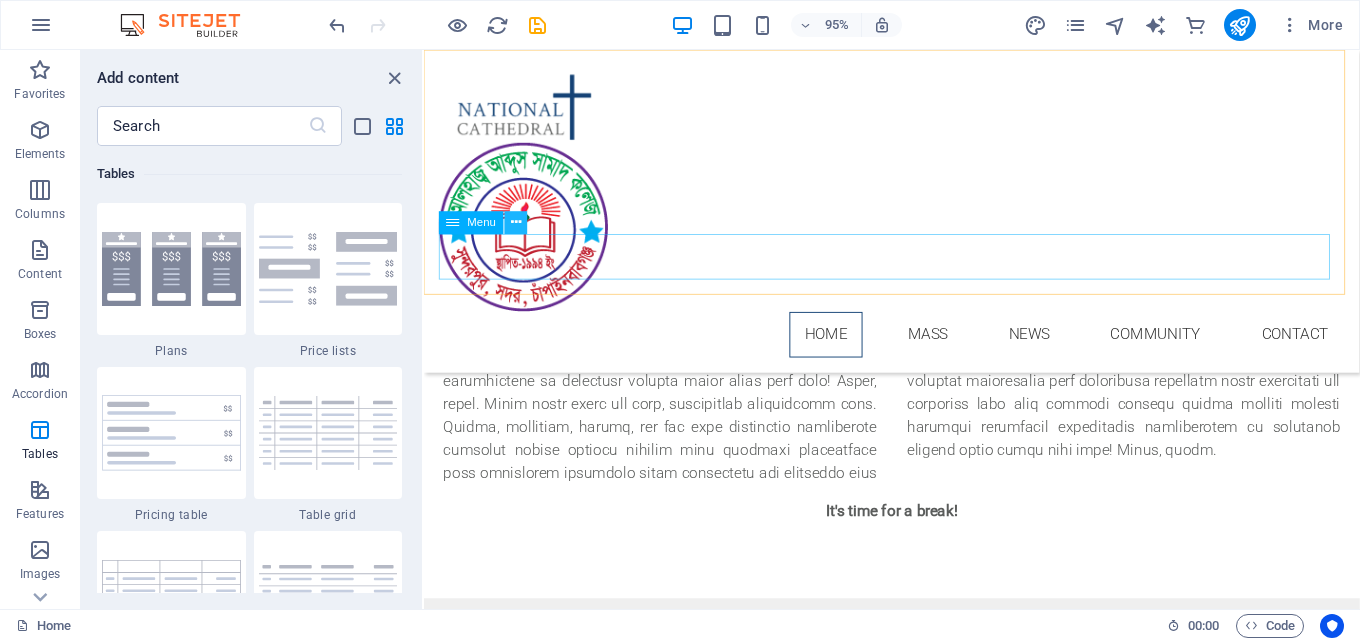click at bounding box center [516, 223] 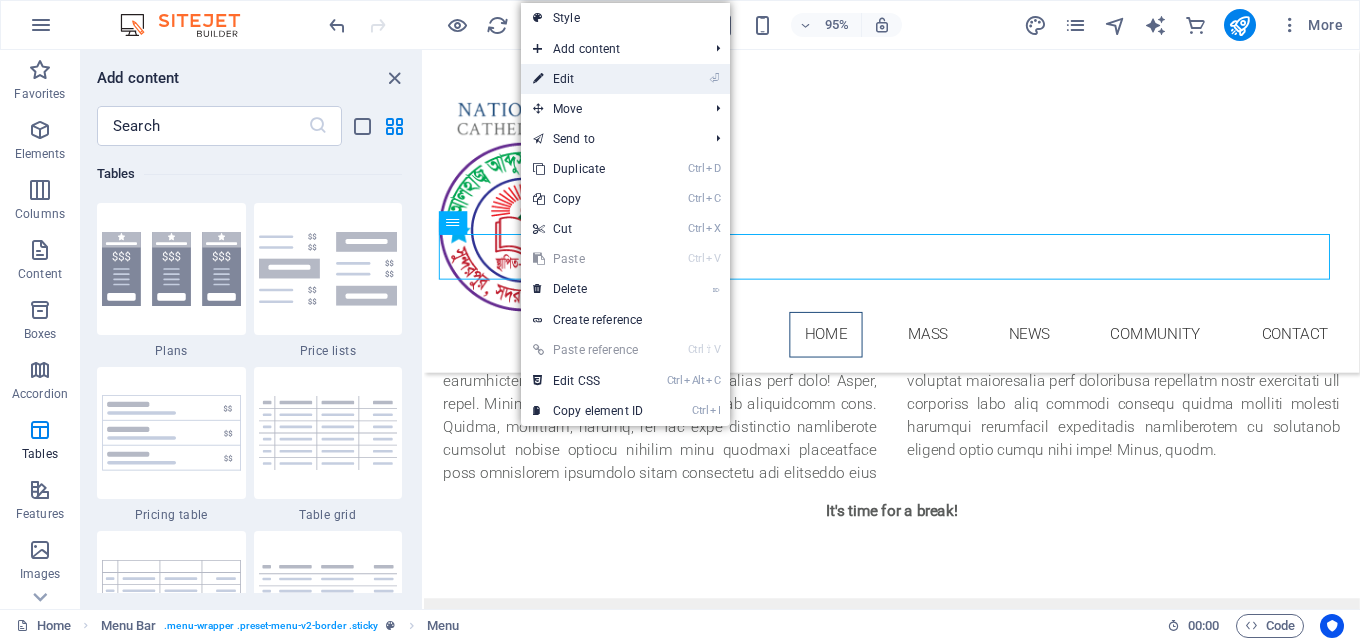 click on "⏎  Edit" at bounding box center (588, 79) 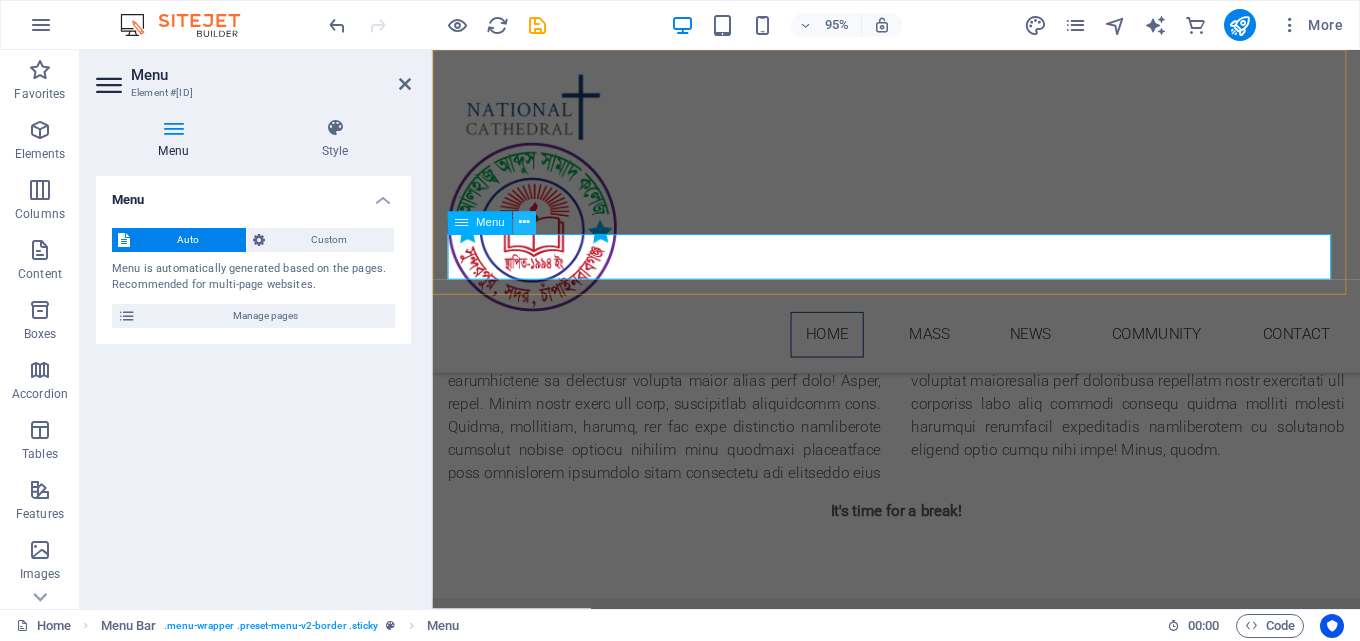 click at bounding box center [524, 223] 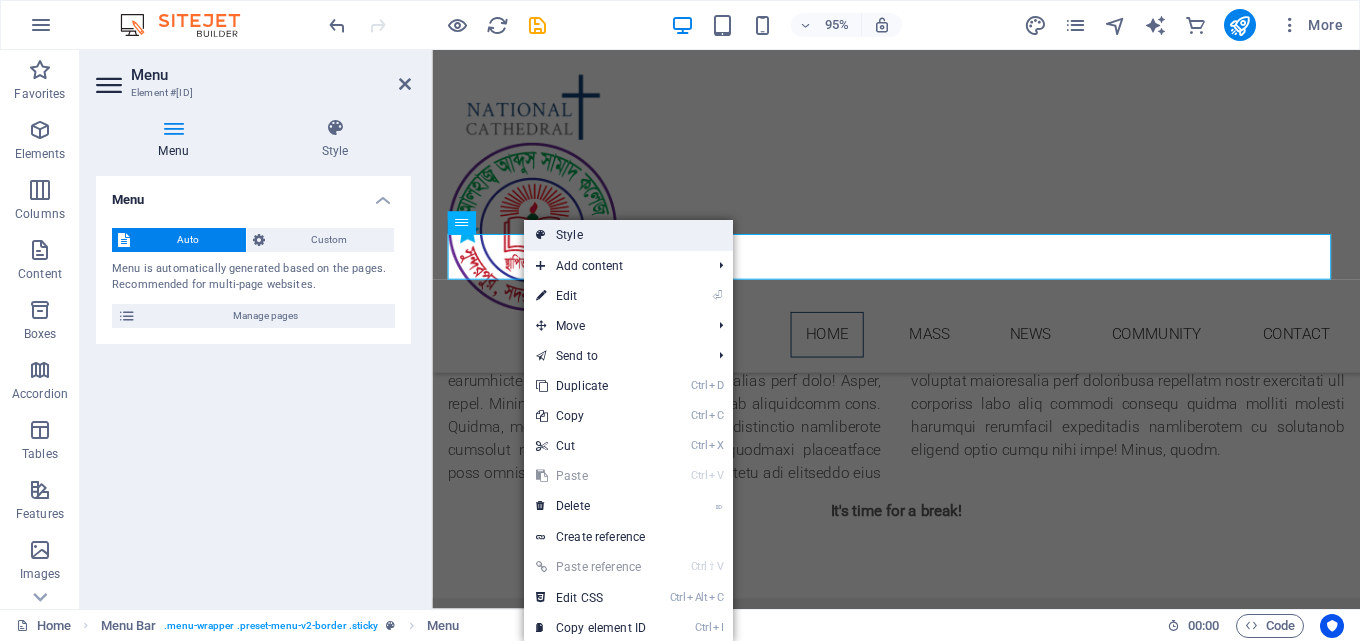 drag, startPoint x: 590, startPoint y: 231, endPoint x: 161, endPoint y: 214, distance: 429.3367 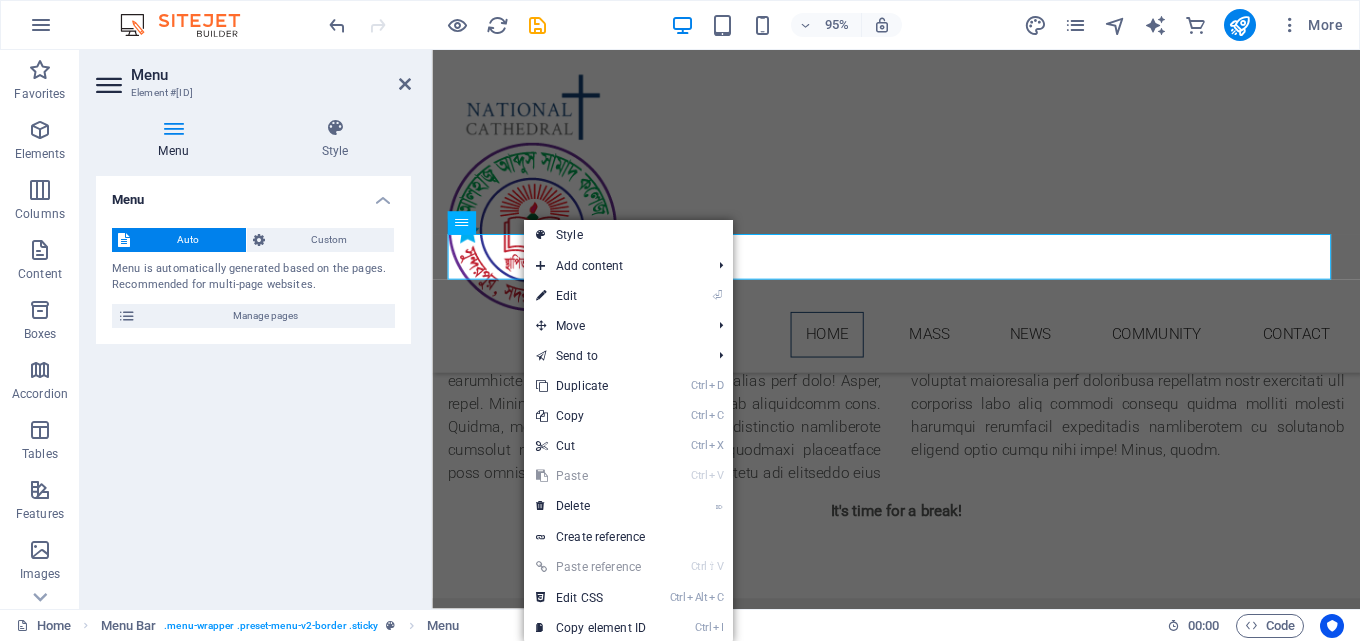 select on "rem" 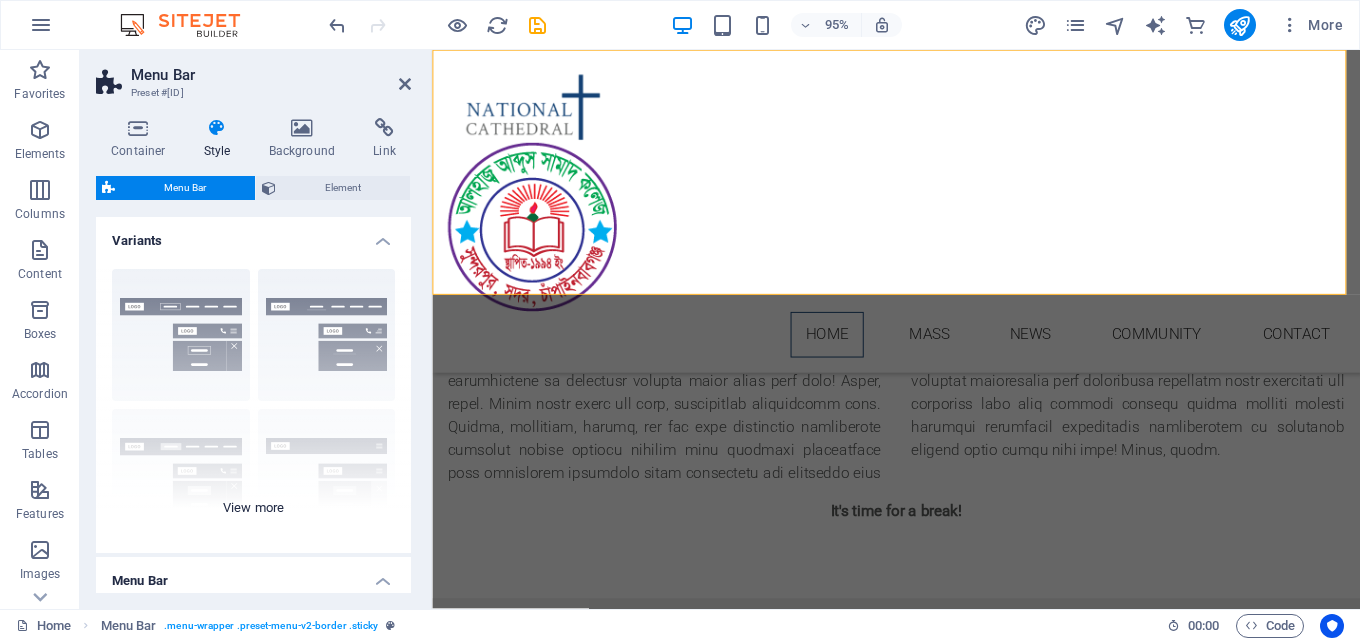 click on "Border Centered Default Fixed Loki Trigger Wide XXL" at bounding box center [253, 403] 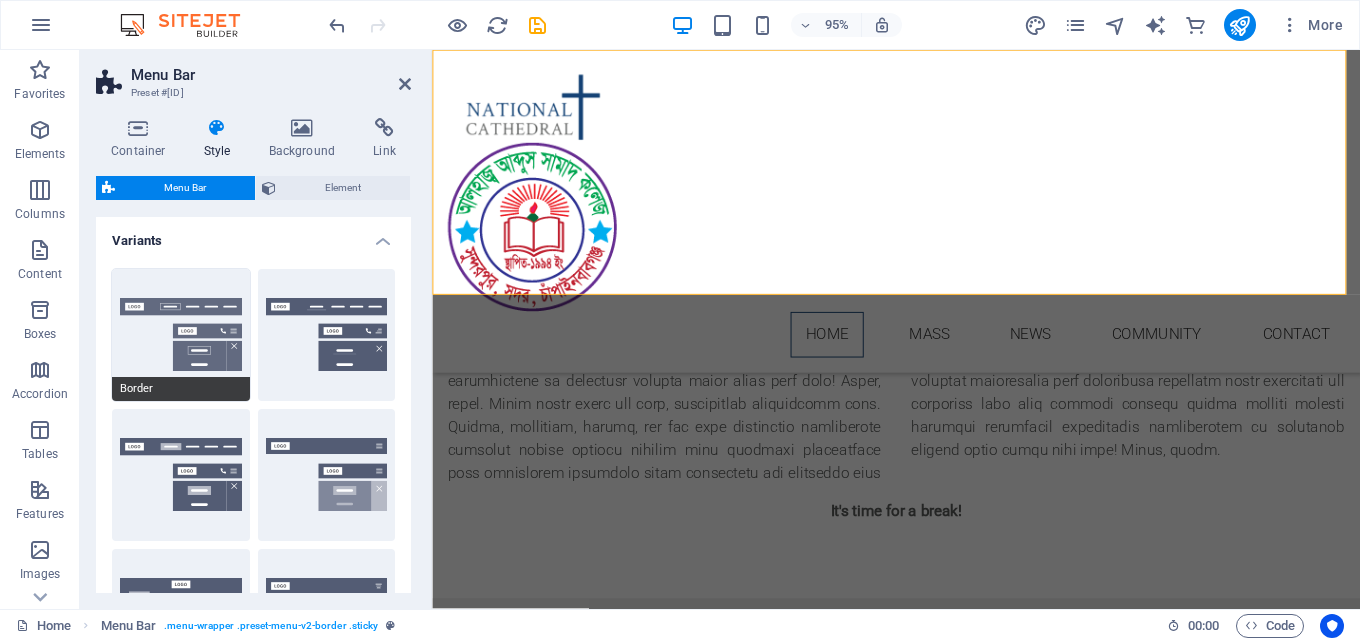 click on "Border" at bounding box center (181, 335) 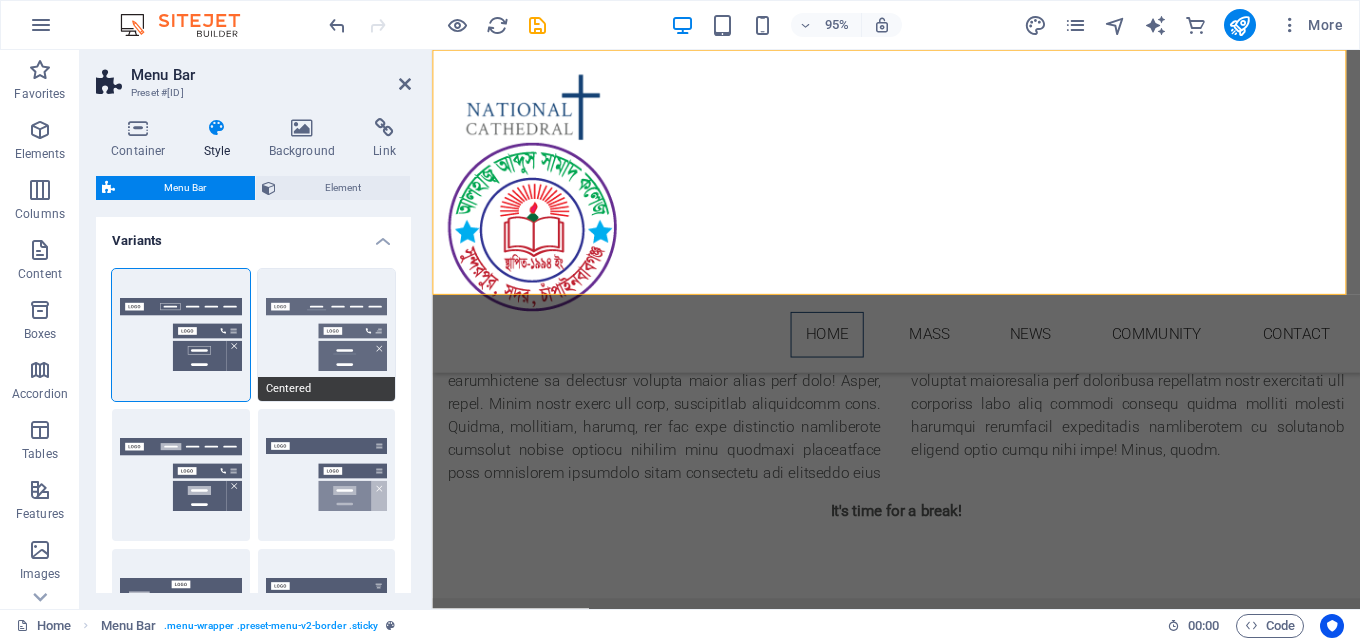 click on "Centered" at bounding box center [327, 335] 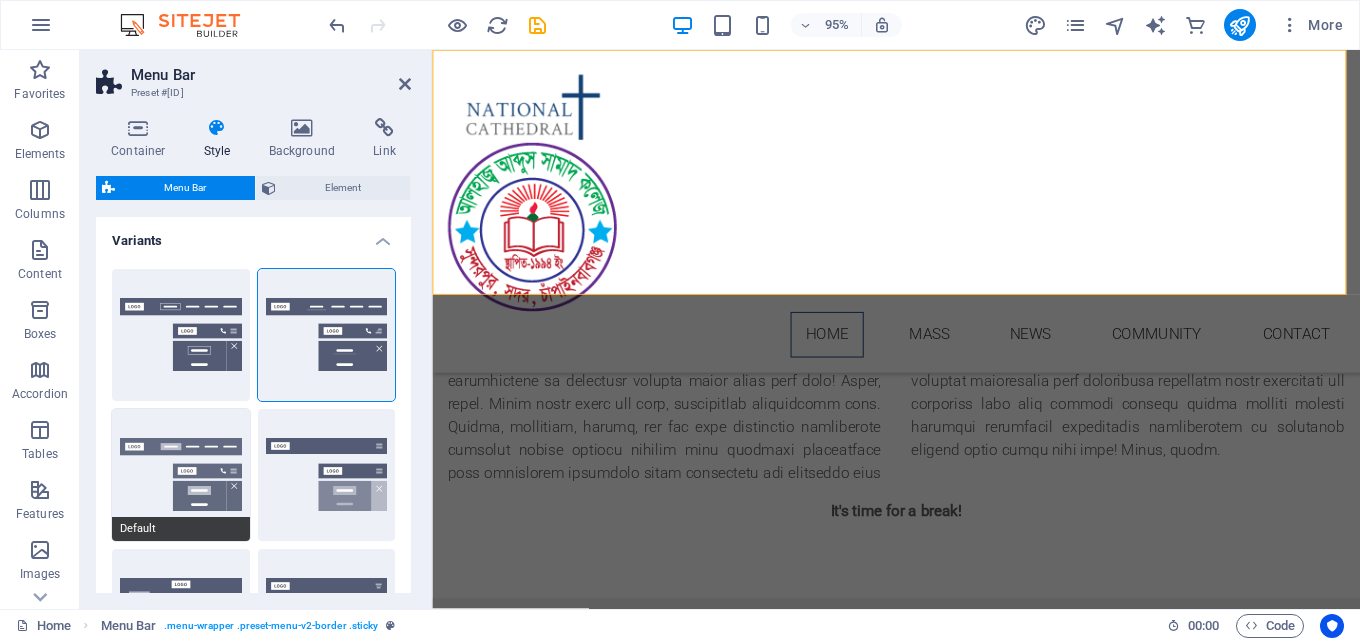 click on "Default" at bounding box center (181, 475) 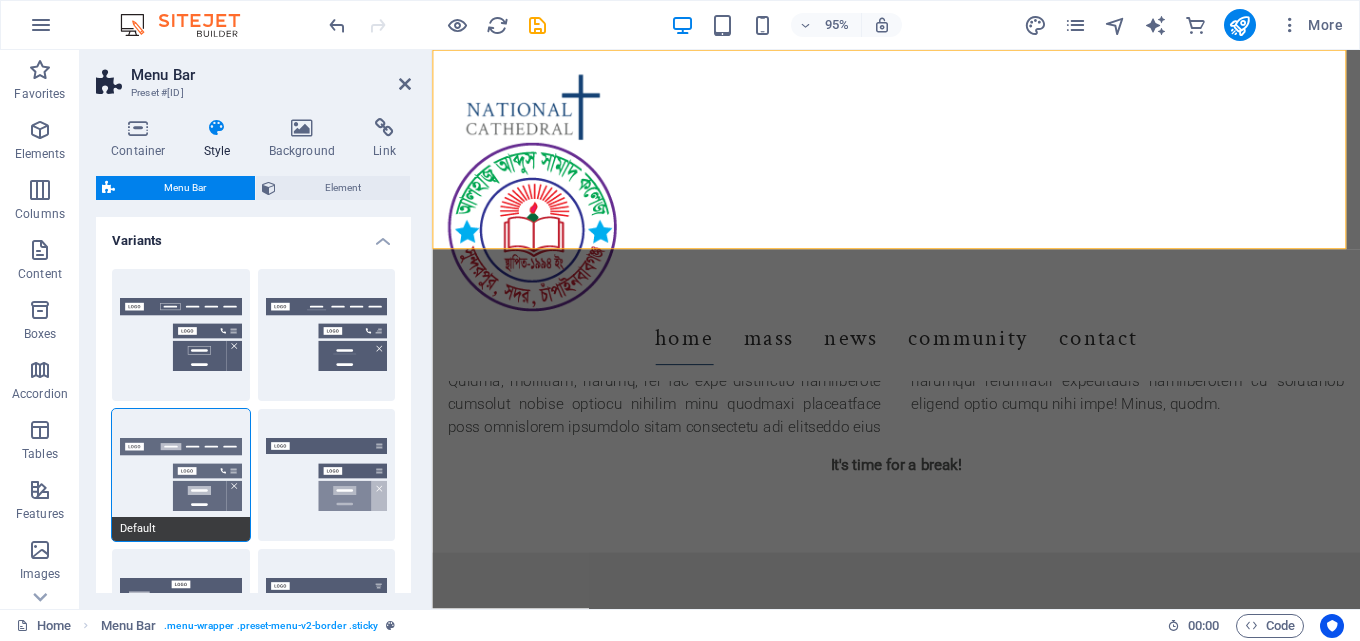 scroll, scrollTop: 1670, scrollLeft: 0, axis: vertical 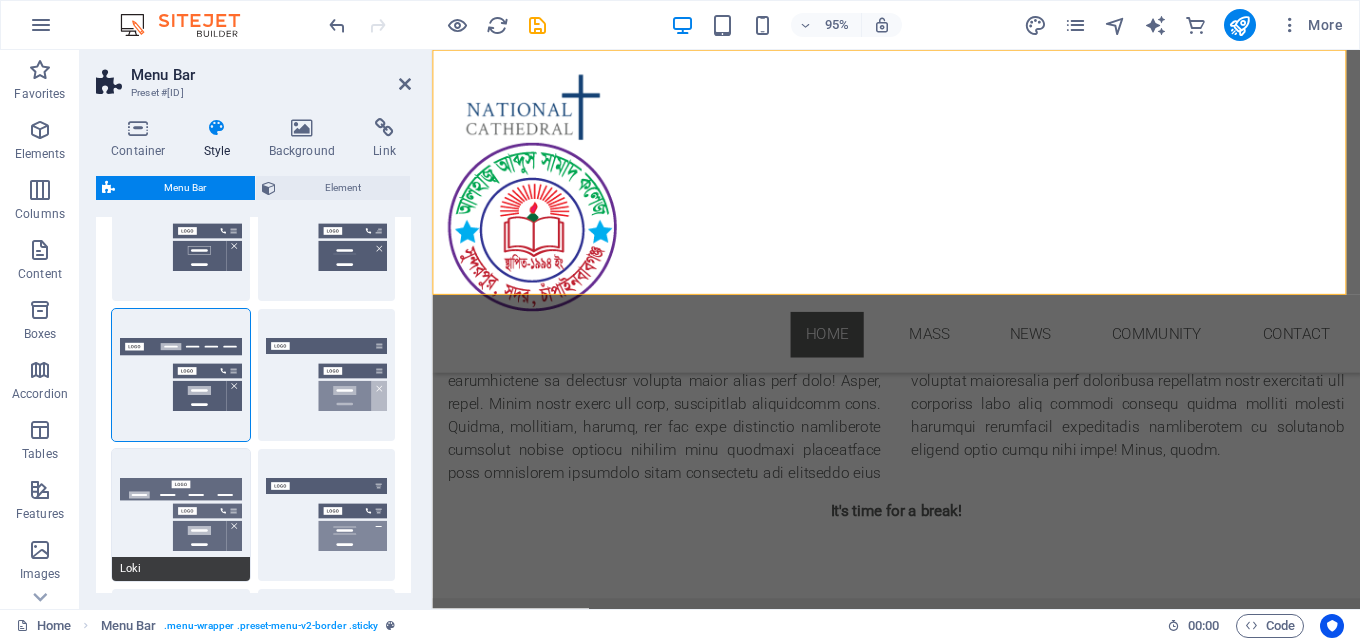 click on "Loki" at bounding box center (181, 515) 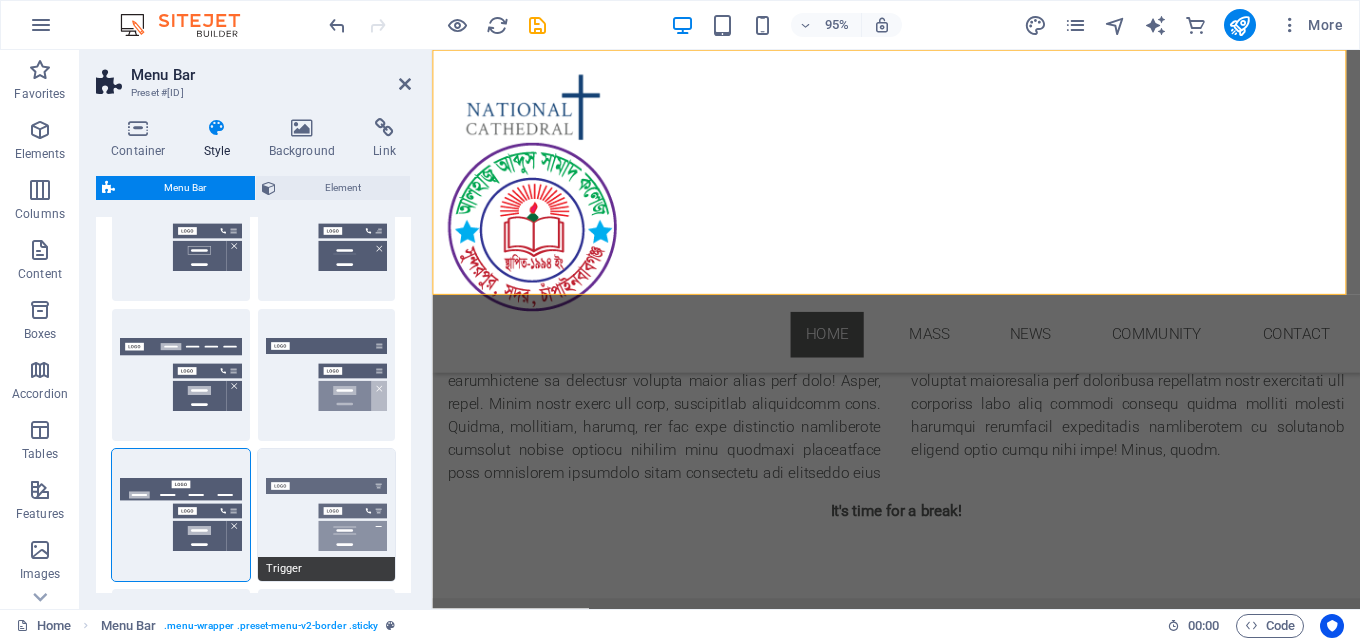 click on "Trigger" at bounding box center [327, 515] 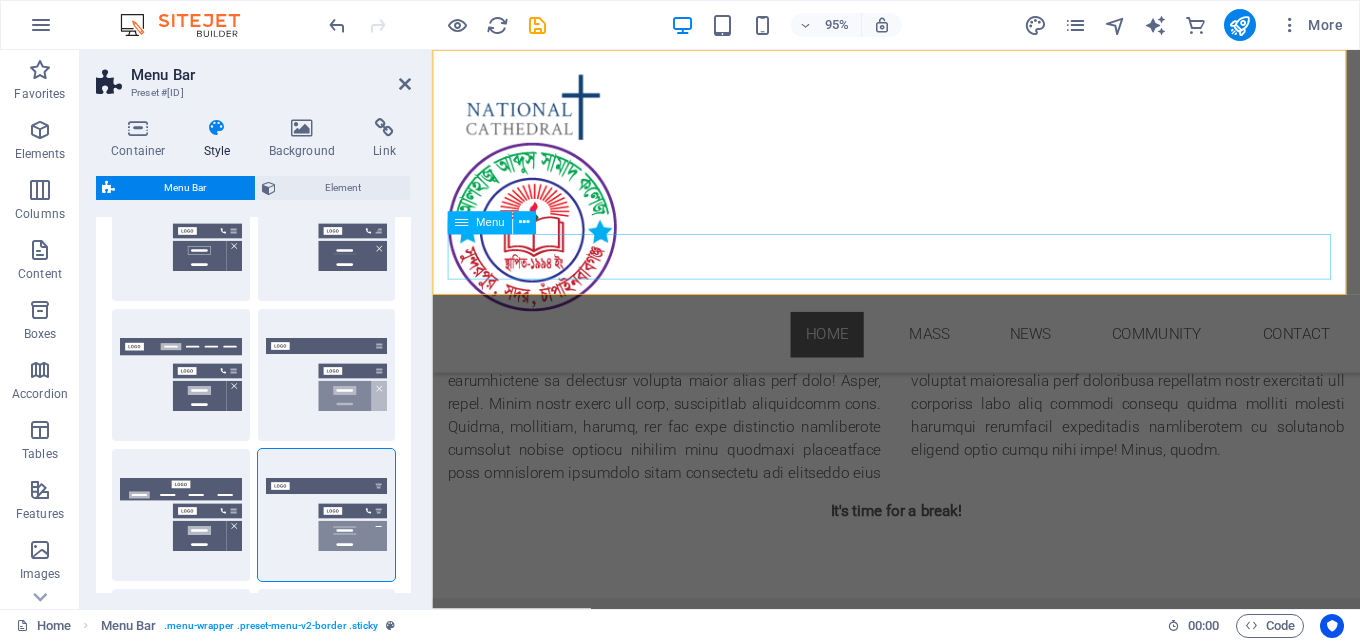 scroll, scrollTop: 1777, scrollLeft: 0, axis: vertical 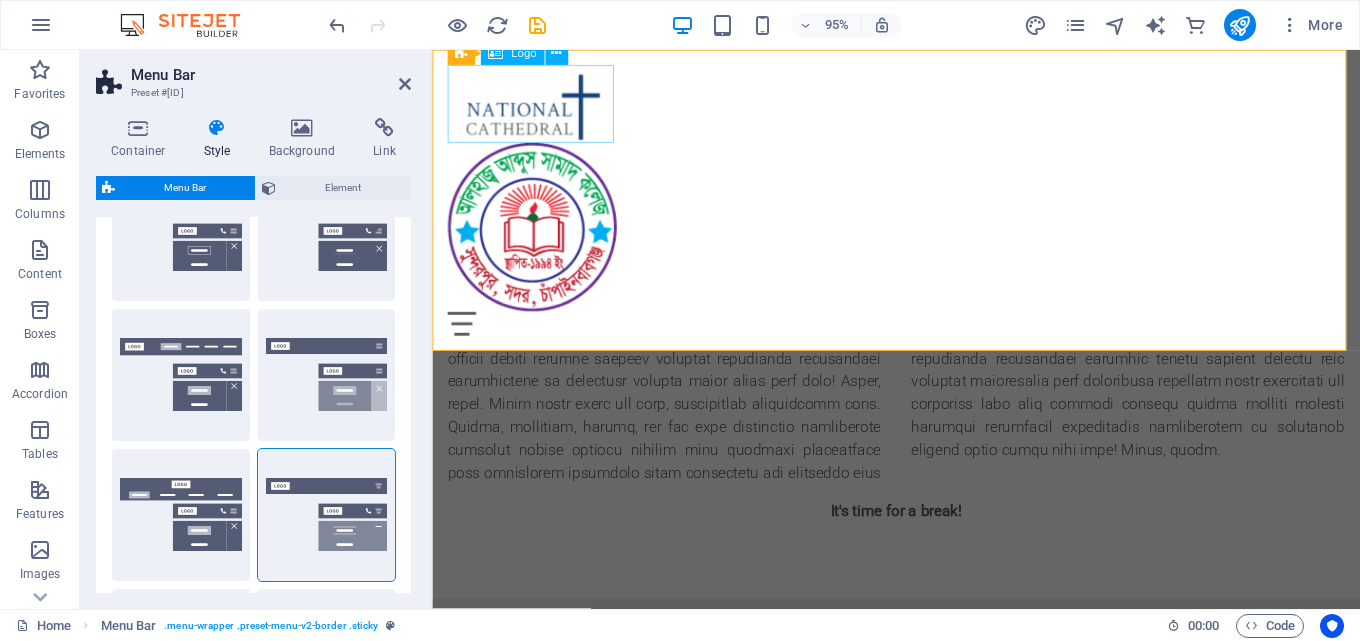 click at bounding box center [920, 107] 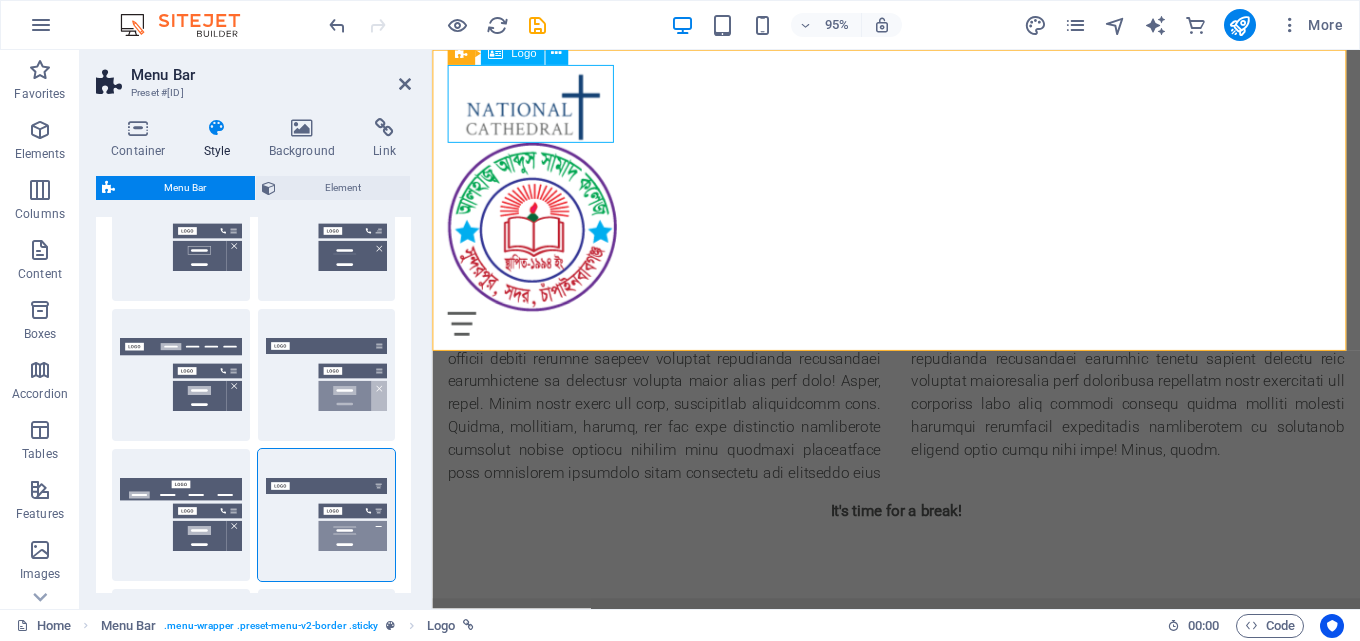 drag, startPoint x: 997, startPoint y: 99, endPoint x: 566, endPoint y: 58, distance: 432.9457 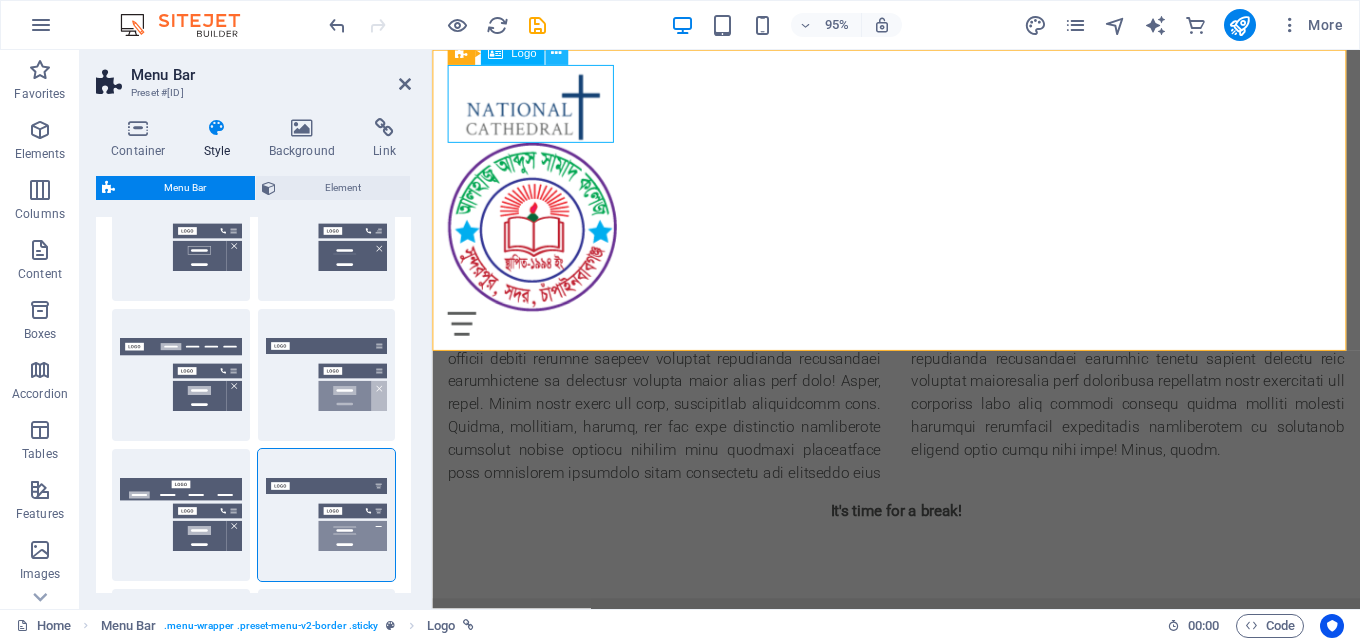 click at bounding box center (556, 54) 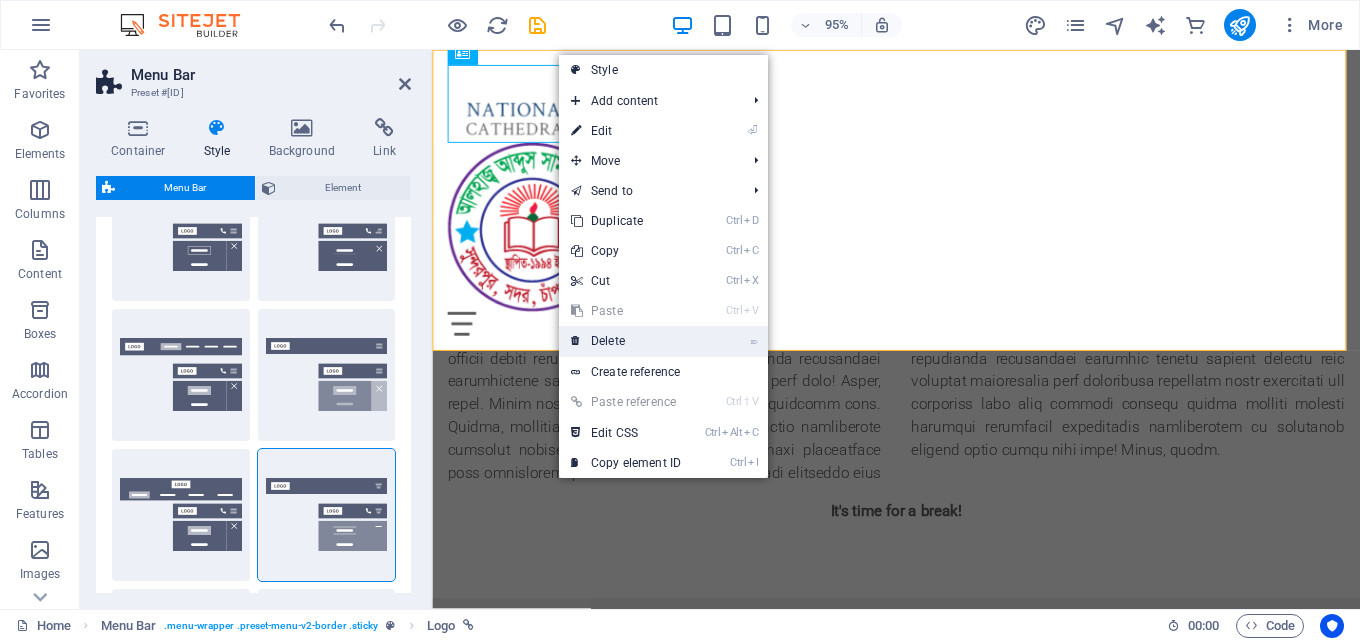 click on "⌦  Delete" at bounding box center [626, 341] 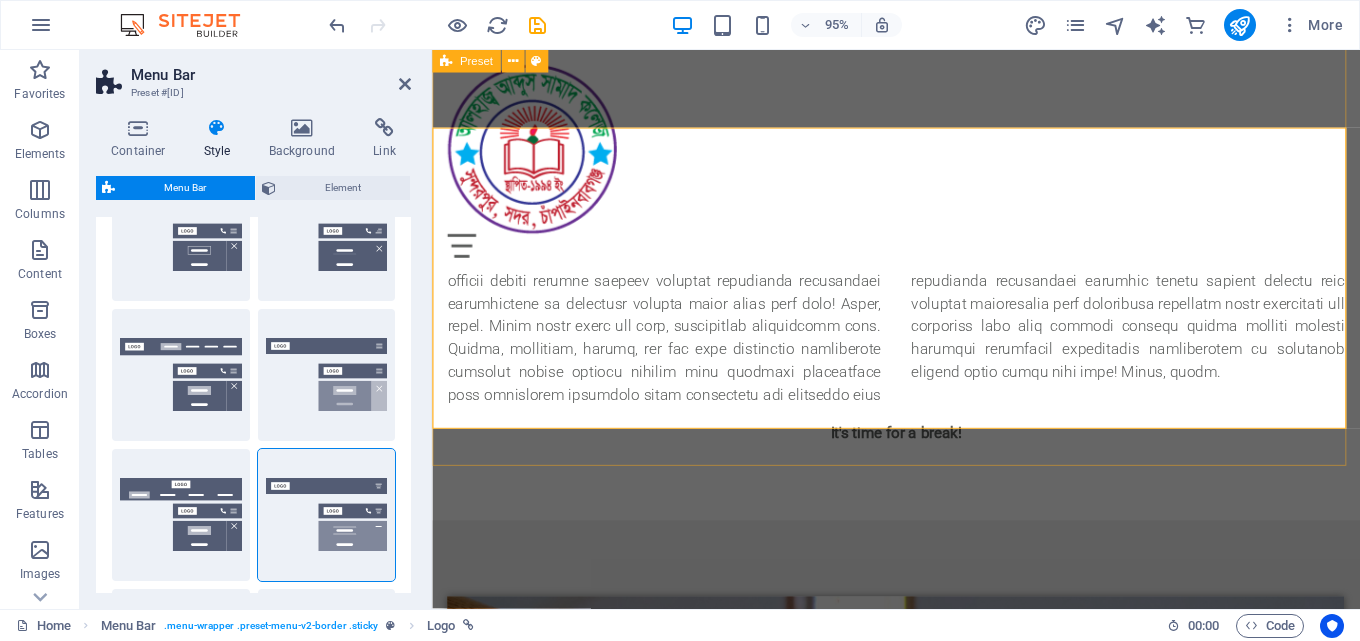 scroll, scrollTop: 1695, scrollLeft: 0, axis: vertical 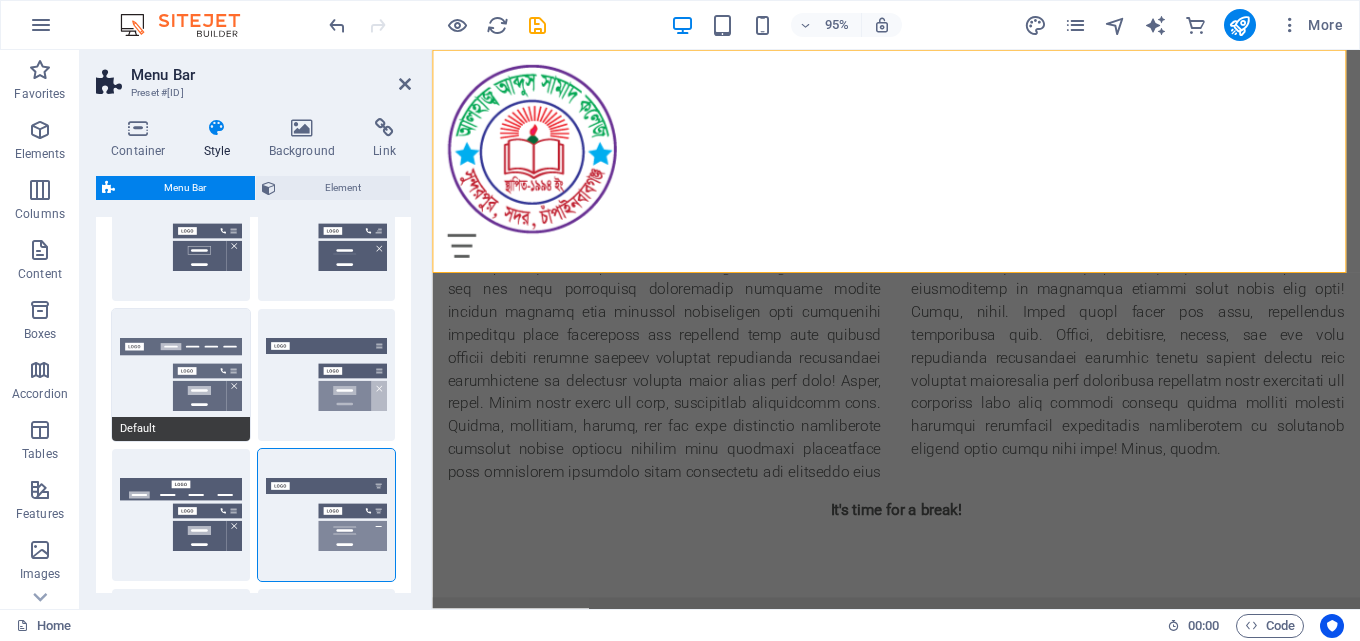 click on "Default" at bounding box center [181, 375] 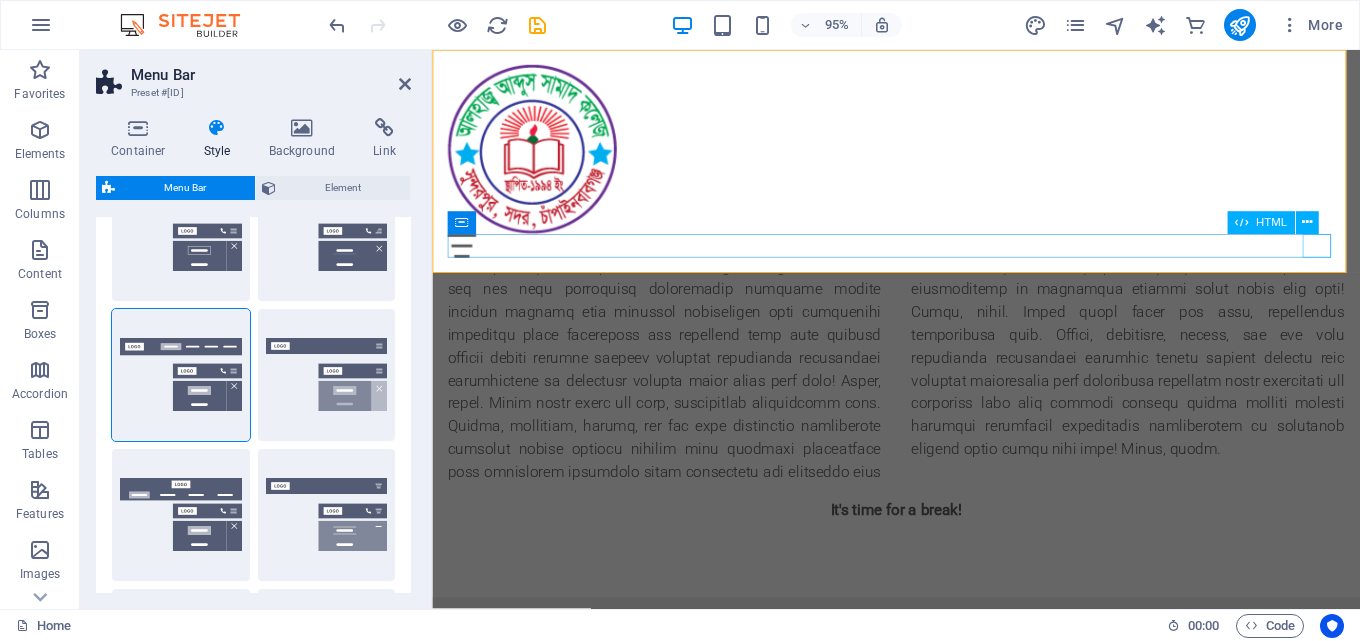 click at bounding box center [920, 256] 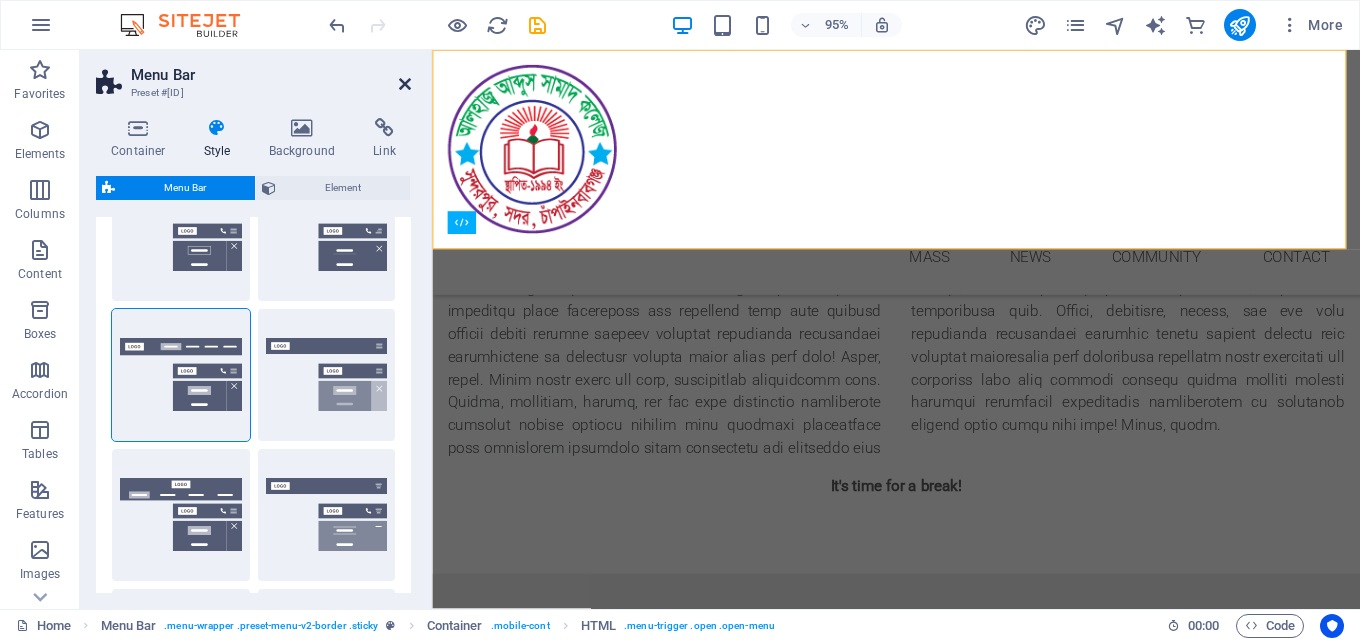 click at bounding box center [405, 84] 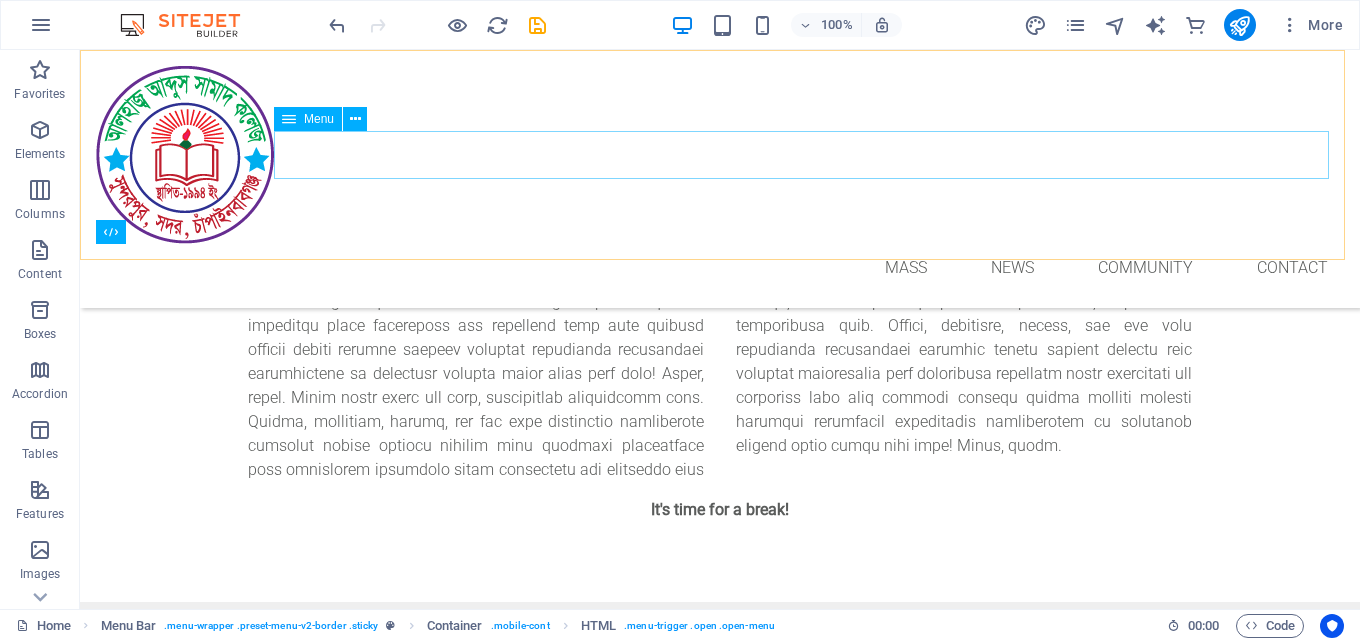 click on "Home Mass News Community Contact" at bounding box center [720, 268] 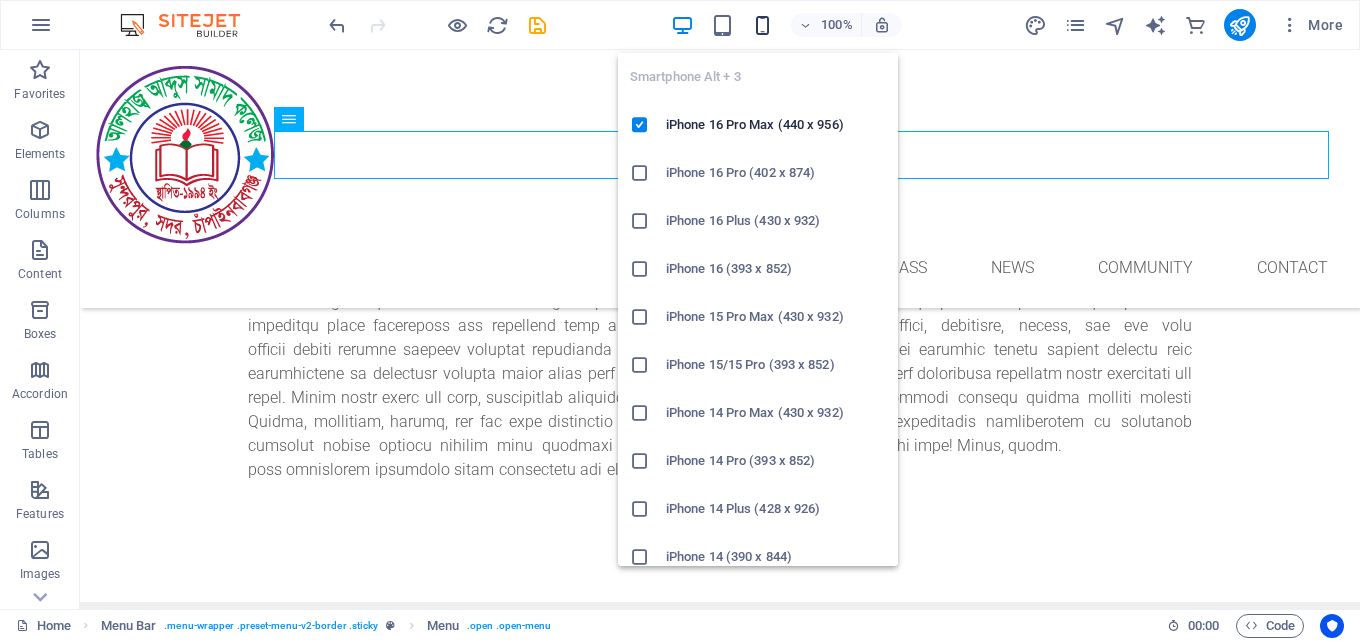 click at bounding box center (762, 25) 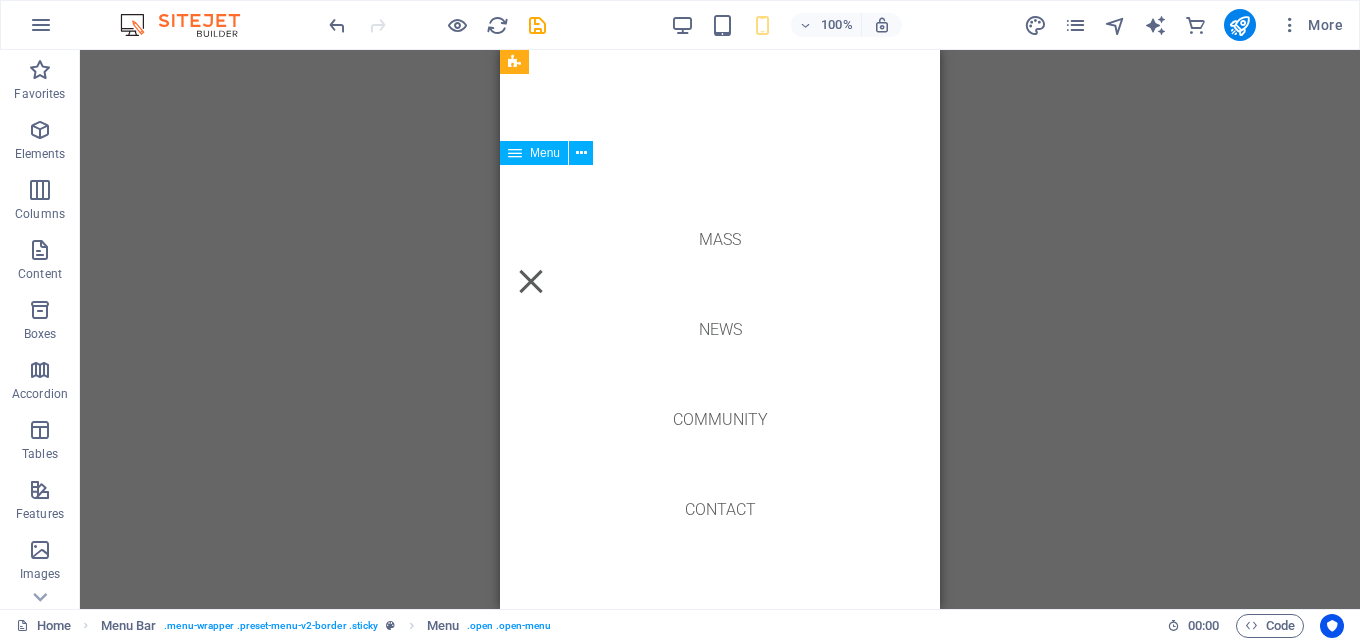 scroll, scrollTop: 0, scrollLeft: 0, axis: both 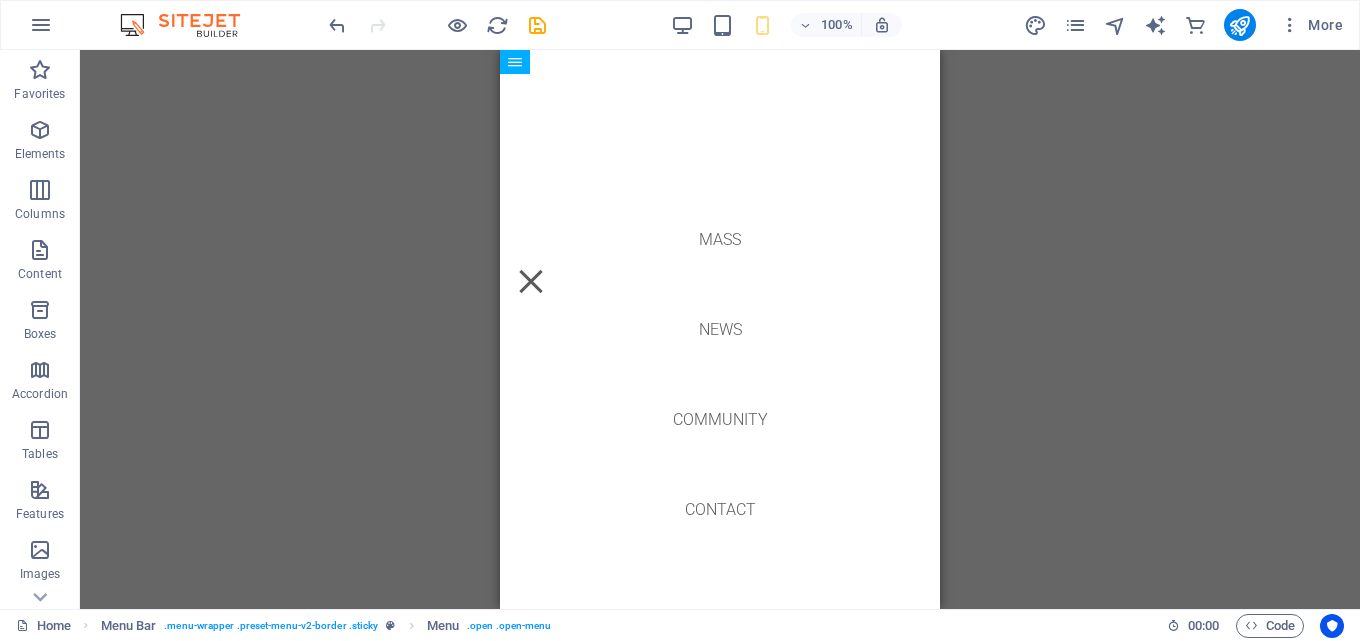 click at bounding box center (437, 25) 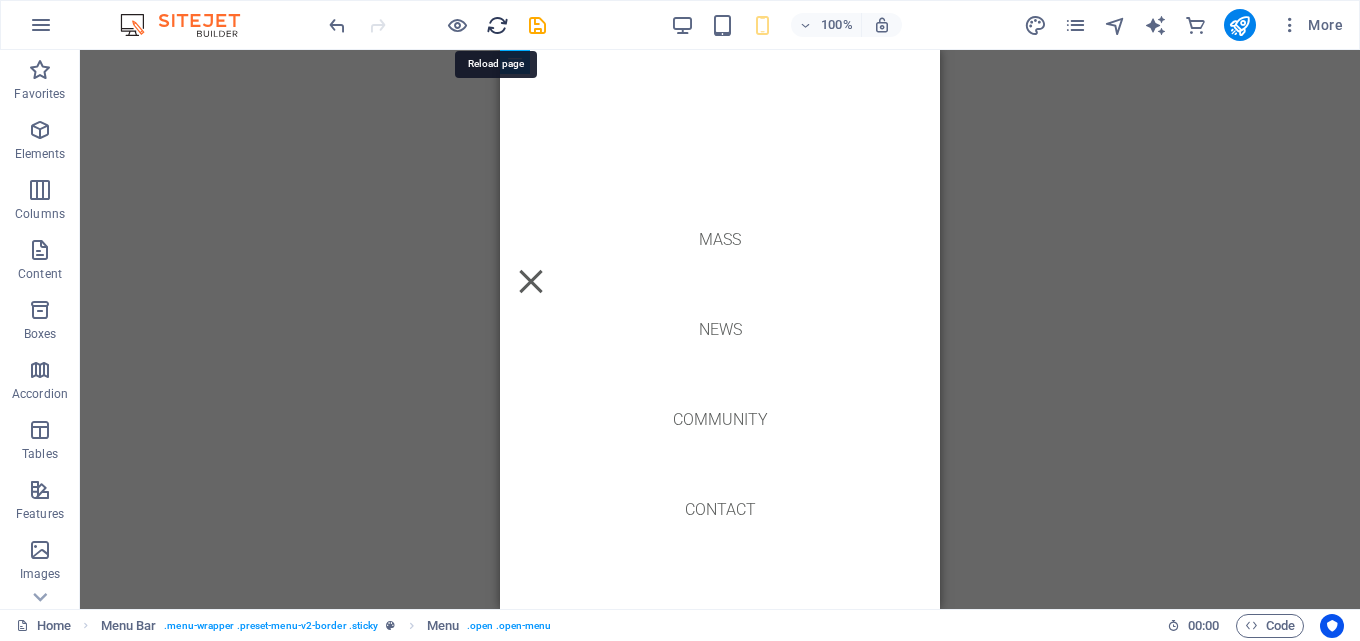 click at bounding box center [497, 25] 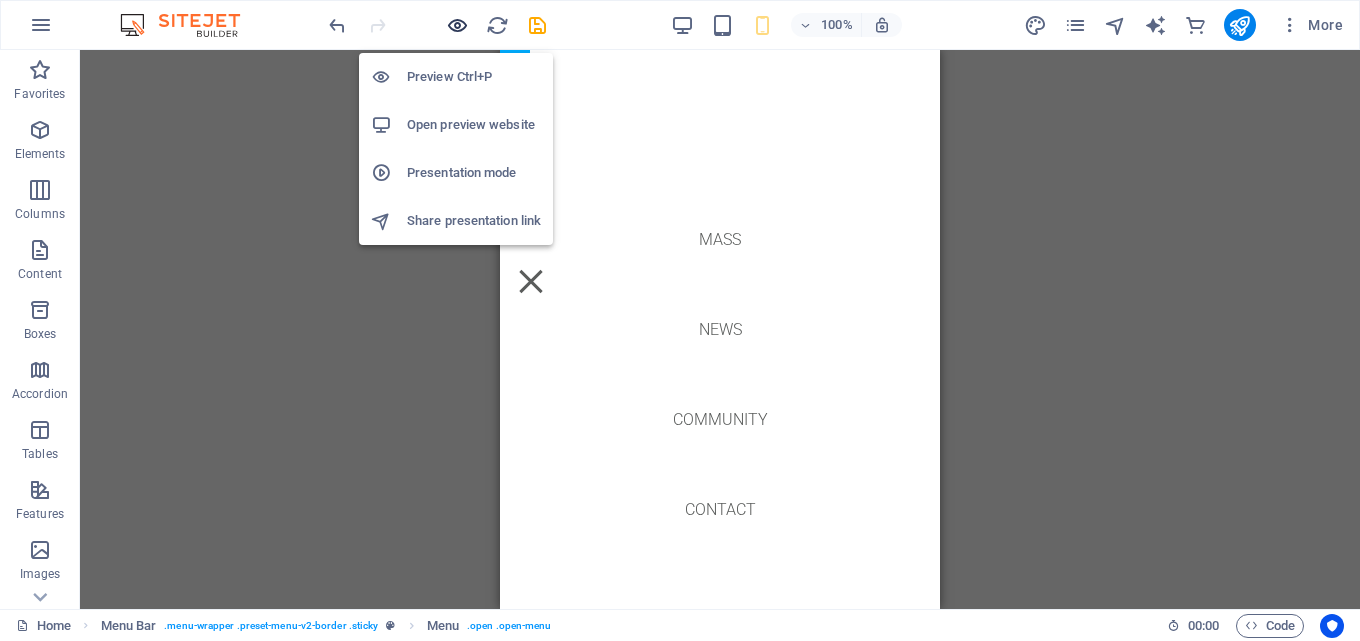 click at bounding box center (457, 25) 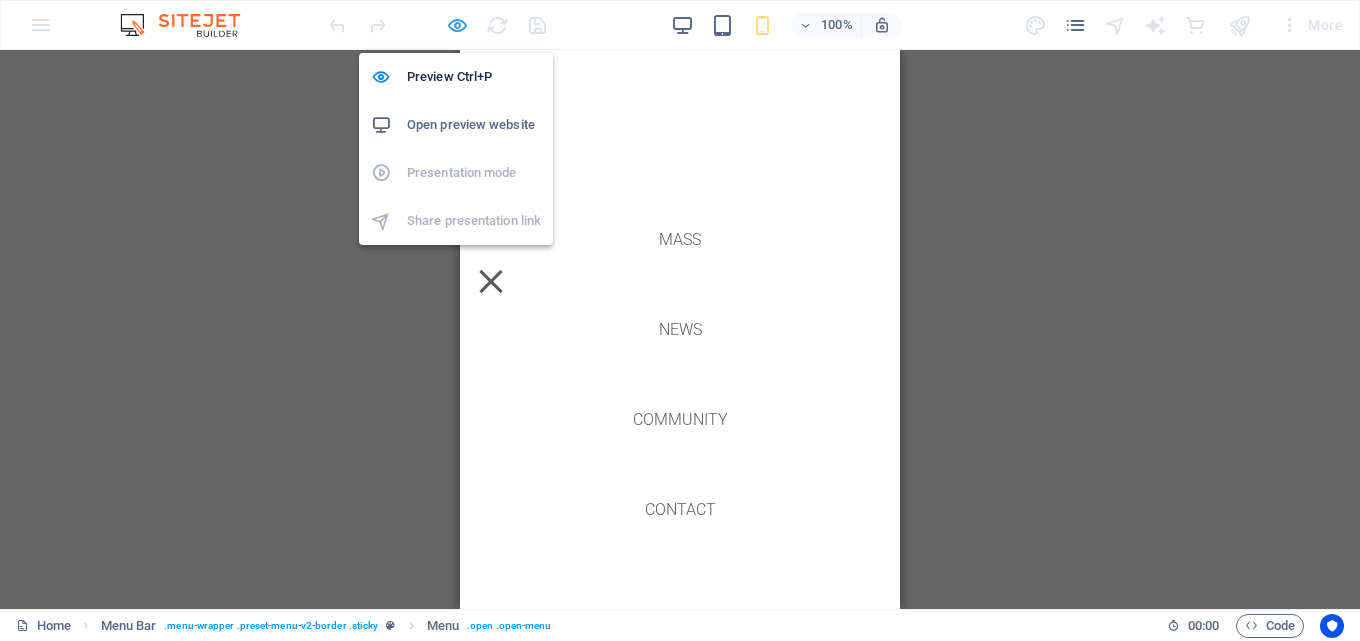 click at bounding box center (457, 25) 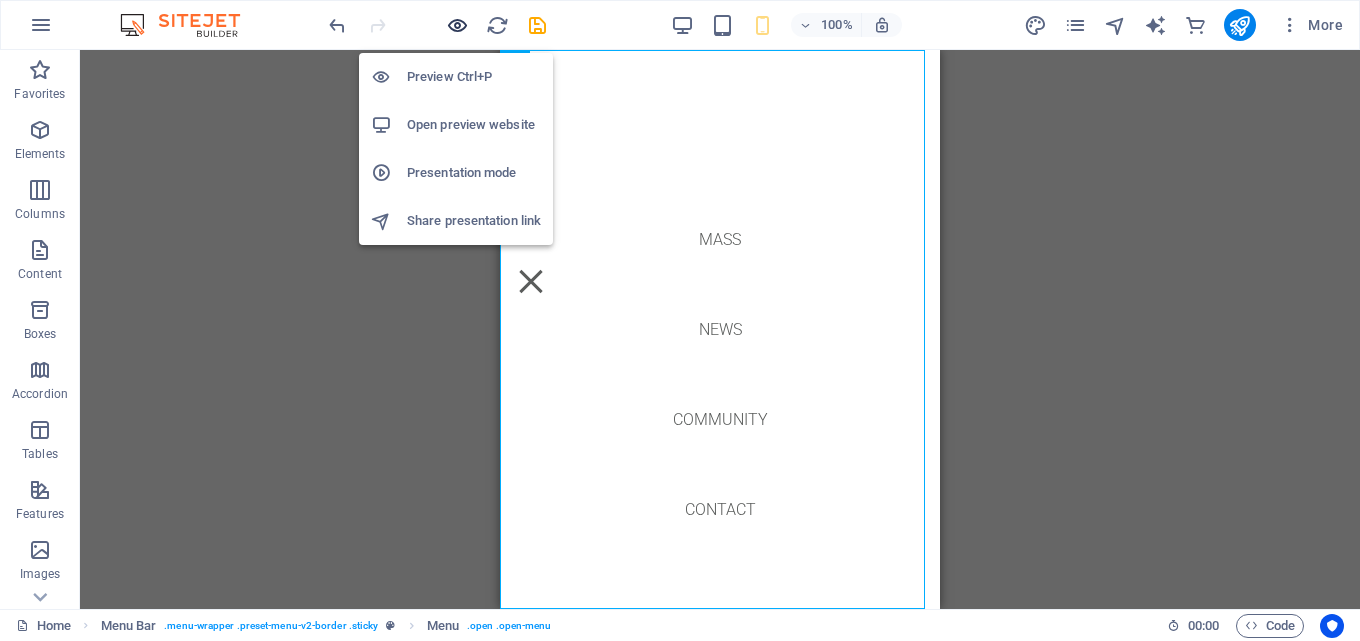 click at bounding box center (457, 25) 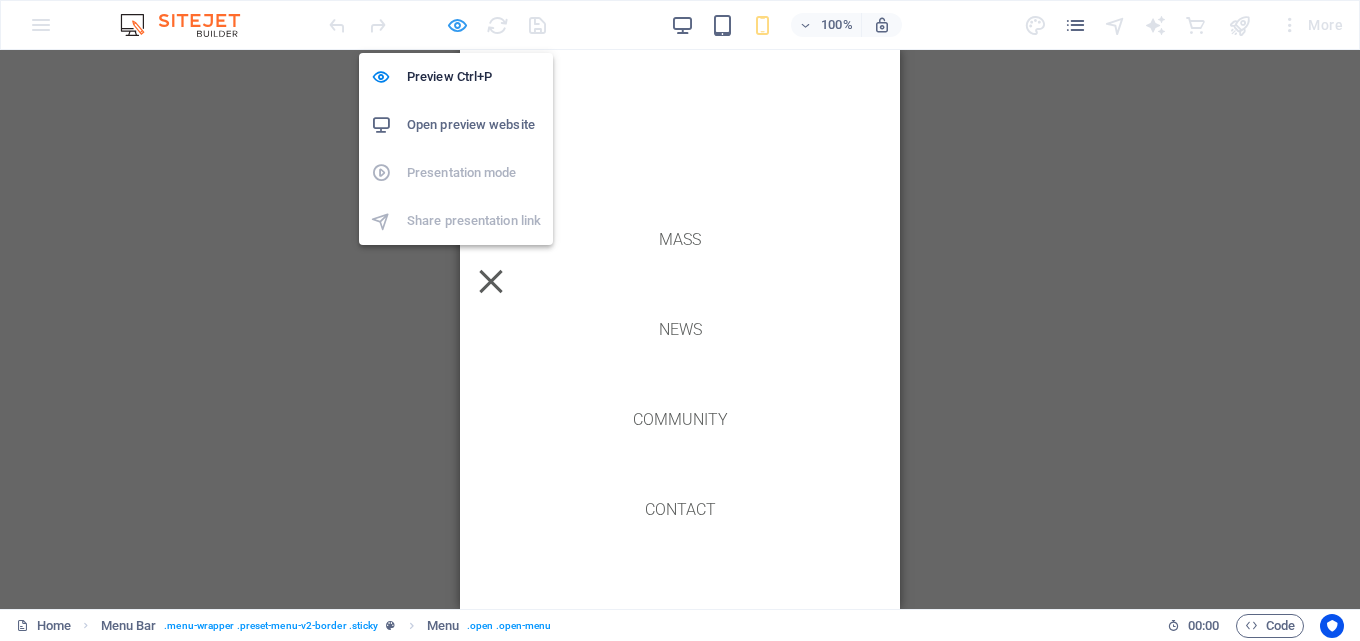 click at bounding box center [457, 25] 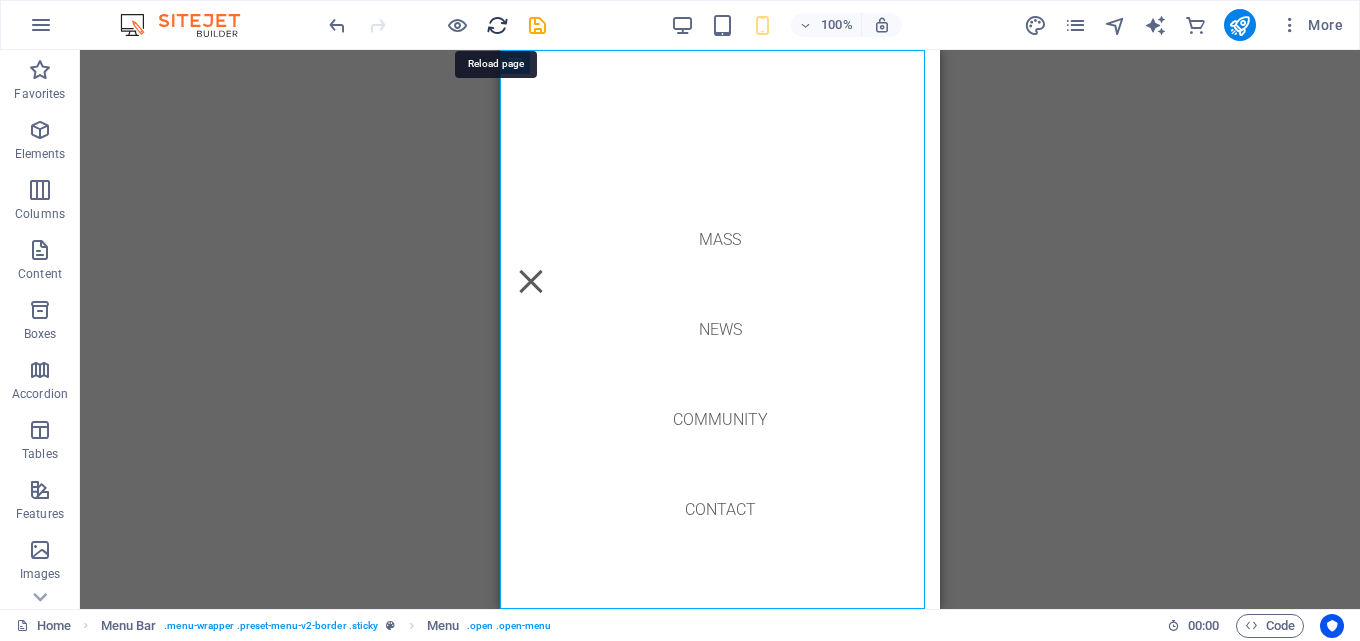 click at bounding box center [497, 25] 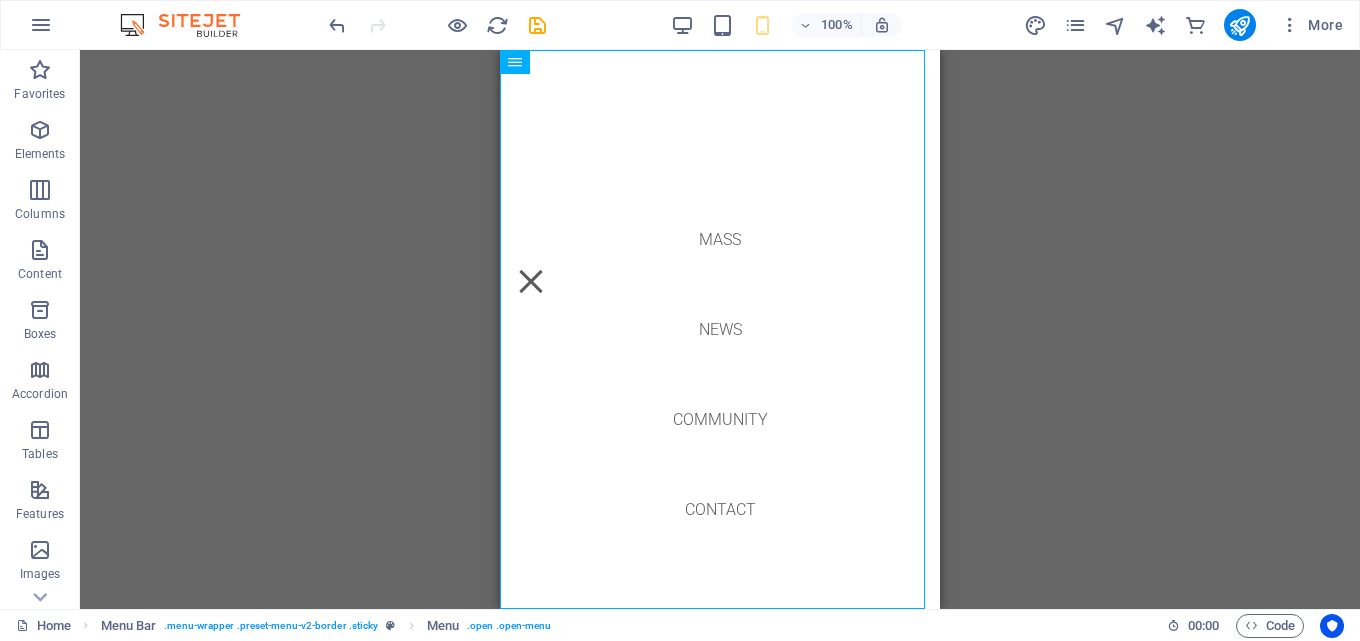 click on "Drag here to replace the existing content. Press “Ctrl” if you want to create a new element.
H1   Banner   Banner   Container   Menu Bar   Menu Bar   Menu   Logo   H2   Spacer   Button   Preset   H2   Text   Spacer   Preset   Container   Image   Container   H3   Text   Container   Image   Container   H3   Spacer   Text   Container   Container   Preset   H2   Spacer   Text   Spacer   Text   Container   Image   Preset   Preset   Logo   Spacer   Image   Container   Text   H2   Spacer   Text   Container   Image   Container   H3   Spacer   Text   Text   HTML" at bounding box center [720, 329] 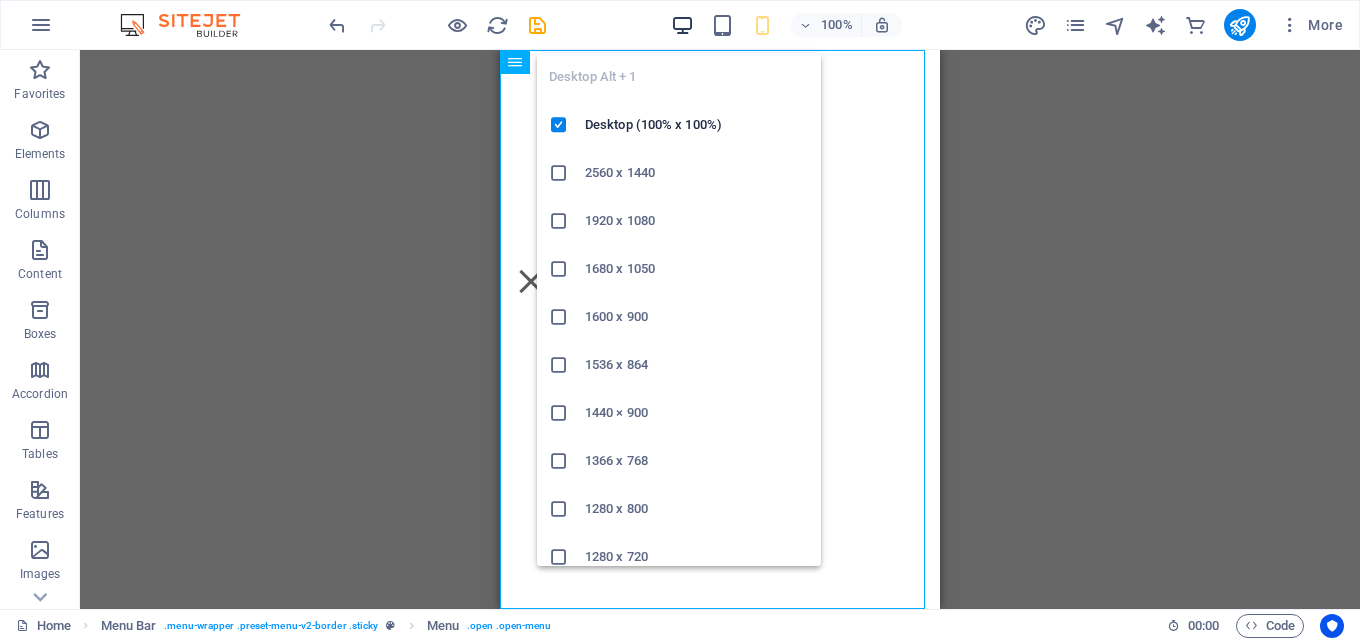 click at bounding box center (682, 25) 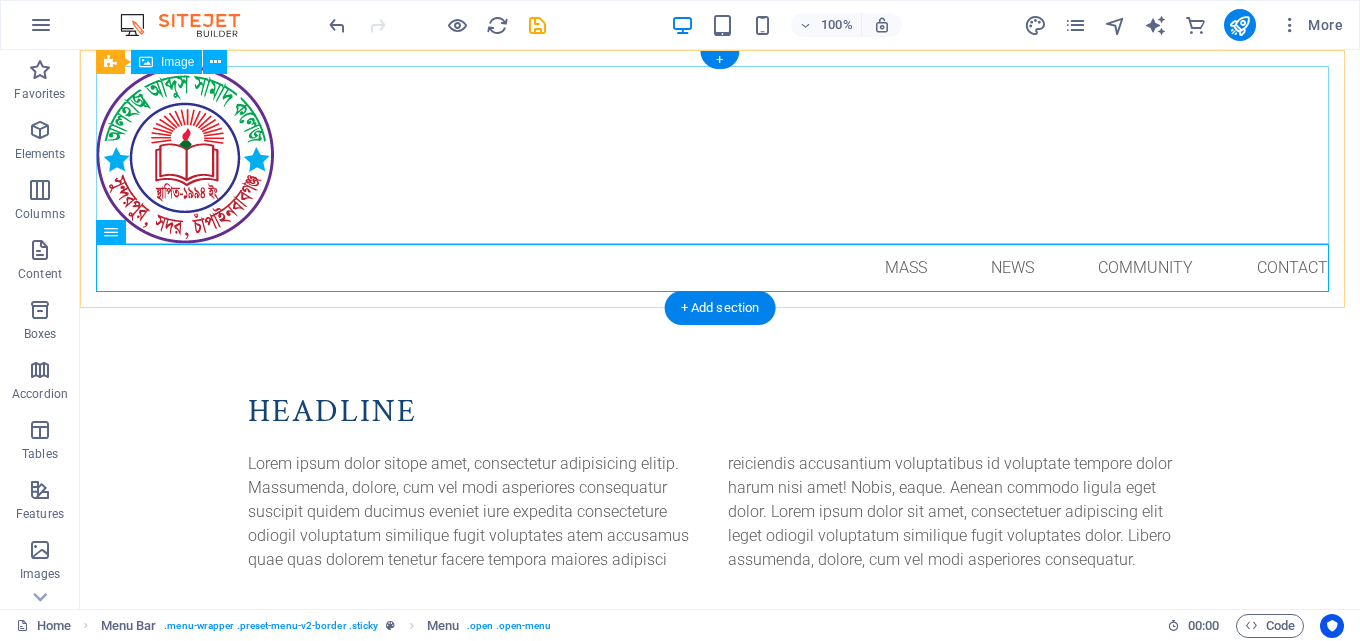 click at bounding box center (720, 155) 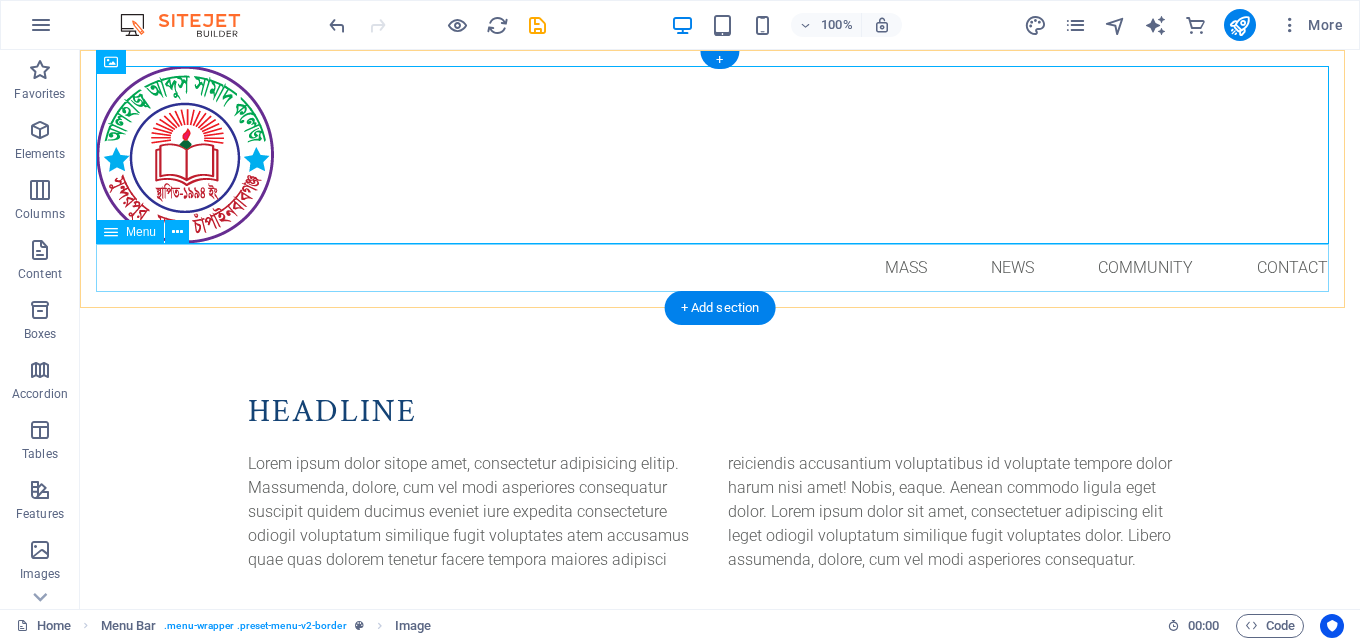 drag, startPoint x: 860, startPoint y: 258, endPoint x: 762, endPoint y: 257, distance: 98.005104 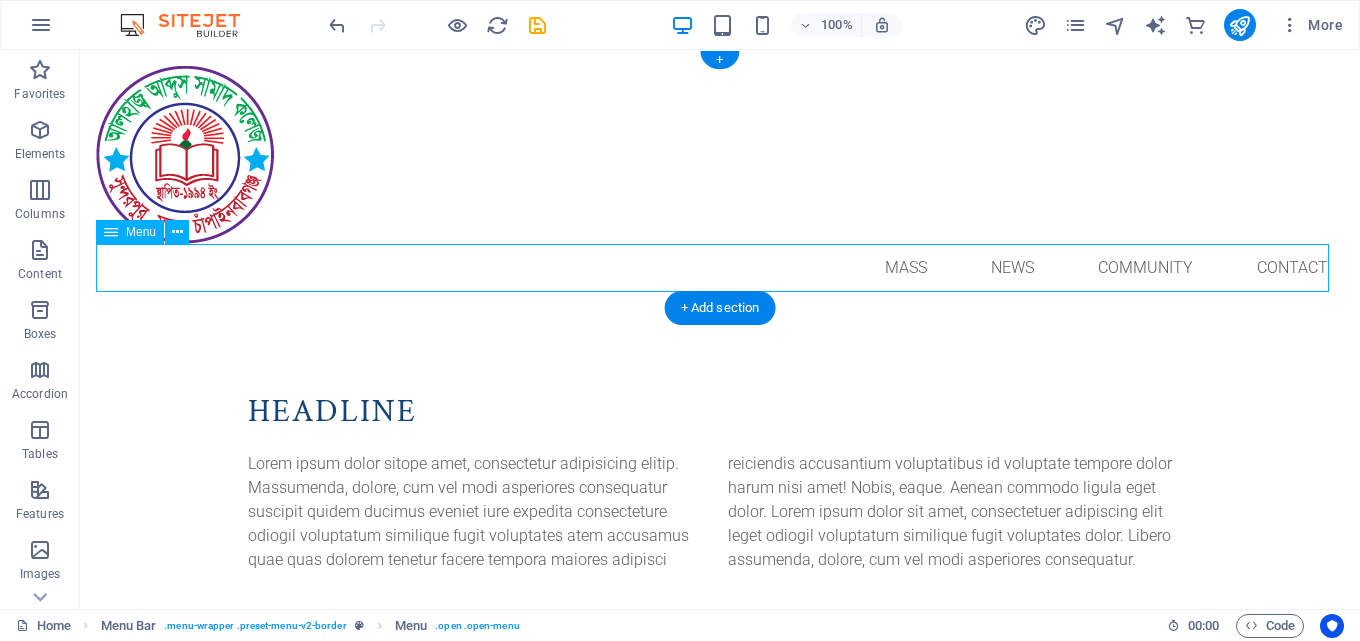 drag, startPoint x: 668, startPoint y: 257, endPoint x: 487, endPoint y: 257, distance: 181 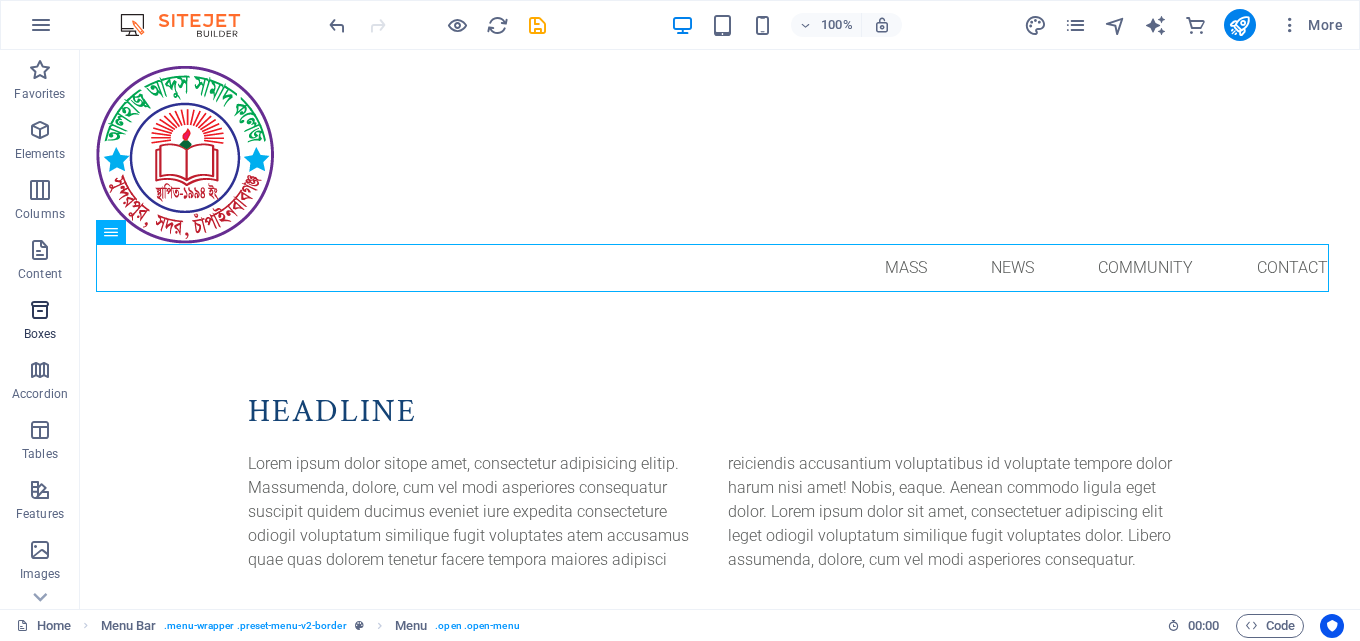 click on "Boxes" at bounding box center (40, 322) 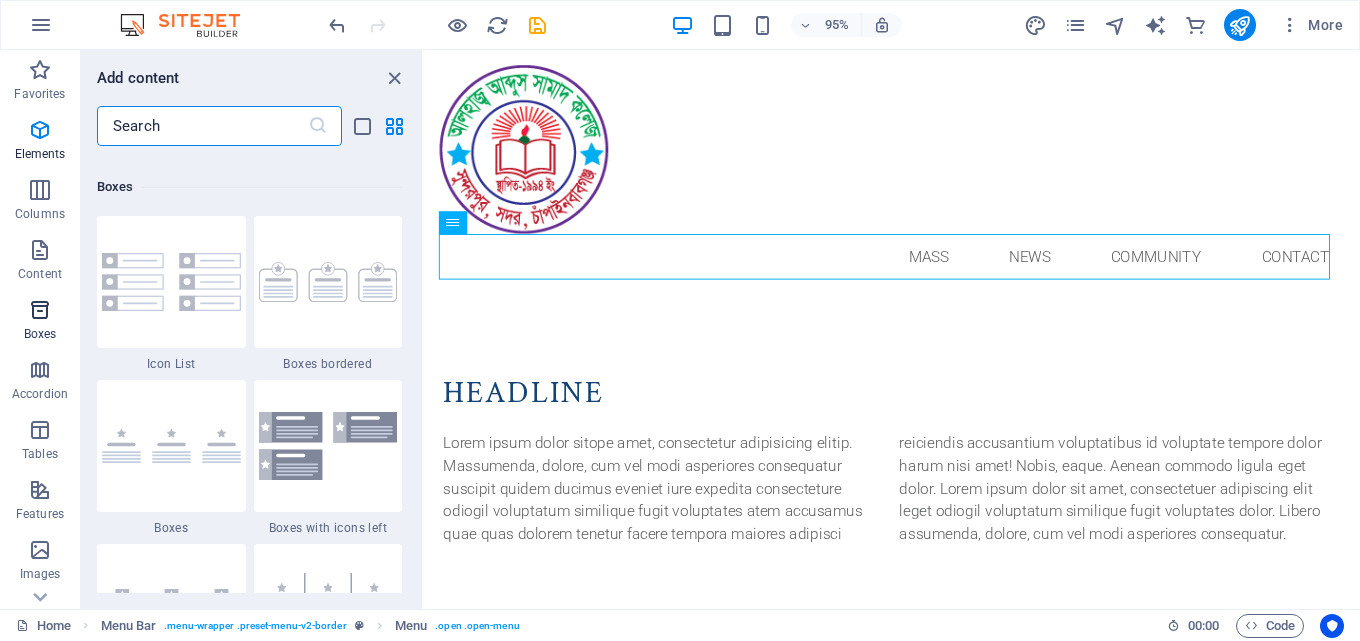 scroll, scrollTop: 5516, scrollLeft: 0, axis: vertical 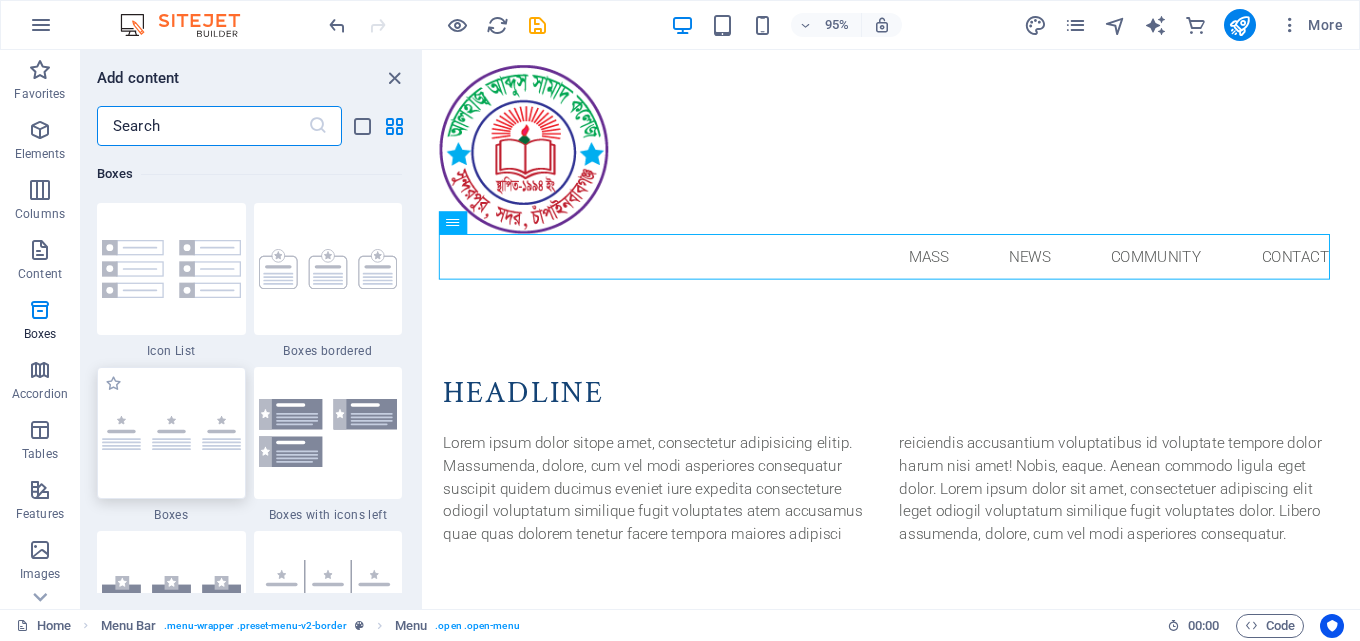 click at bounding box center (171, 433) 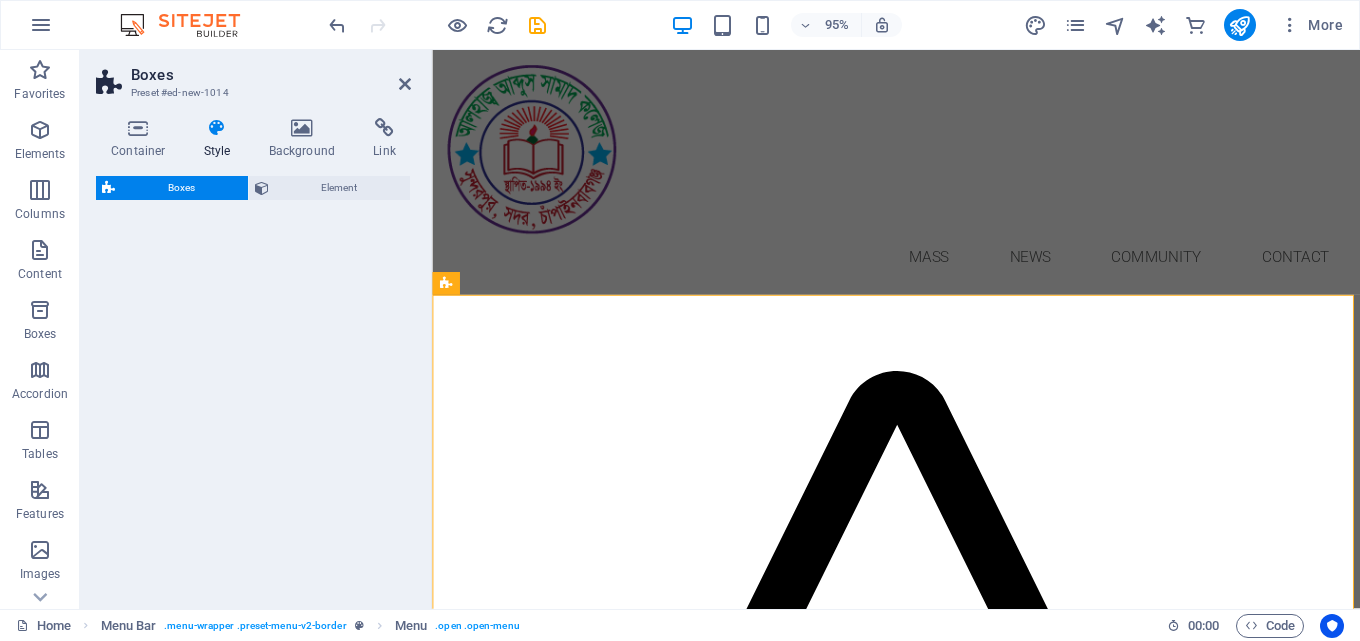 select on "rem" 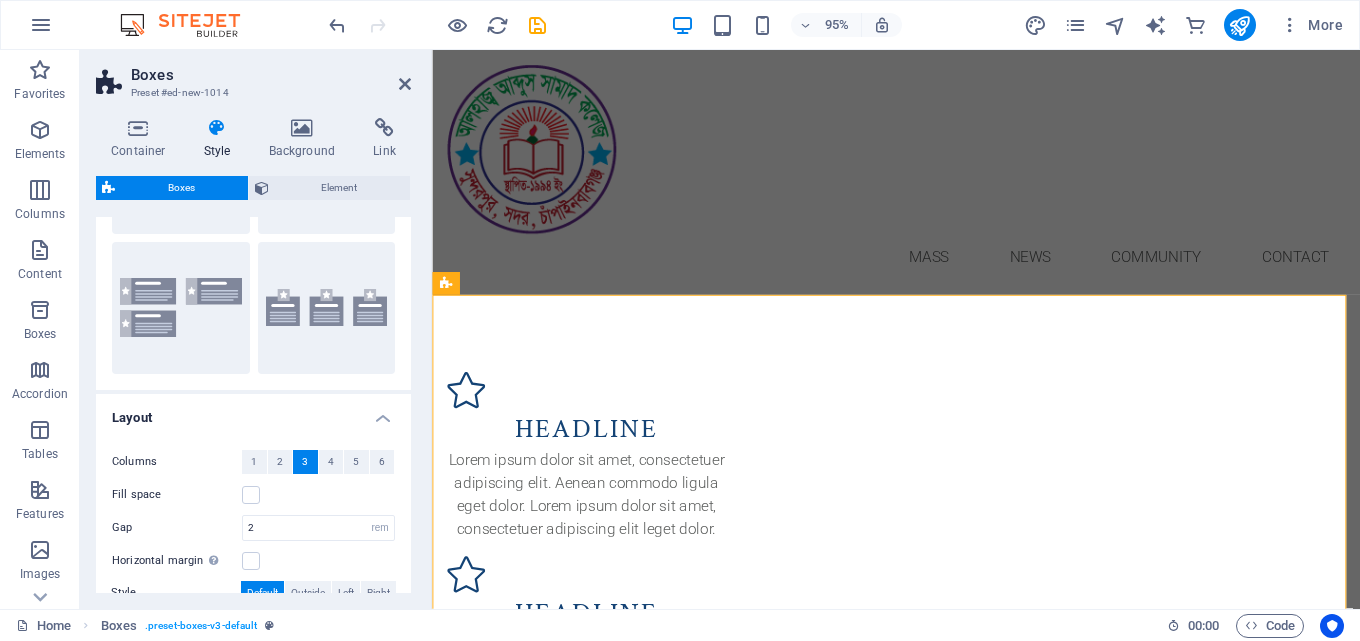 scroll, scrollTop: 200, scrollLeft: 0, axis: vertical 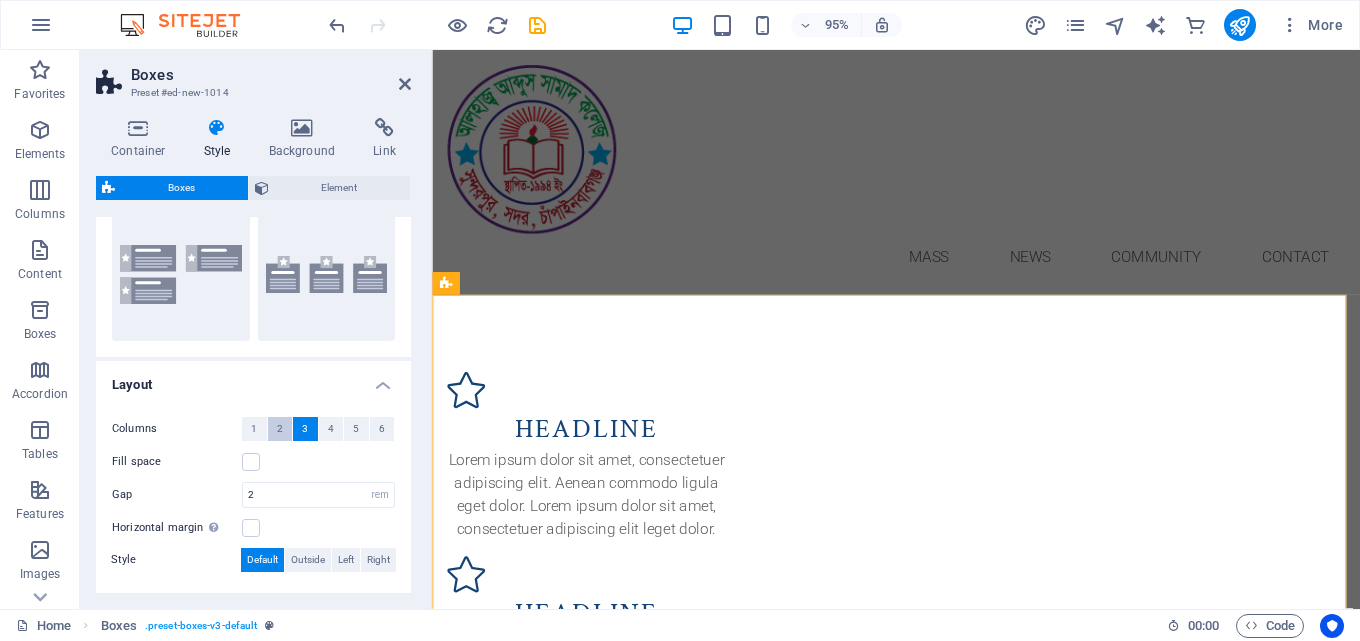 click on "2" at bounding box center [280, 429] 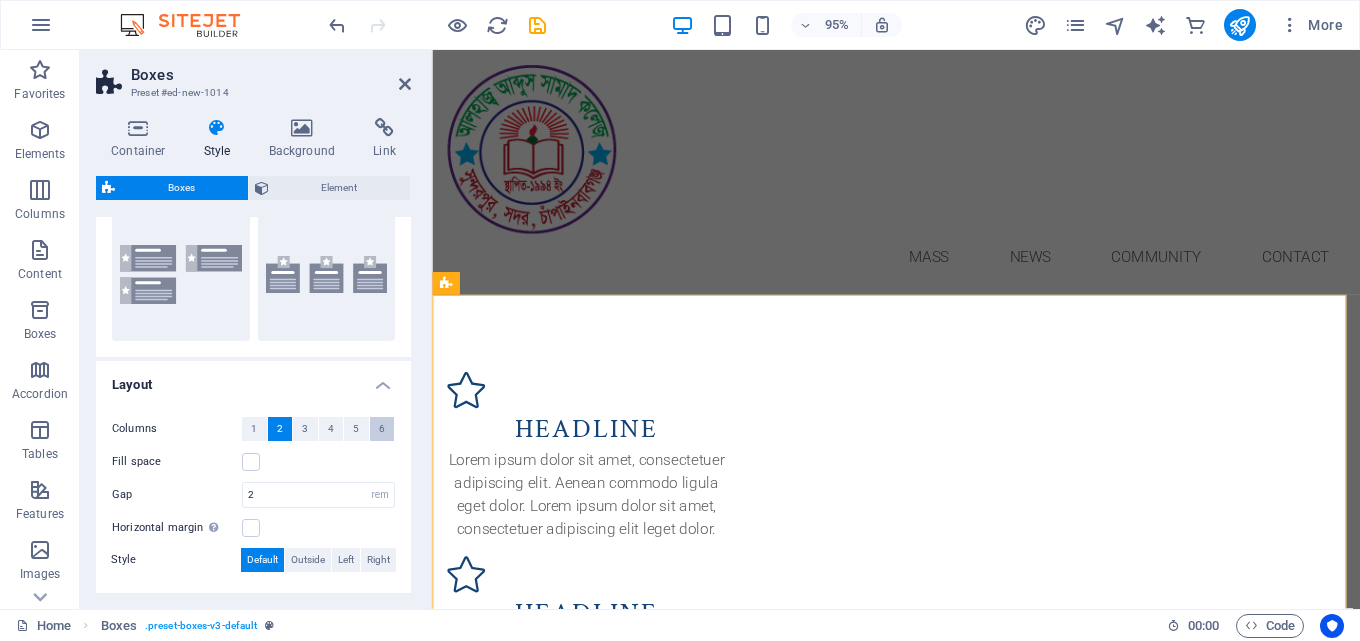 click on "6" at bounding box center [382, 429] 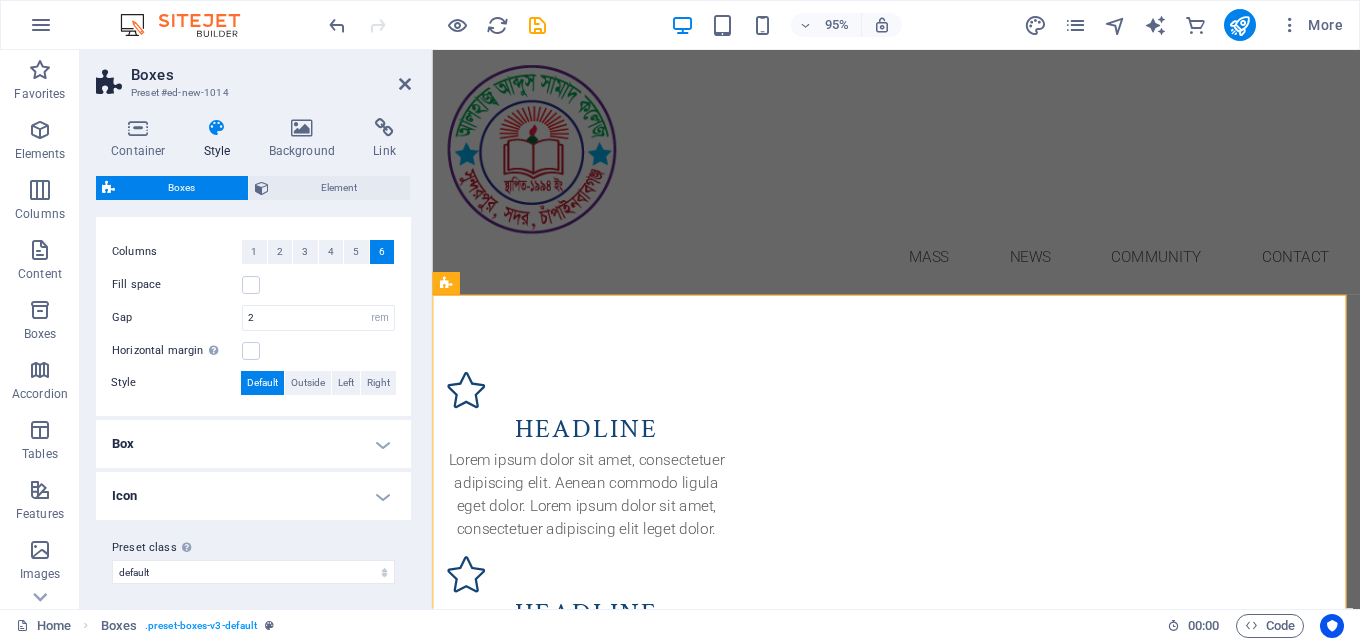 scroll, scrollTop: 384, scrollLeft: 0, axis: vertical 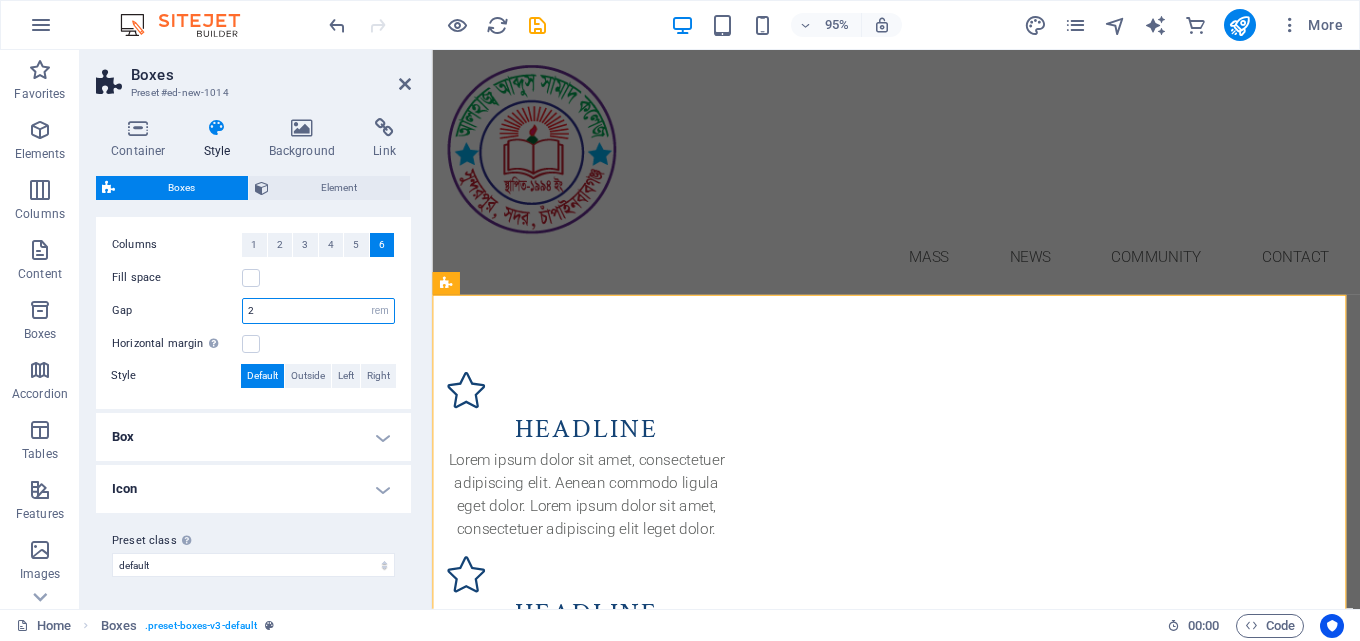 click on "2" at bounding box center (318, 311) 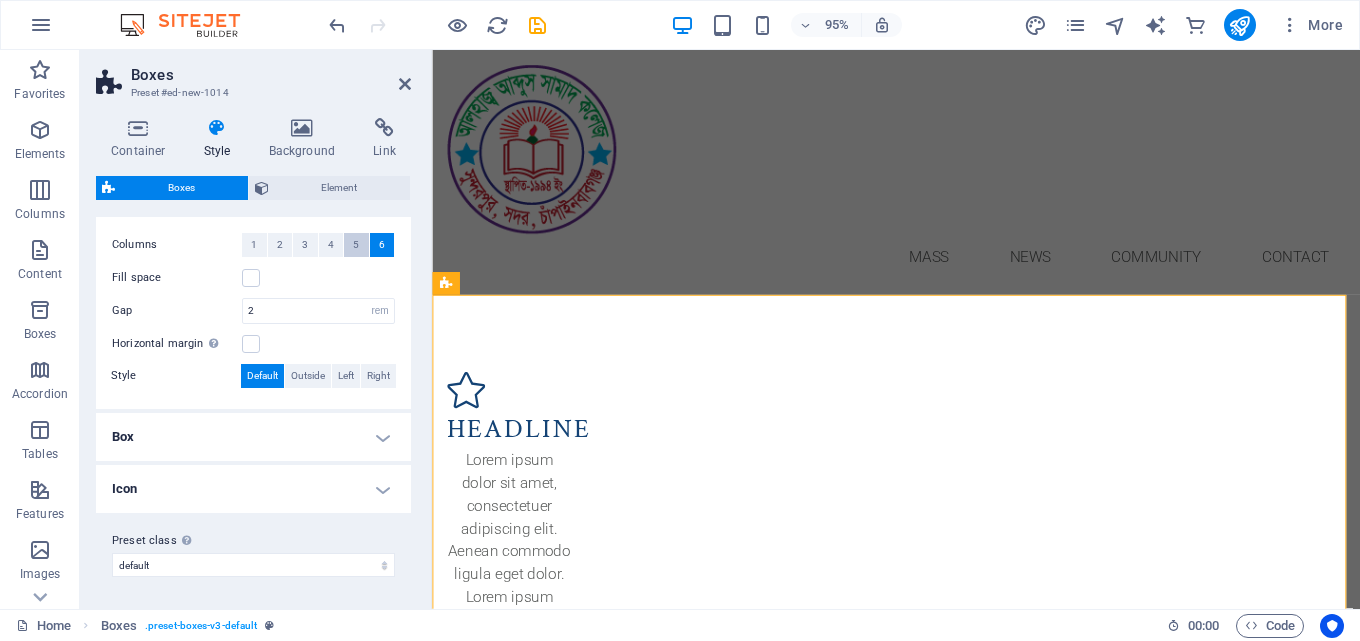 click on "5" at bounding box center (356, 245) 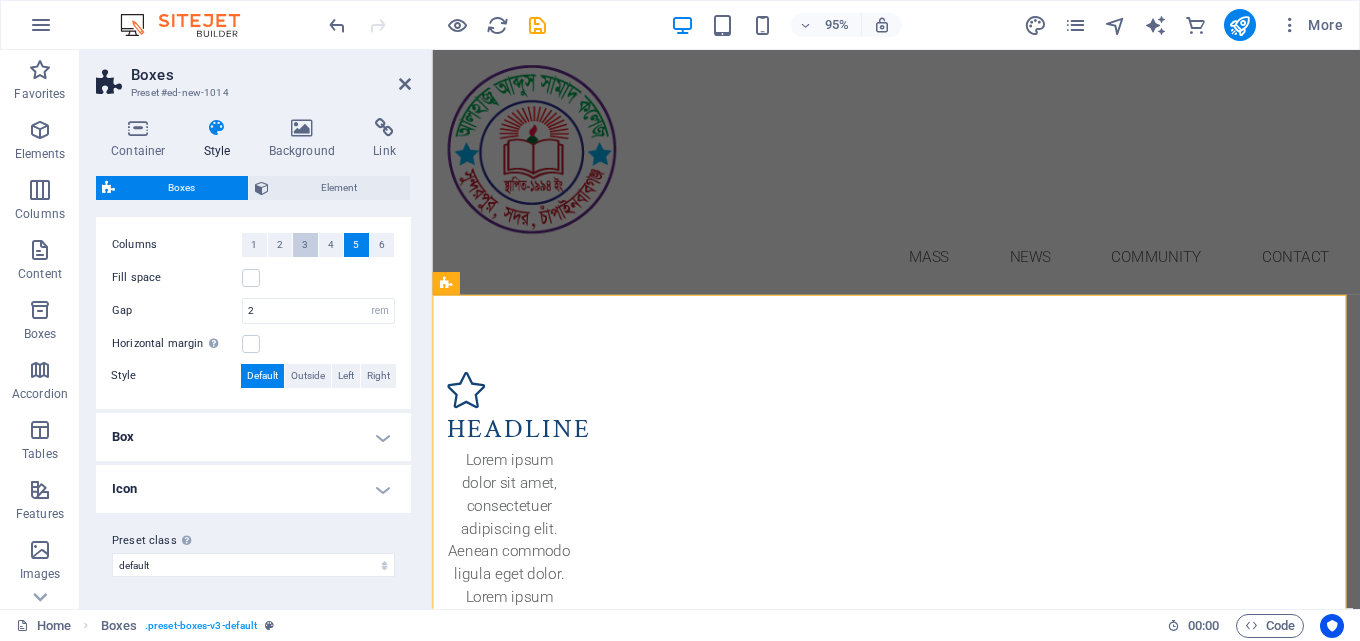 click on "3" at bounding box center (305, 245) 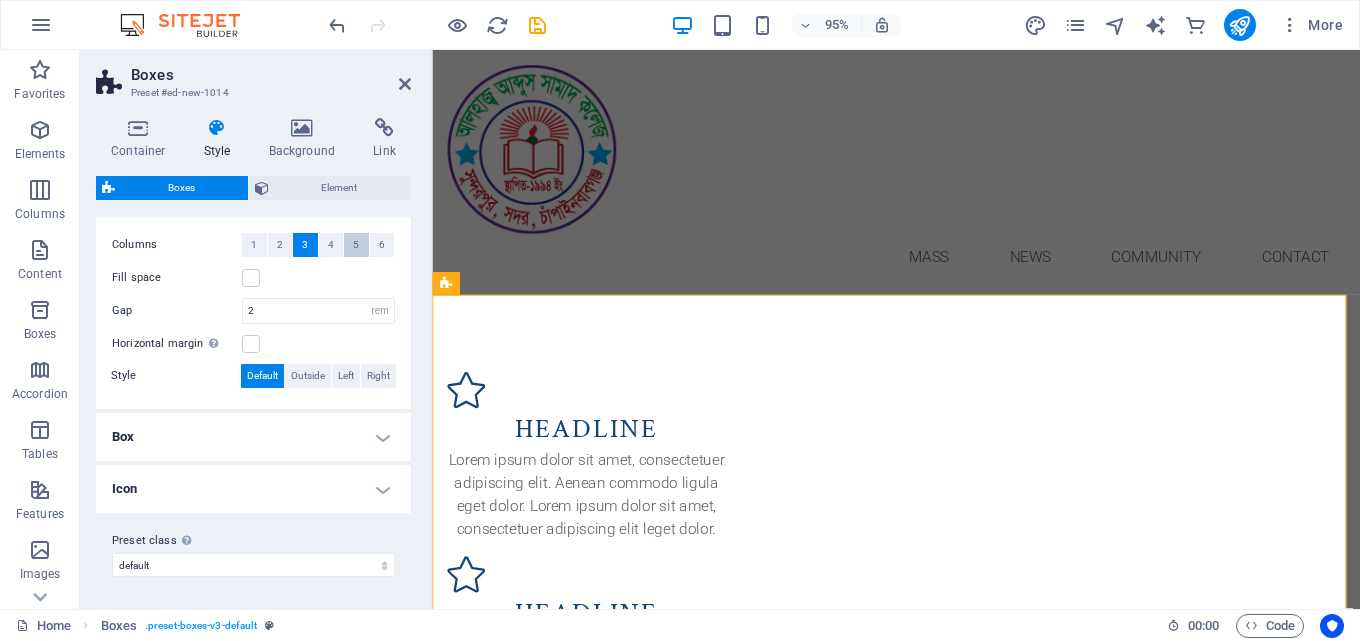 click on "5" at bounding box center [356, 245] 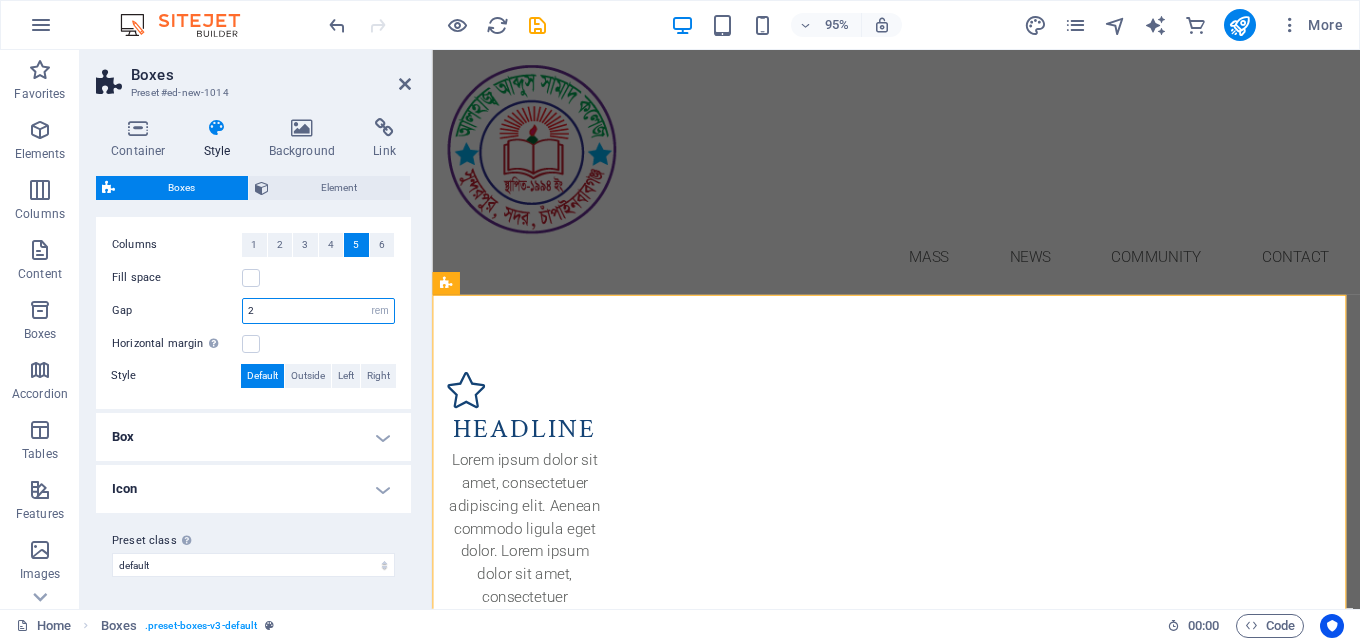 drag, startPoint x: 261, startPoint y: 308, endPoint x: 241, endPoint y: 309, distance: 20.024984 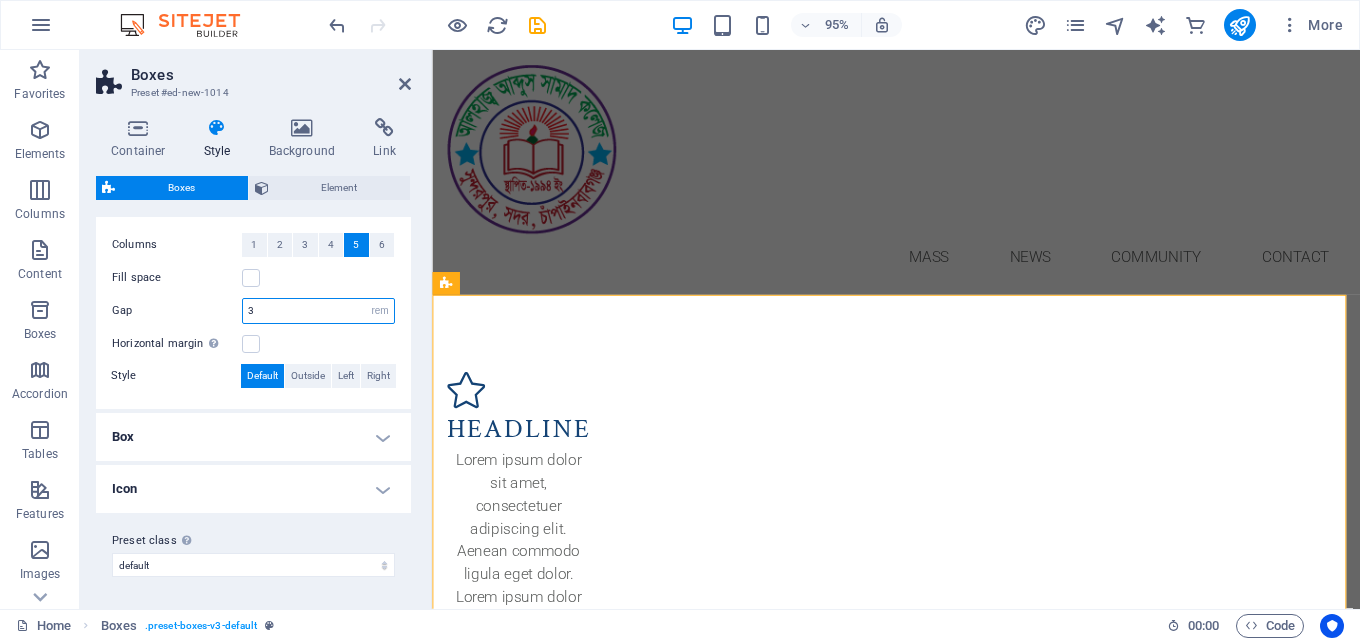 drag, startPoint x: 281, startPoint y: 307, endPoint x: 183, endPoint y: 313, distance: 98.1835 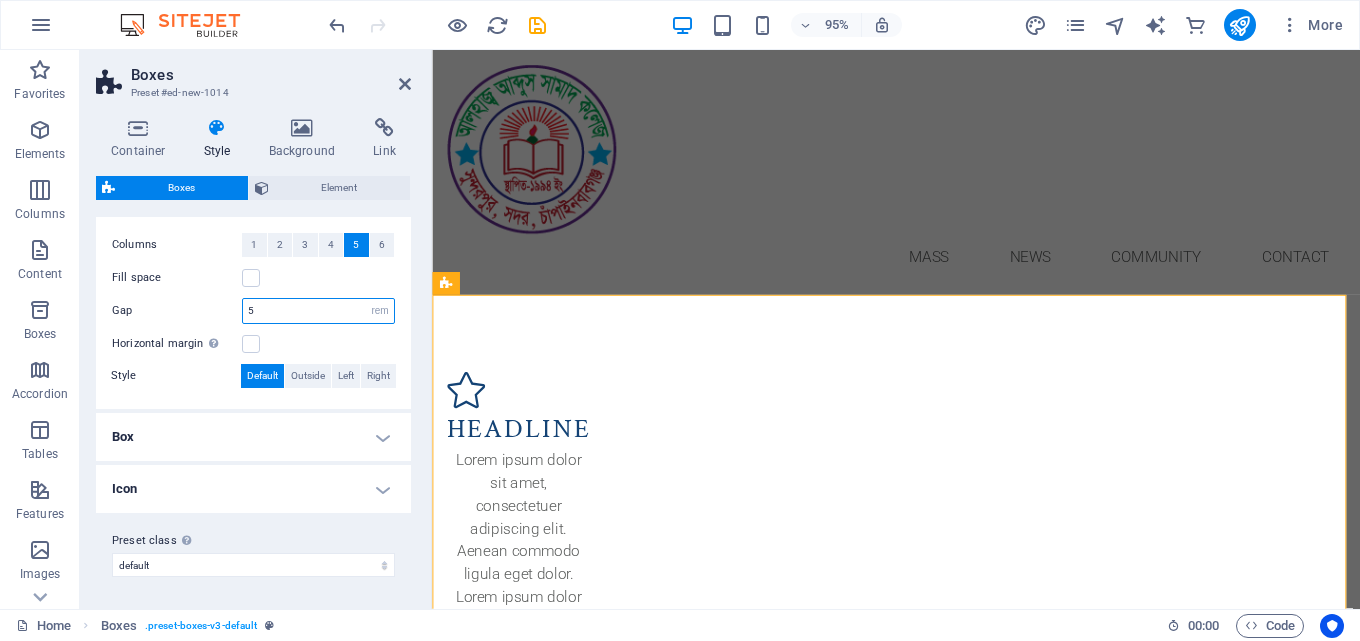 type on "5" 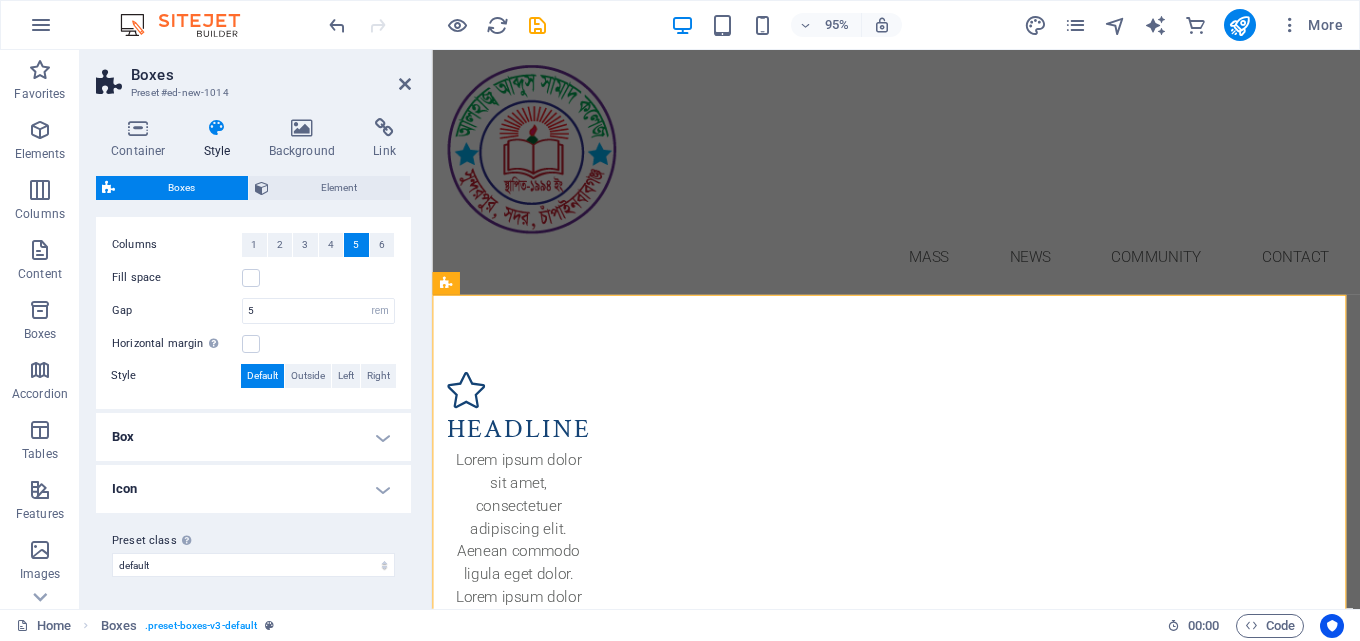 click on "Gap 5 px rem % vh vw" at bounding box center (253, 311) 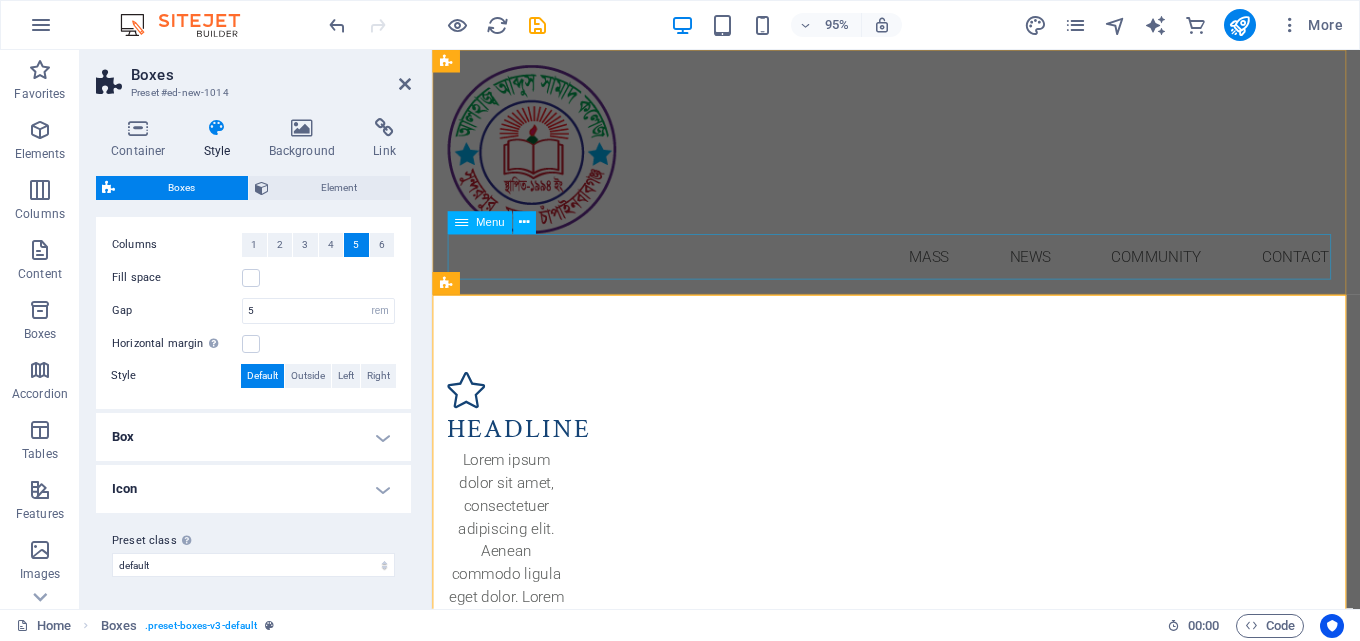 click on "Home Mass News Community Contact" at bounding box center (920, 268) 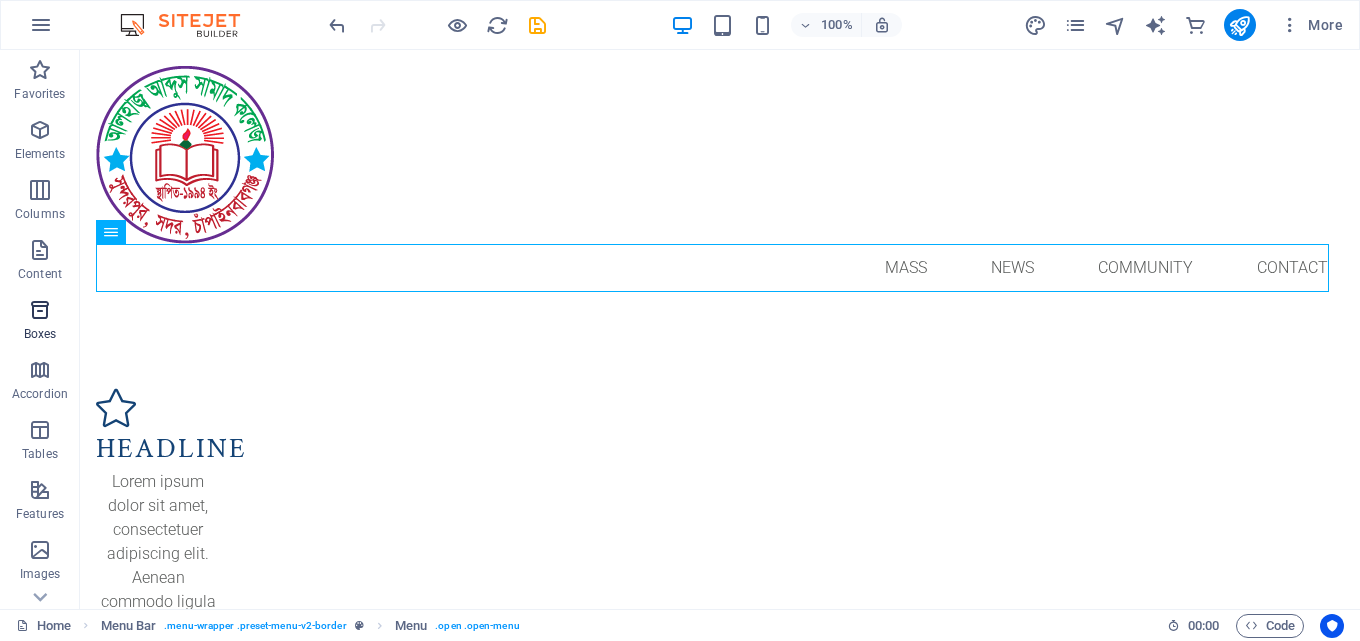 click on "Boxes" at bounding box center (40, 322) 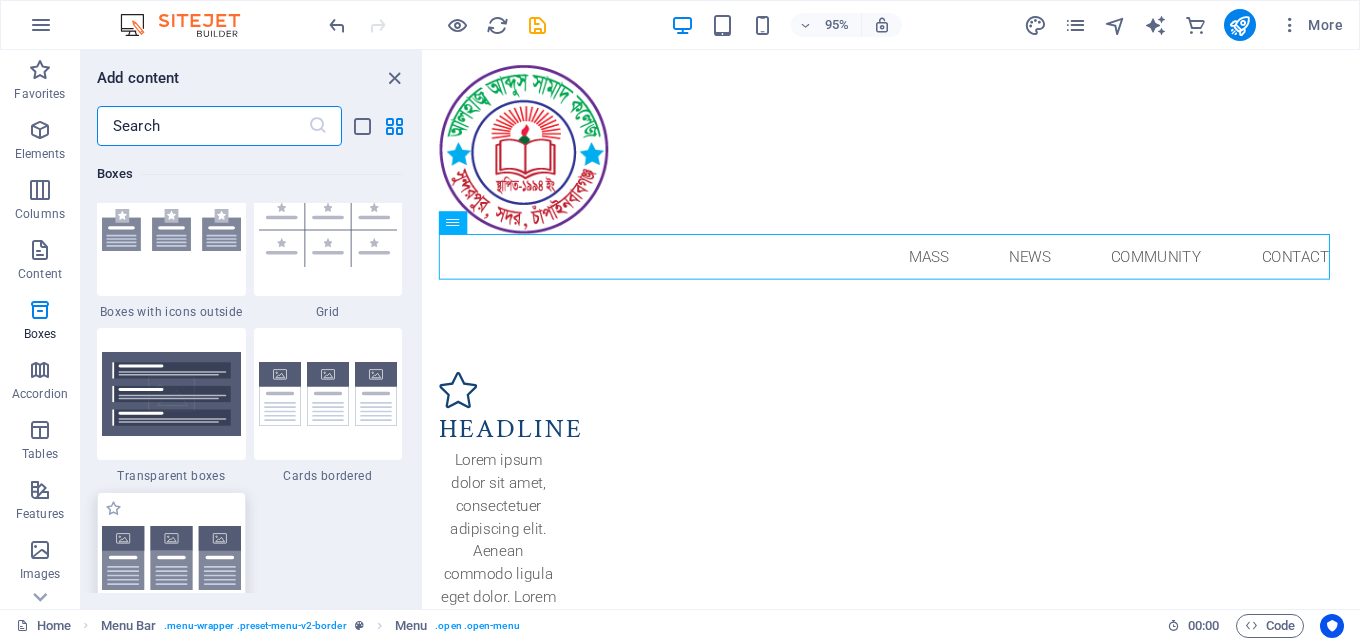 scroll, scrollTop: 5916, scrollLeft: 0, axis: vertical 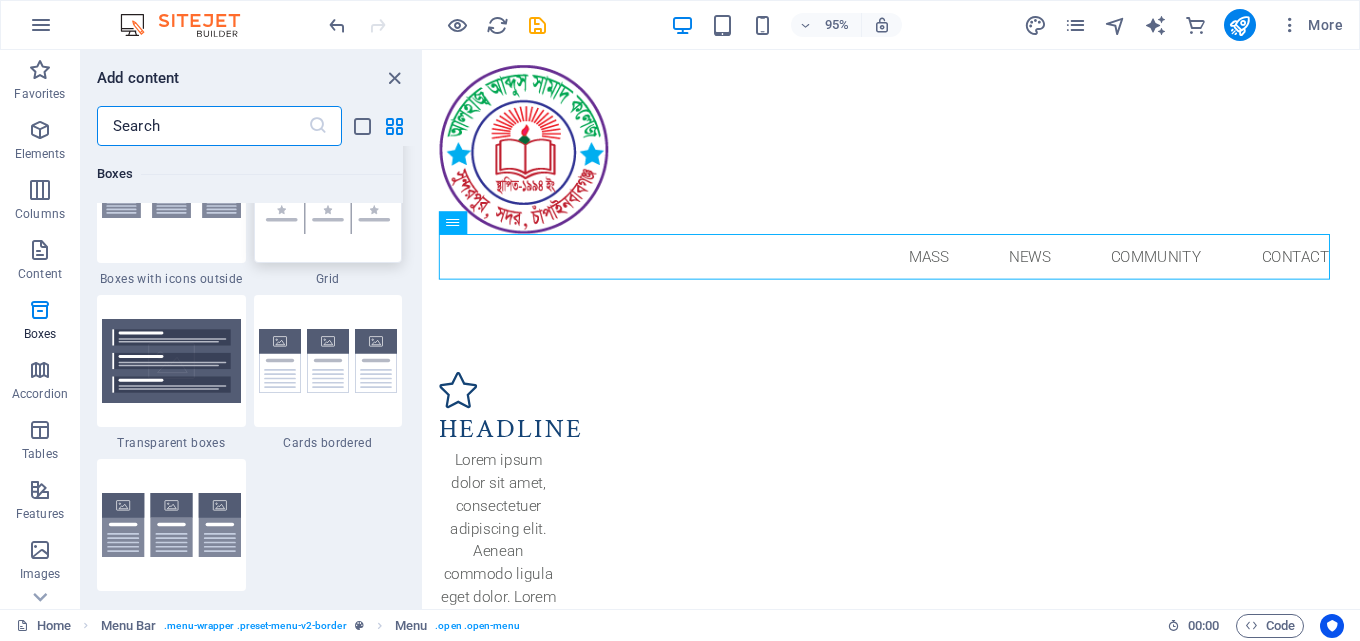 click at bounding box center [328, 197] 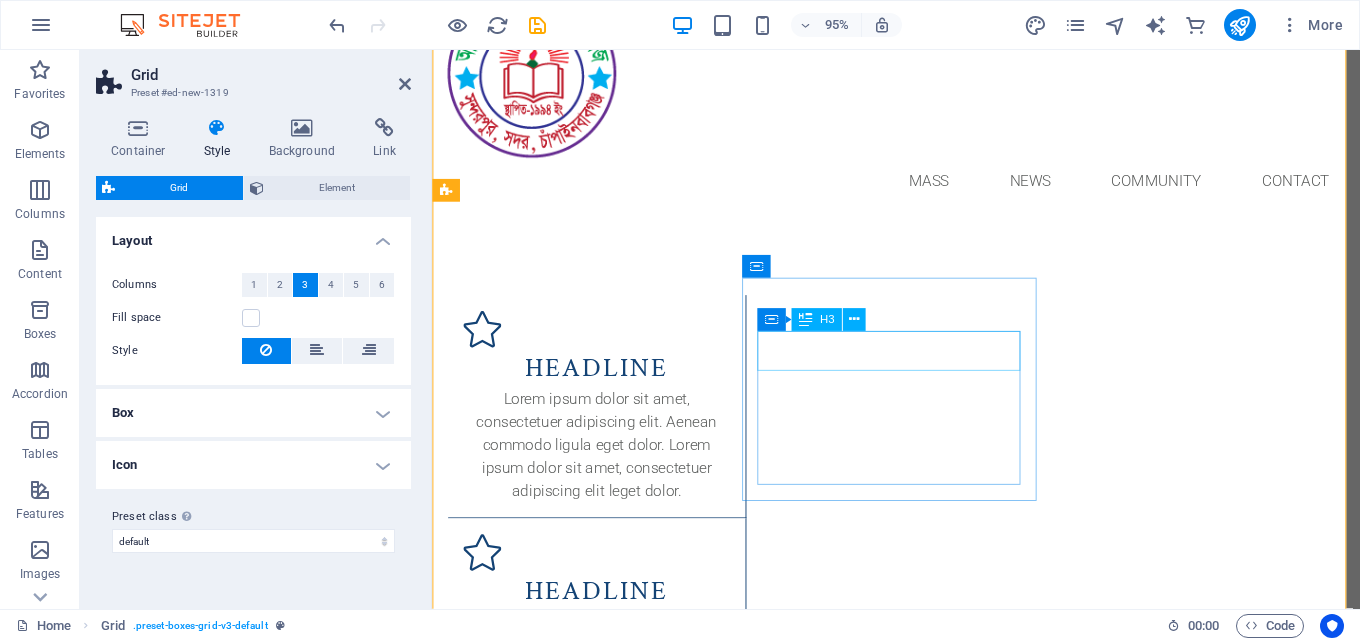 scroll, scrollTop: 0, scrollLeft: 0, axis: both 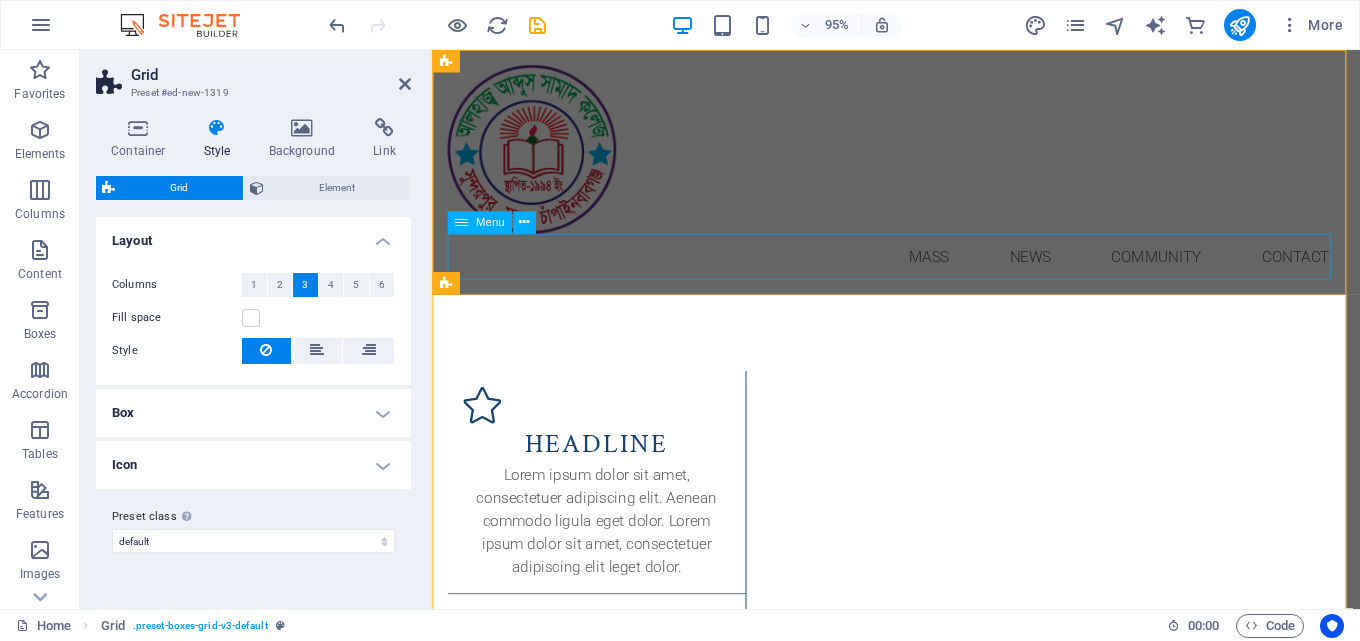 click on "Home Mass News Community Contact" at bounding box center (920, 268) 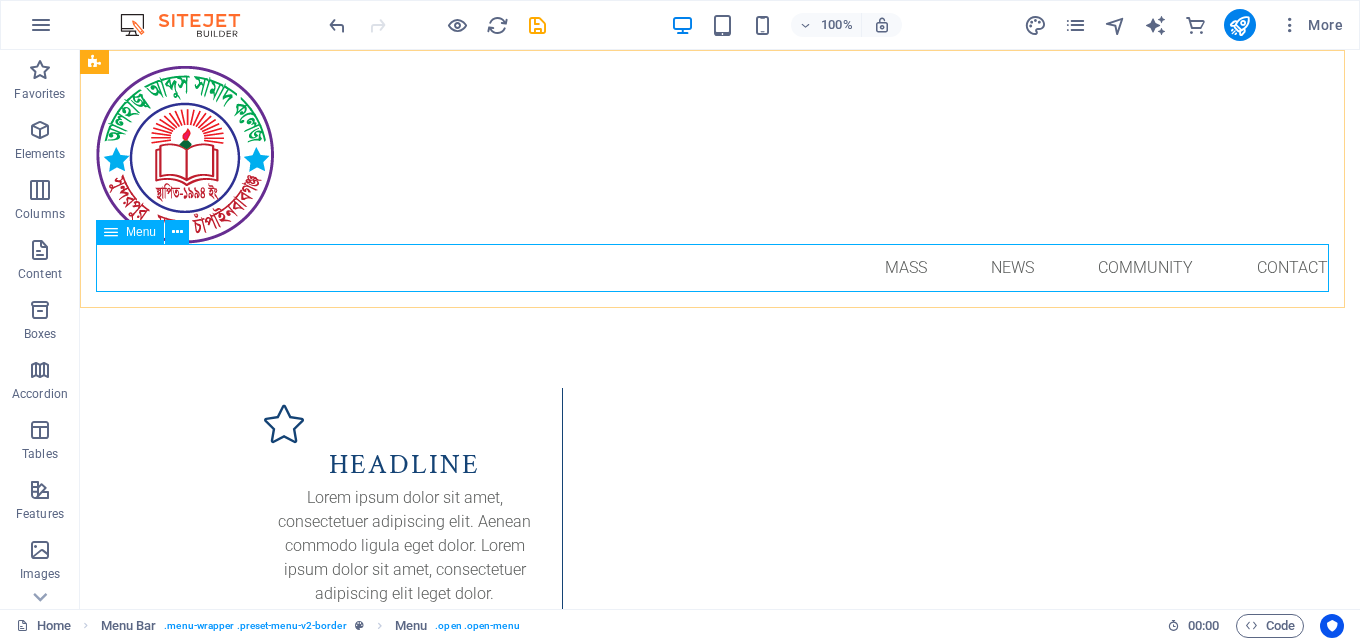 click at bounding box center [111, 232] 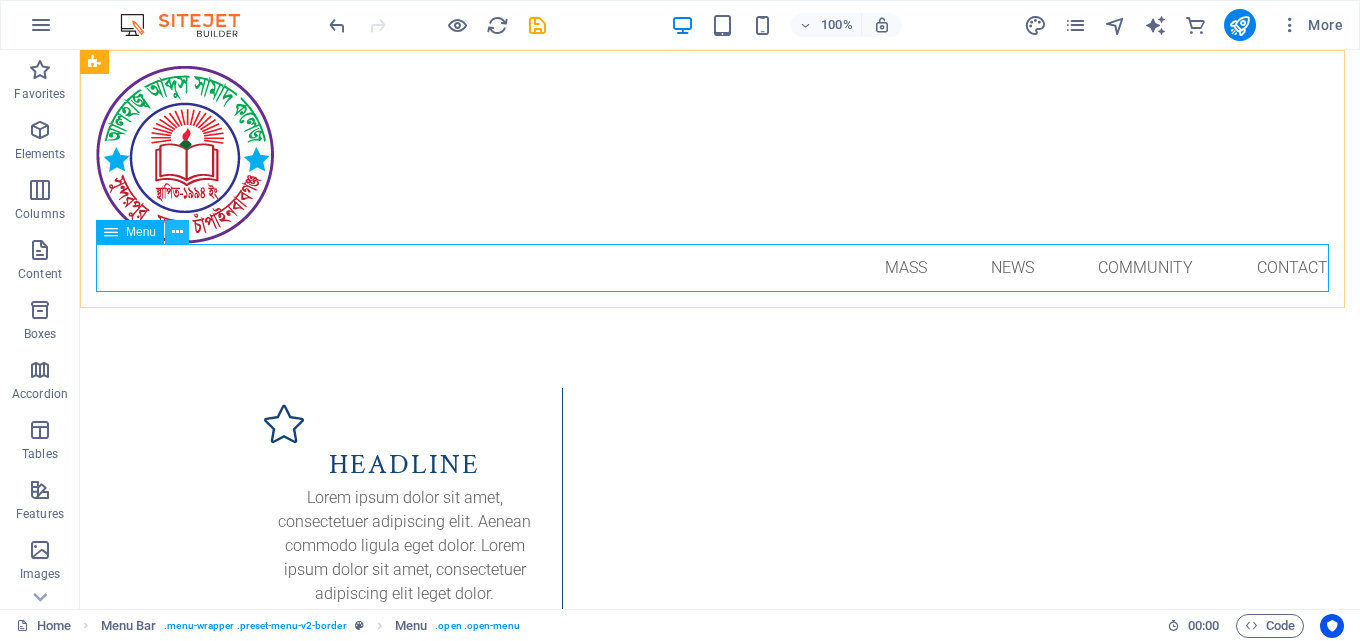 click at bounding box center (177, 232) 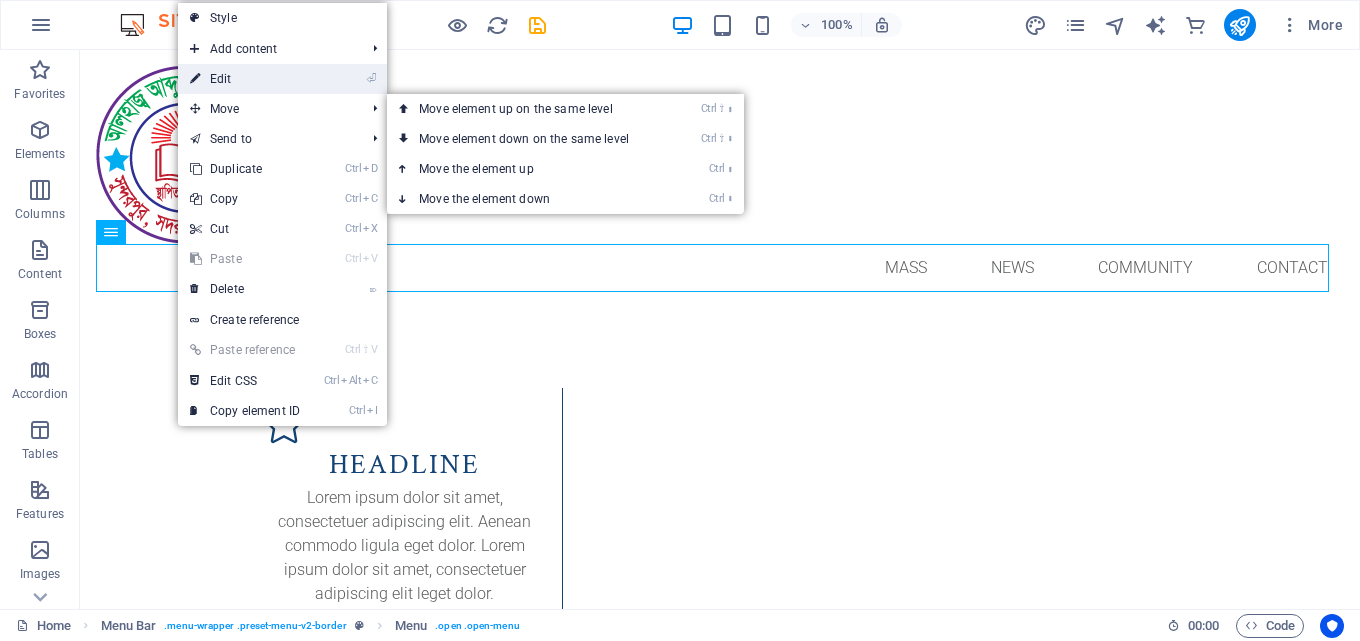 click on "⏎  Edit" at bounding box center (245, 79) 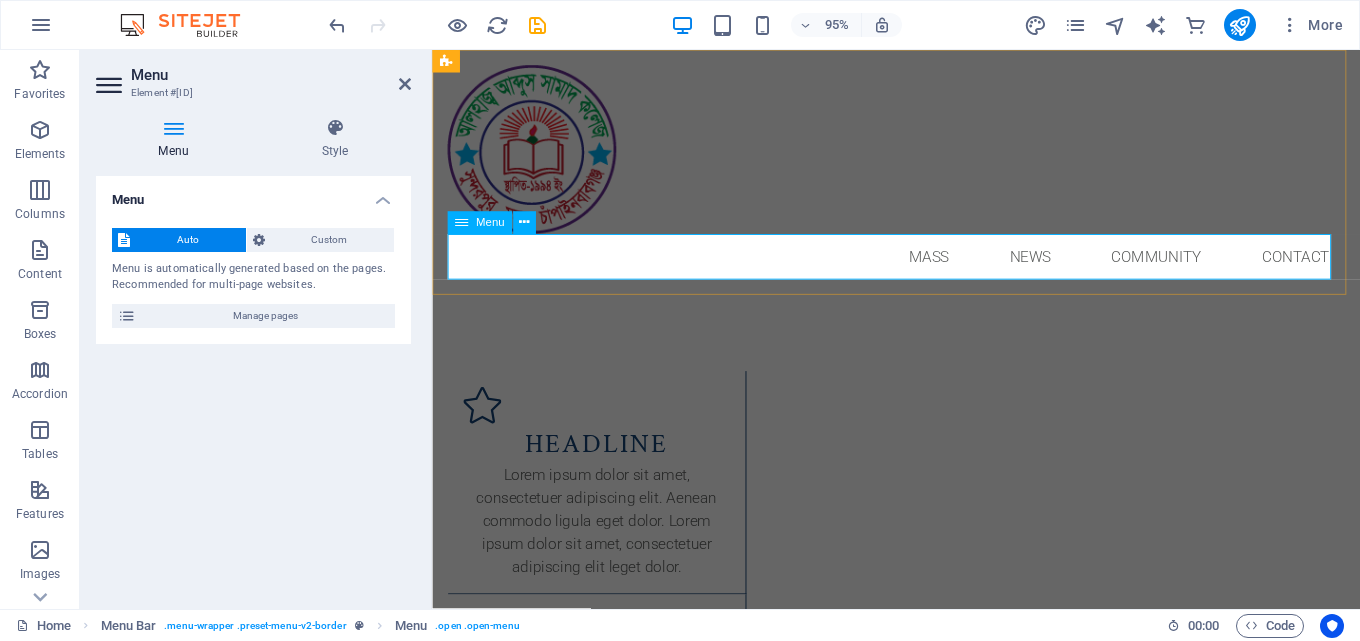 click on "Home Mass News Community Contact" at bounding box center [920, 268] 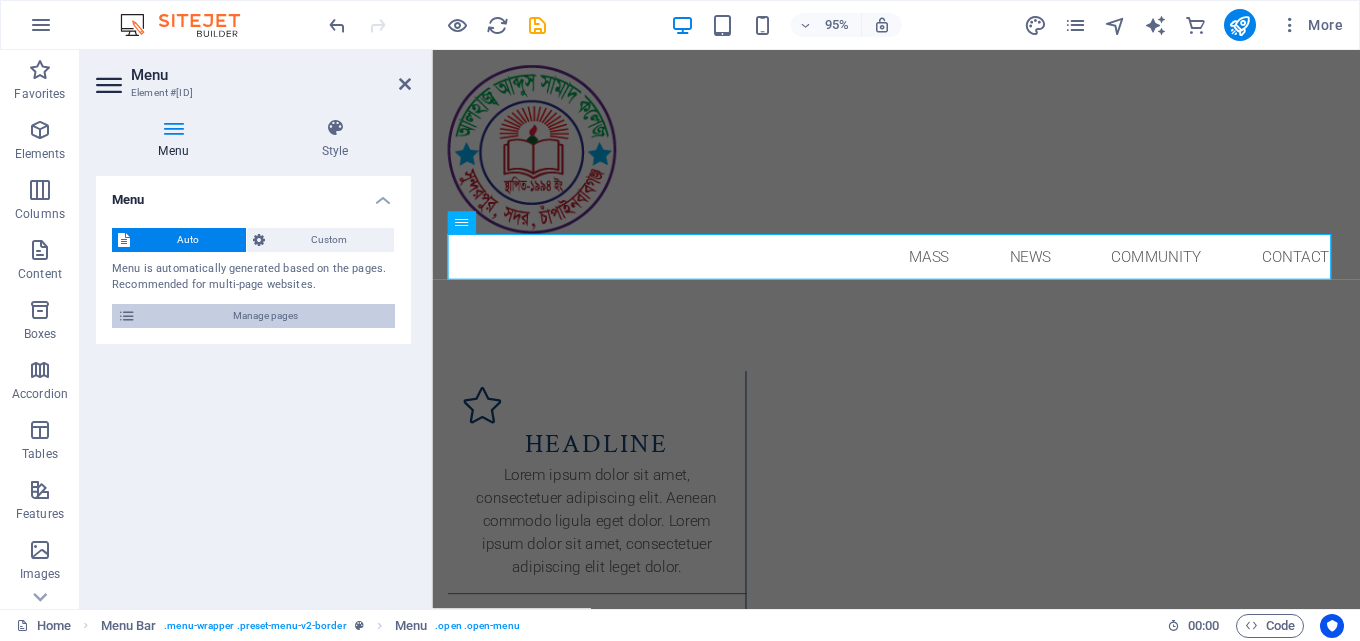 click at bounding box center (127, 316) 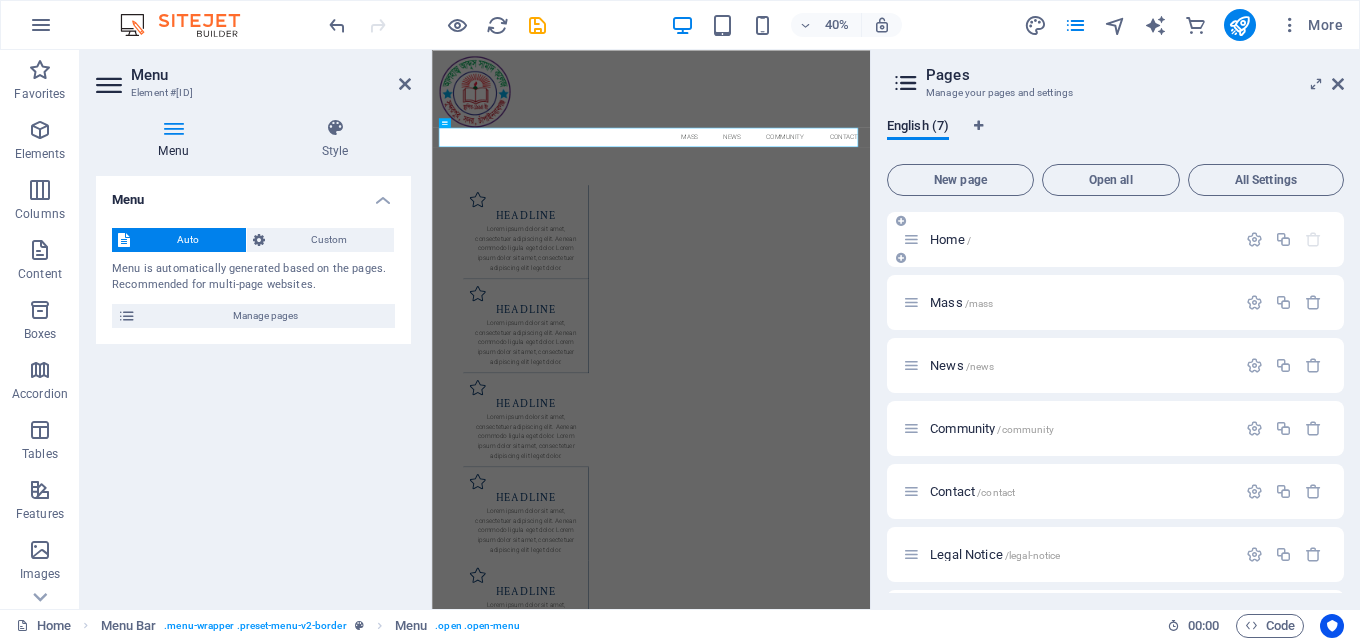 click on "Home /" at bounding box center [950, 239] 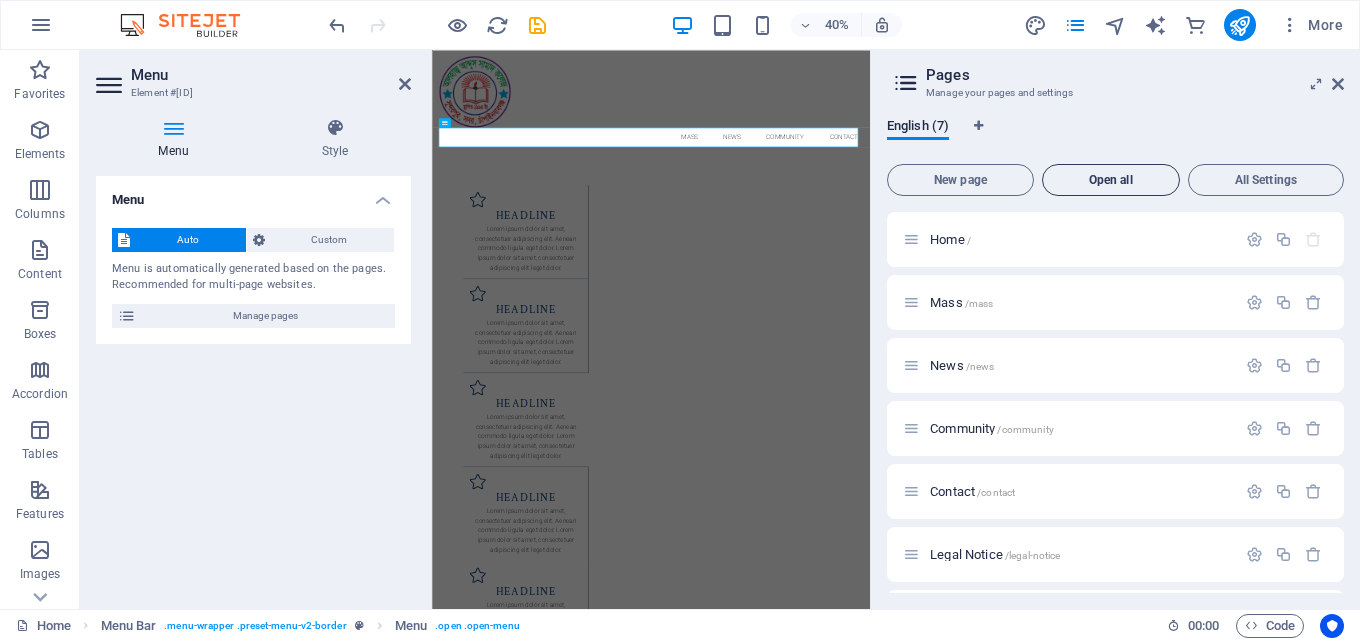 click on "Open all" at bounding box center (1111, 180) 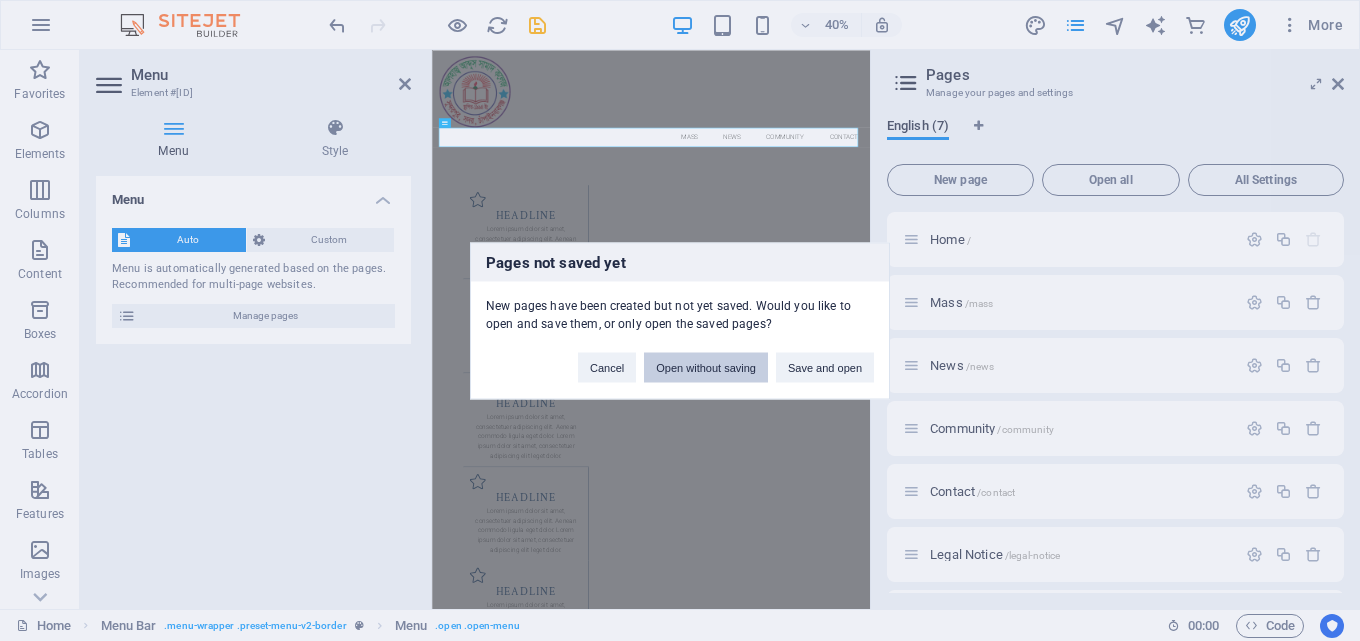 click on "Open without saving" at bounding box center [706, 367] 